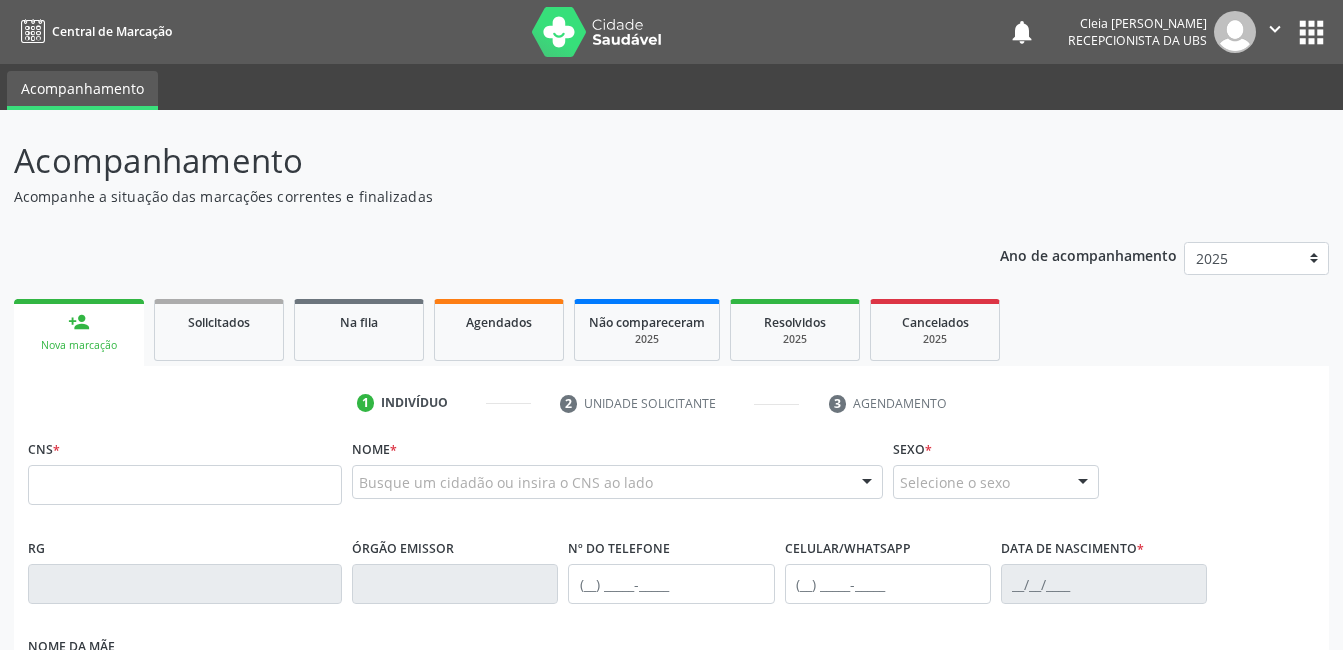 scroll, scrollTop: 0, scrollLeft: 0, axis: both 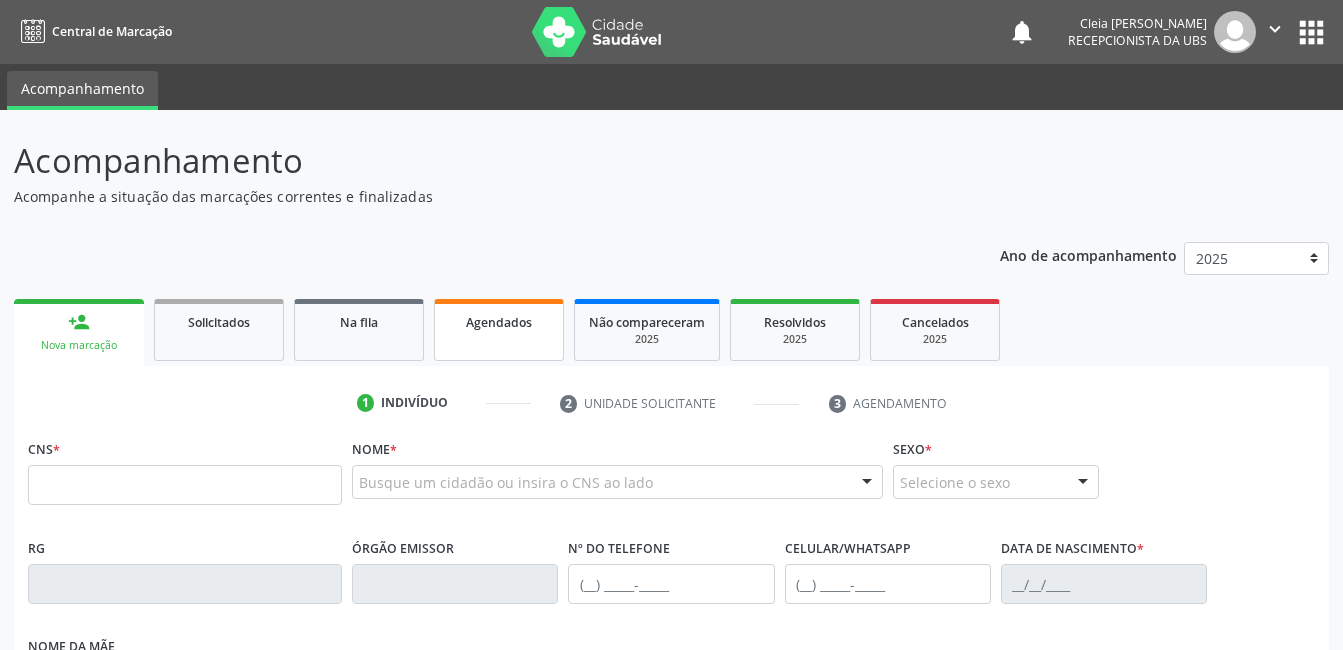 click on "Agendados" at bounding box center [499, 330] 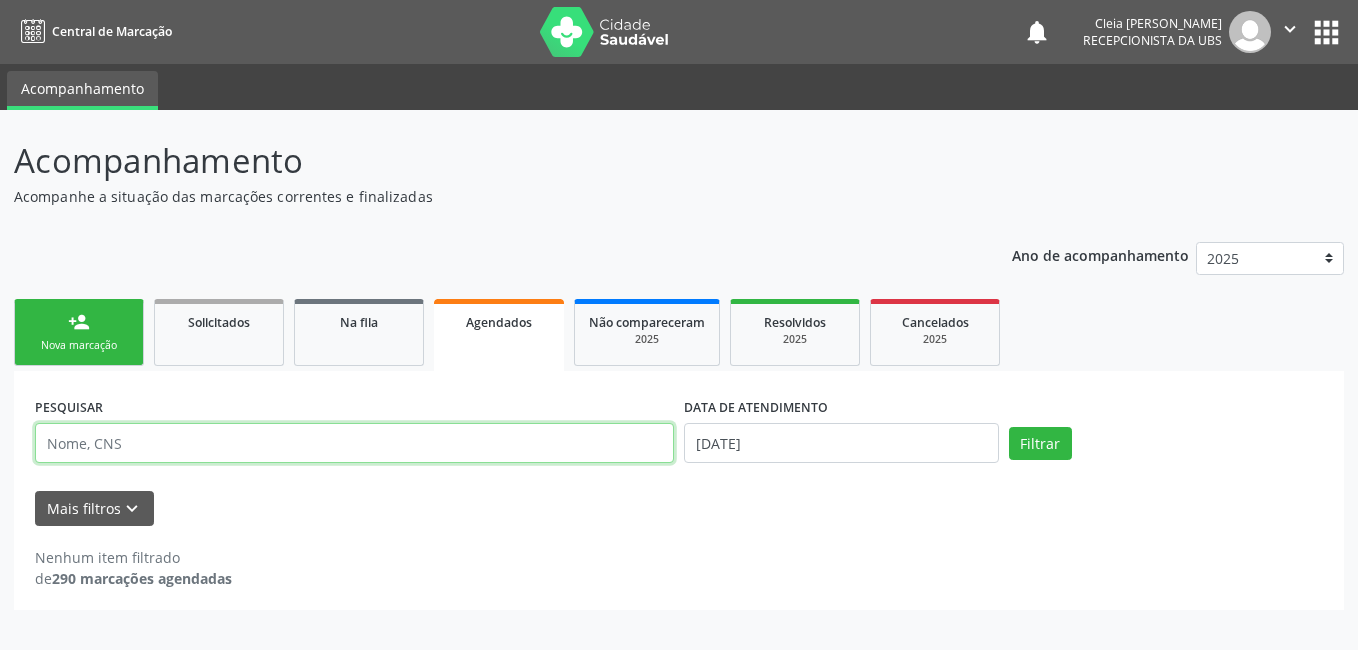 click at bounding box center [354, 443] 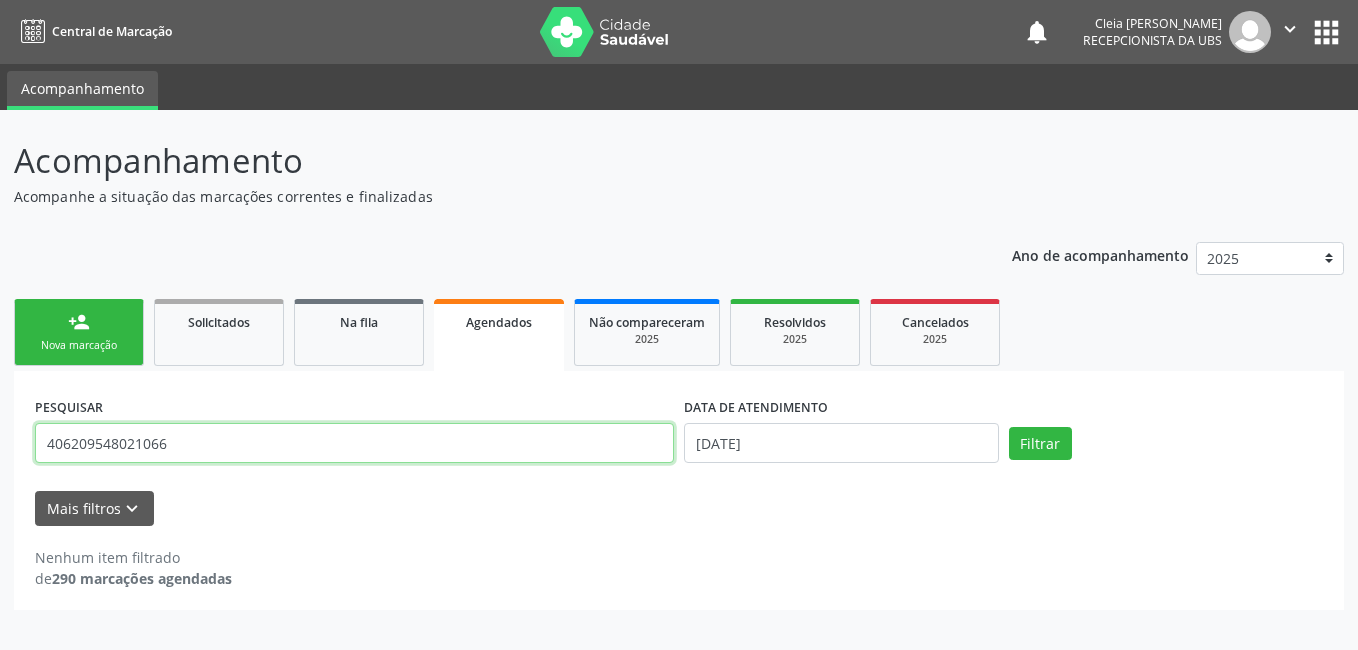 type on "406209548021066" 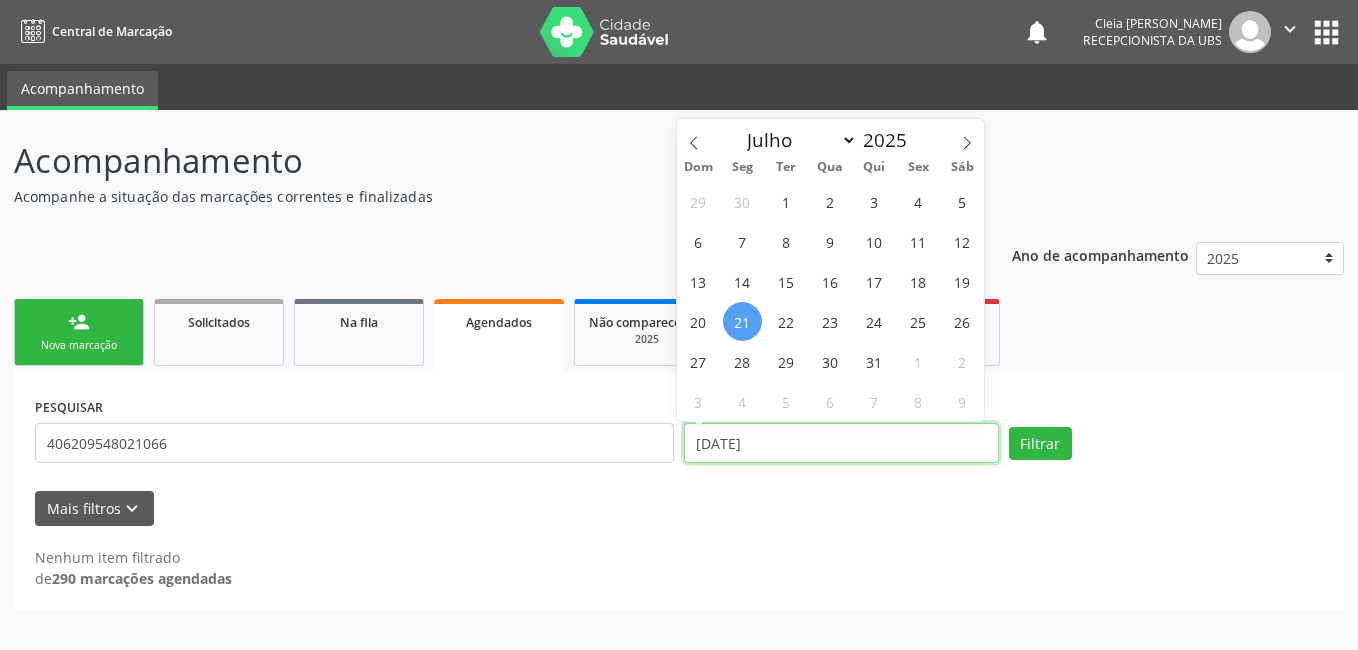 click on "[DATE]" at bounding box center [841, 443] 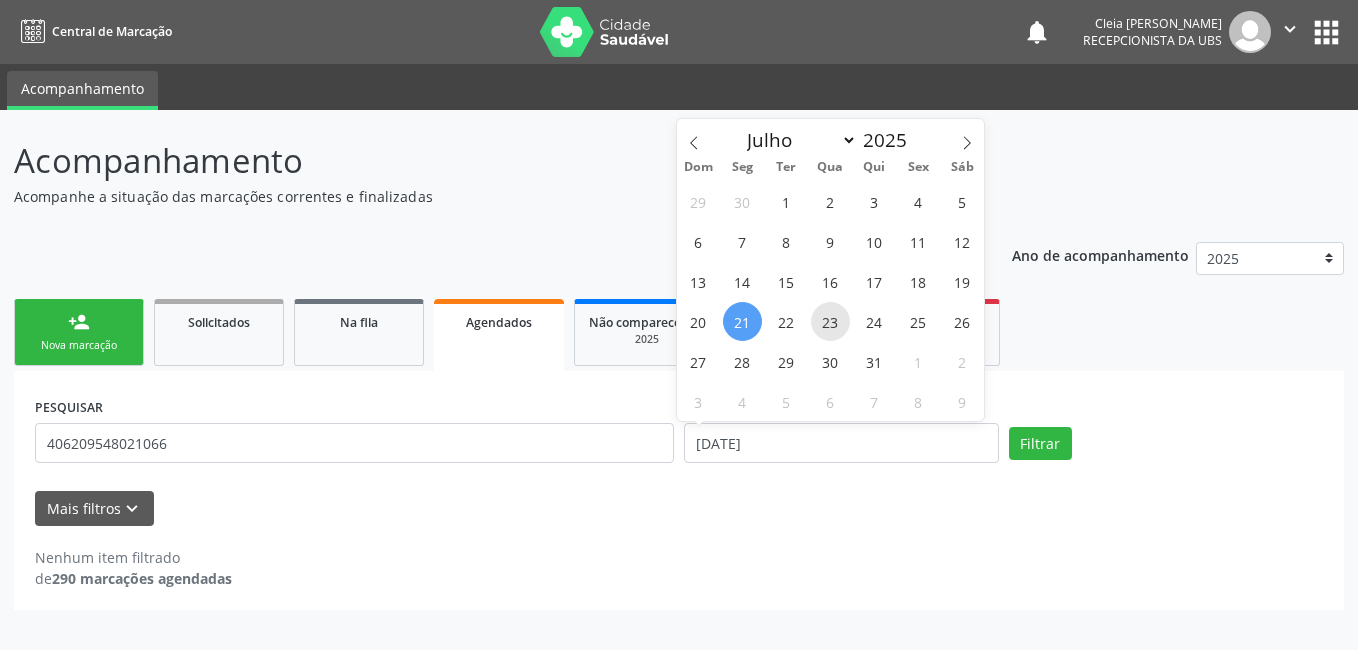 click on "23" at bounding box center [830, 321] 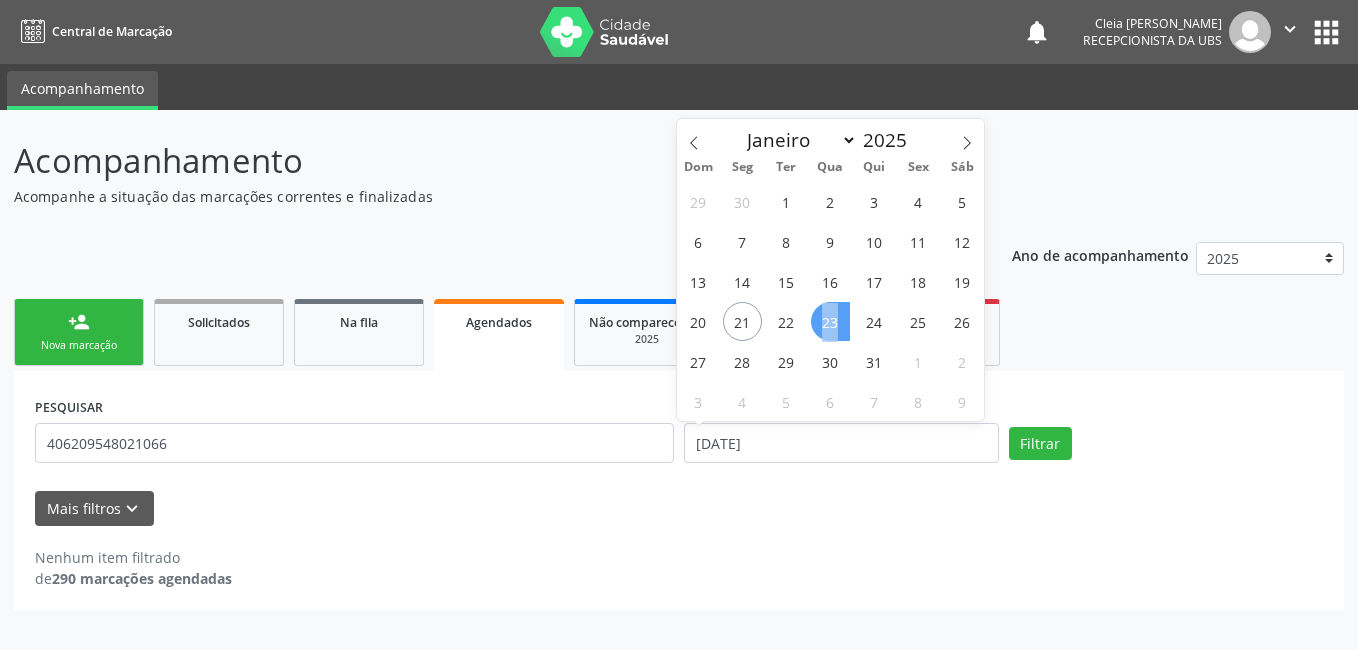click on "23" at bounding box center [830, 321] 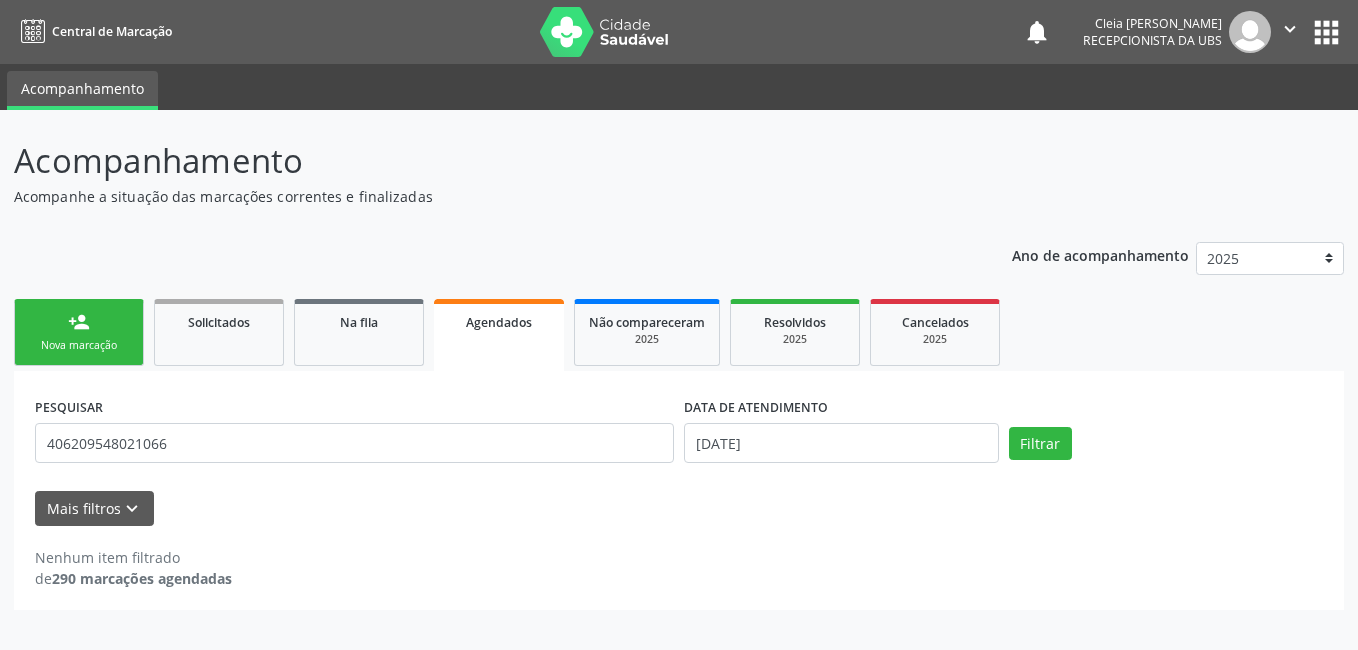 click on "Resolvidos" at bounding box center (795, 321) 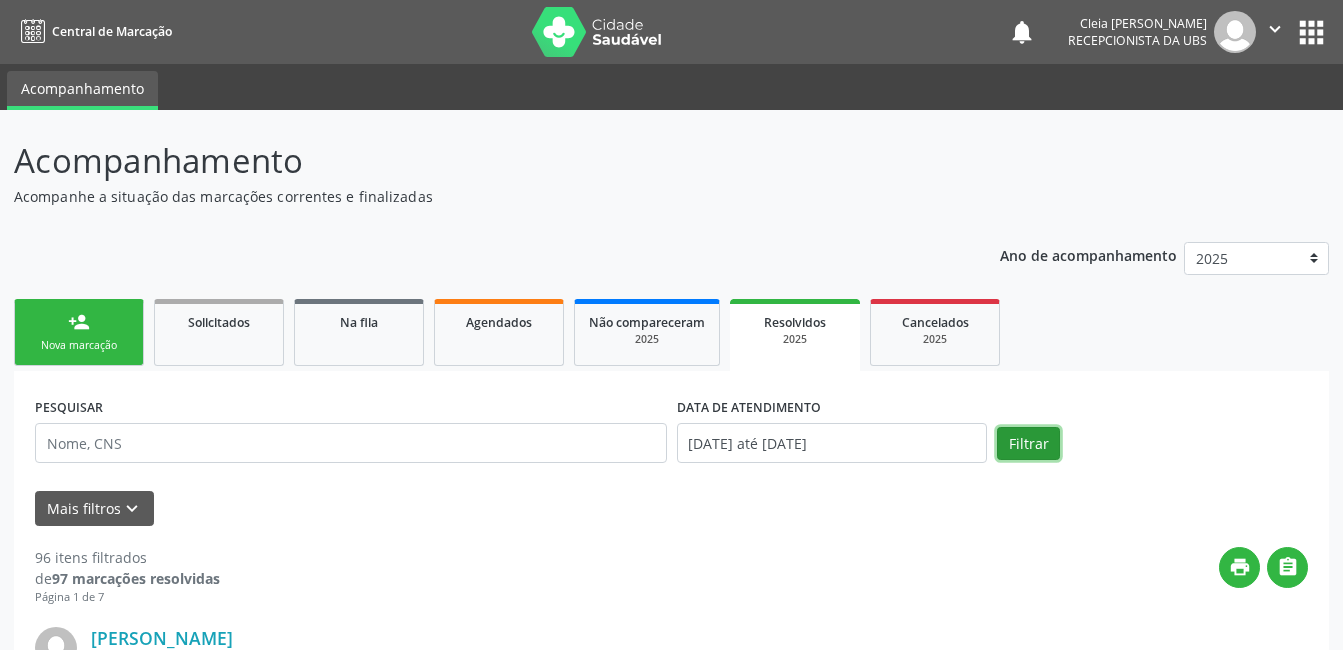 click on "Filtrar" at bounding box center (1028, 444) 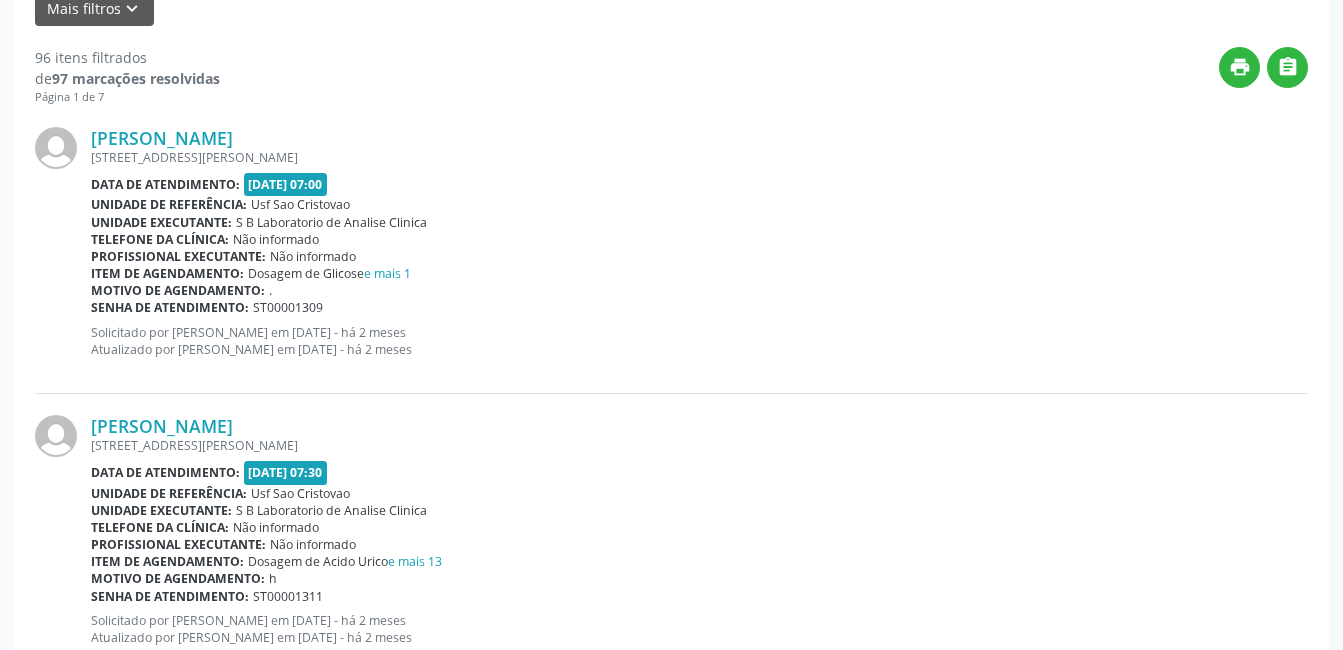 scroll, scrollTop: 0, scrollLeft: 0, axis: both 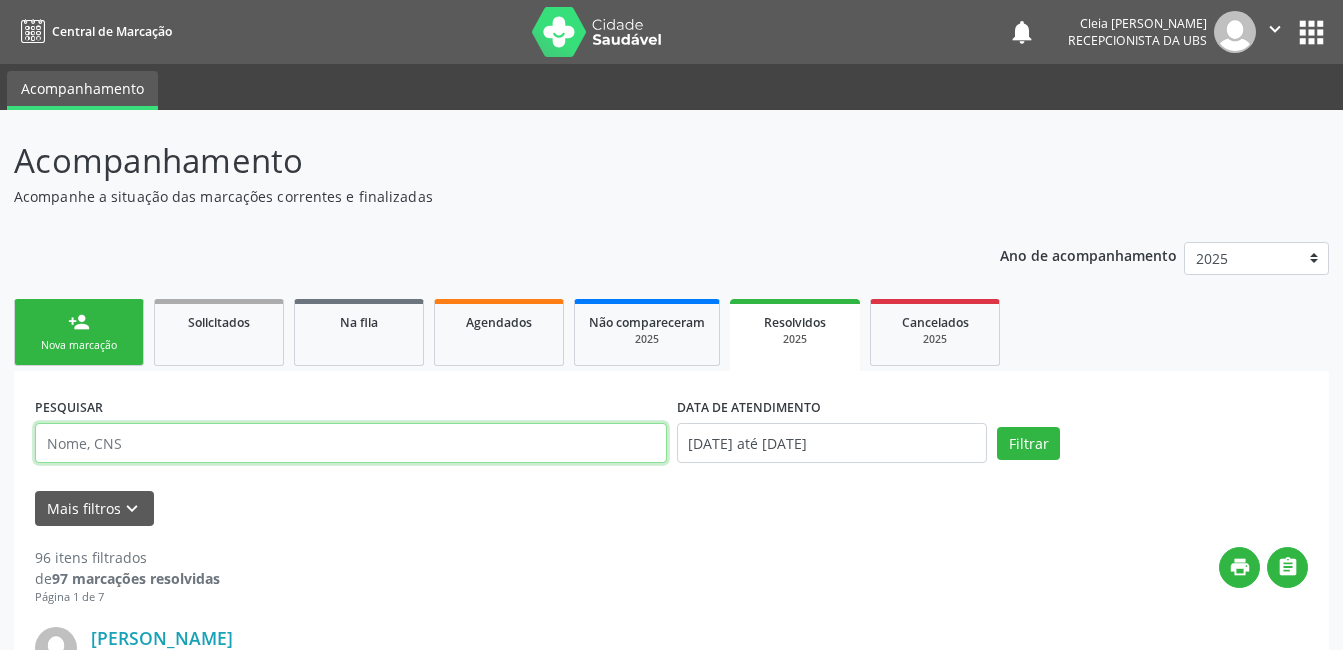 click at bounding box center (351, 443) 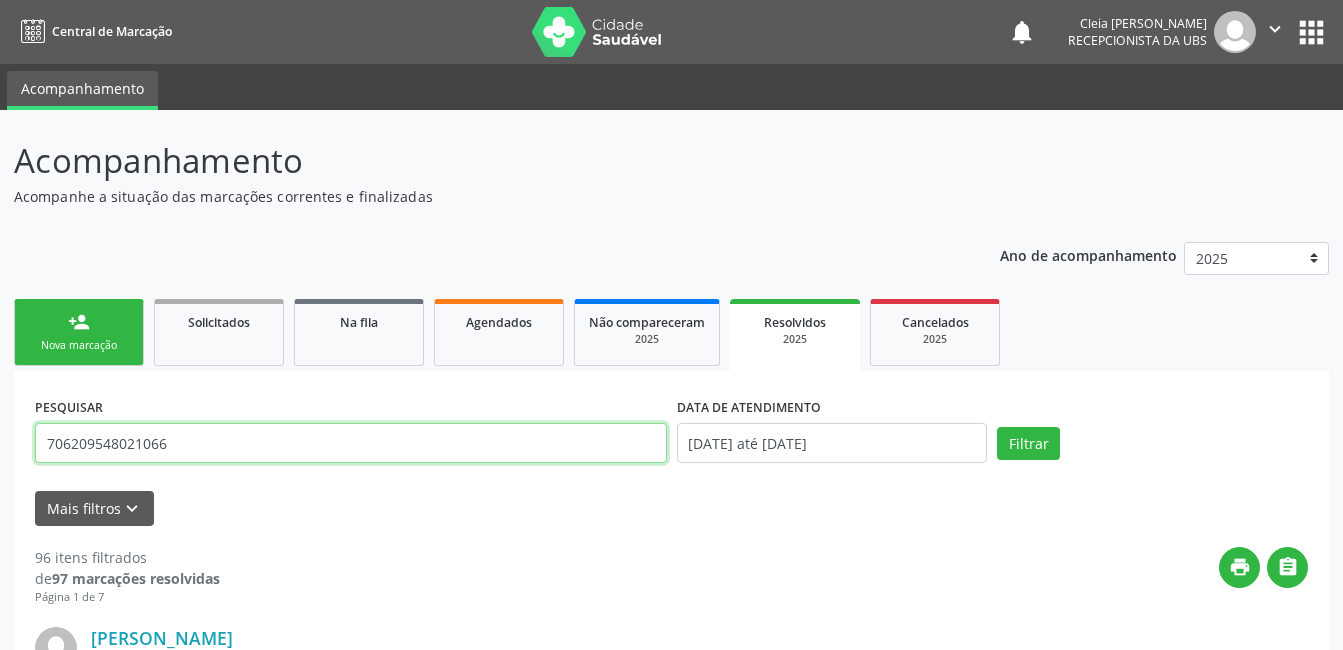 type on "706209548021066" 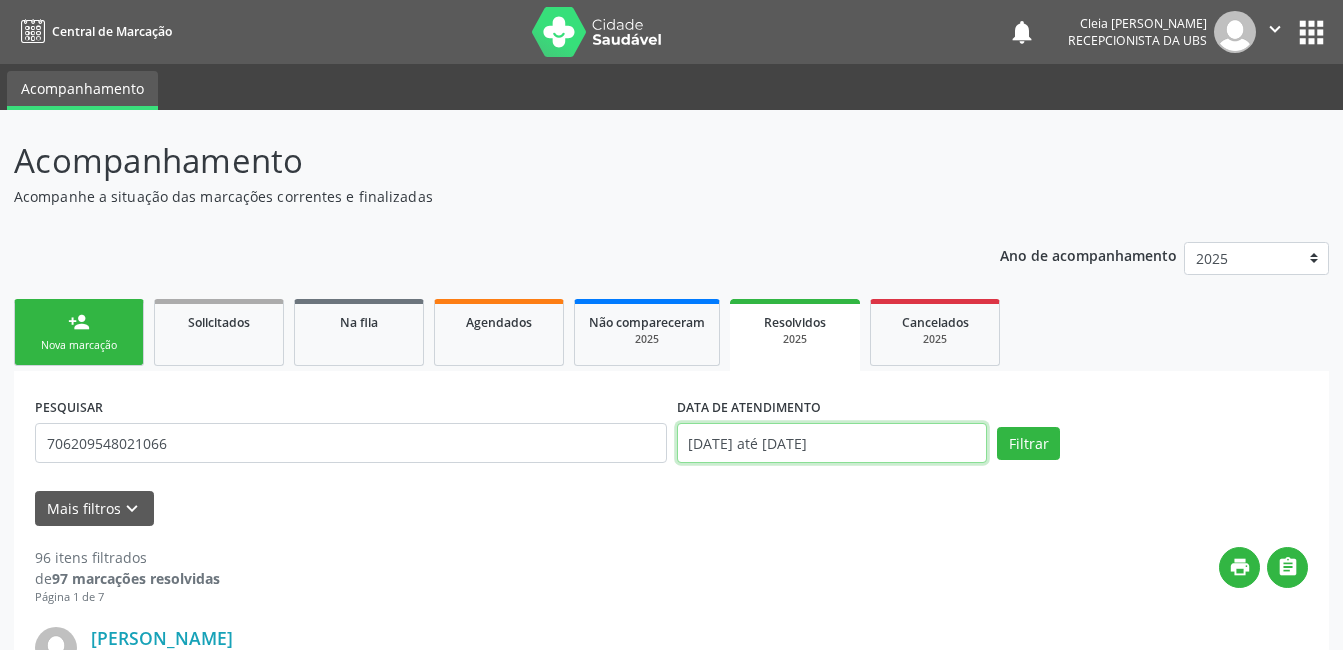 click on "[DATE] até [DATE]" at bounding box center (832, 443) 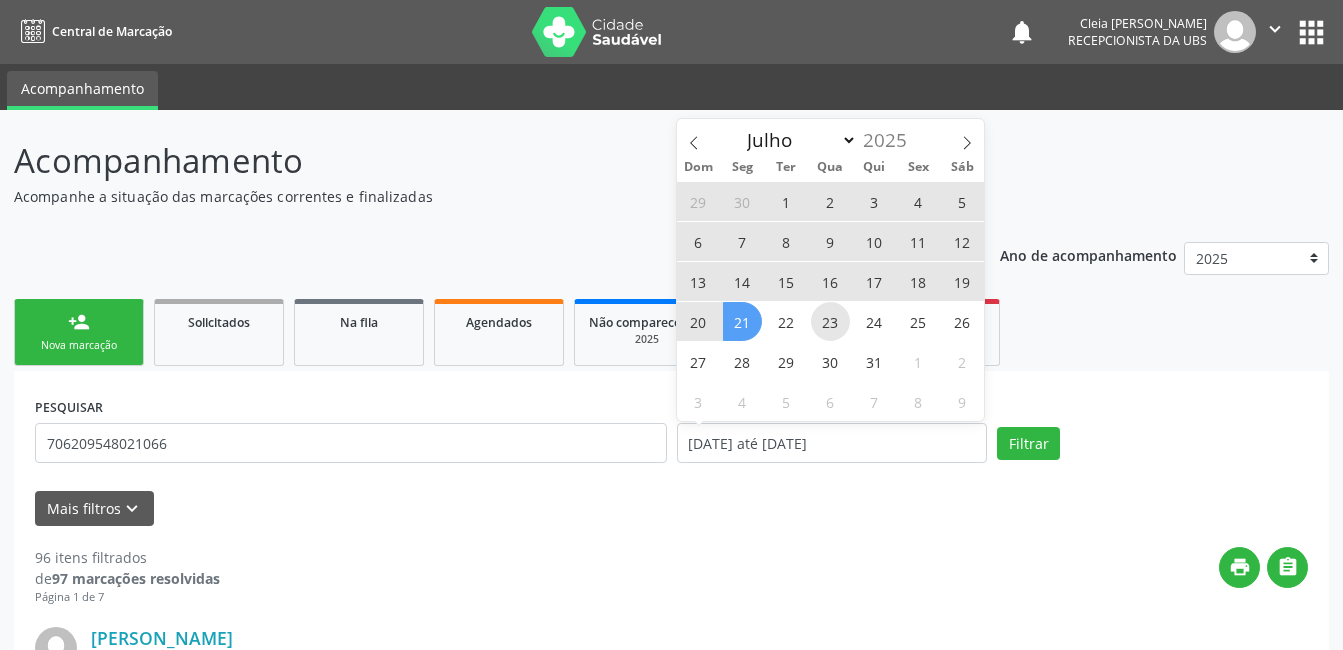 click on "23" at bounding box center [830, 321] 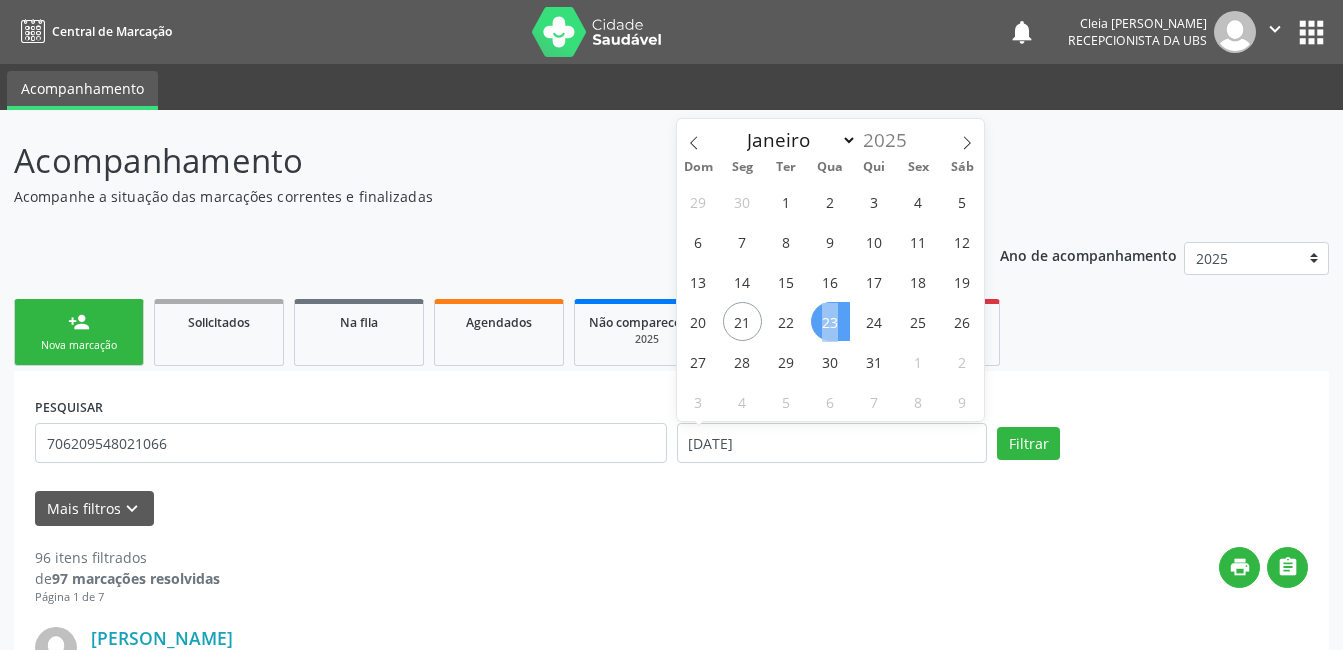 click on "23" at bounding box center (830, 321) 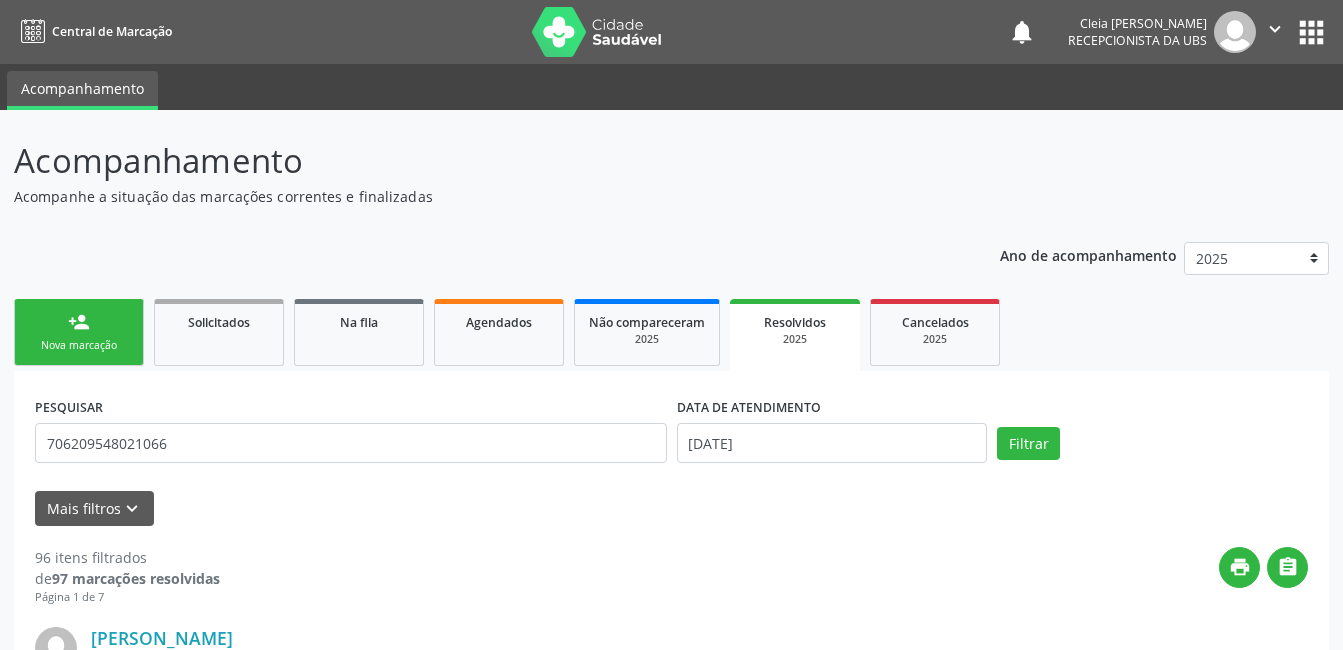 click on "Resolvidos" at bounding box center [795, 321] 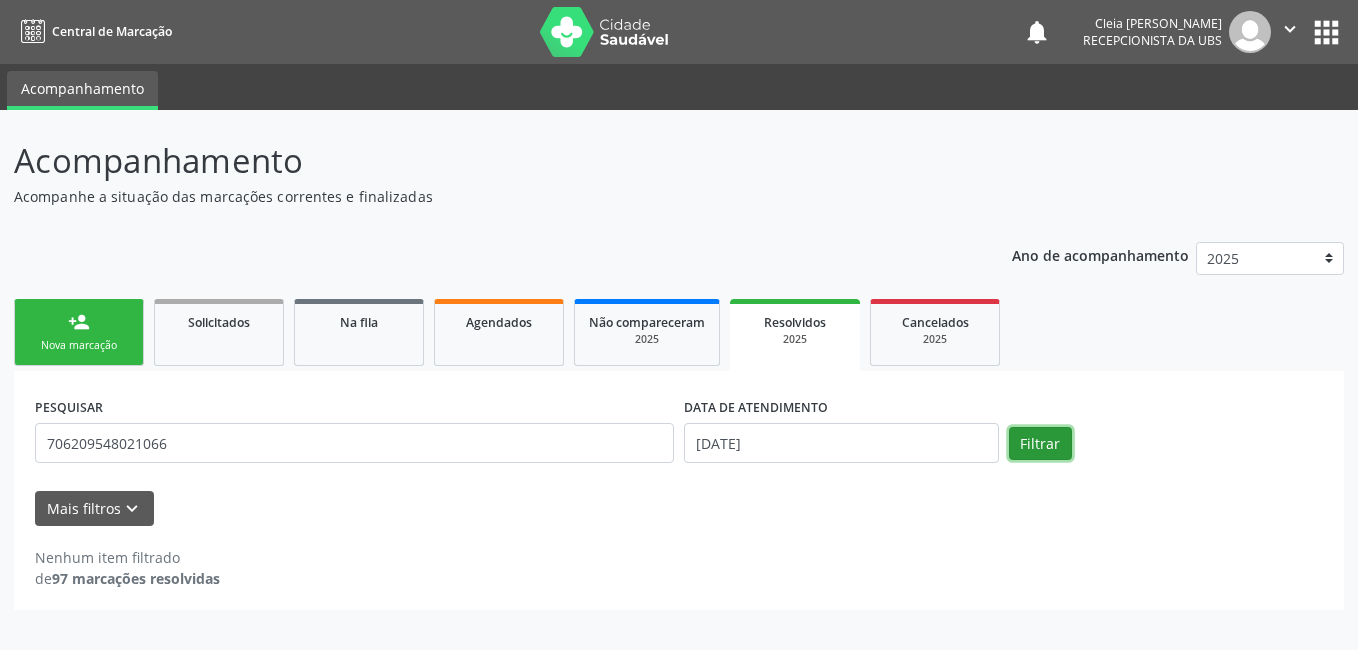 click on "Filtrar" at bounding box center (1040, 444) 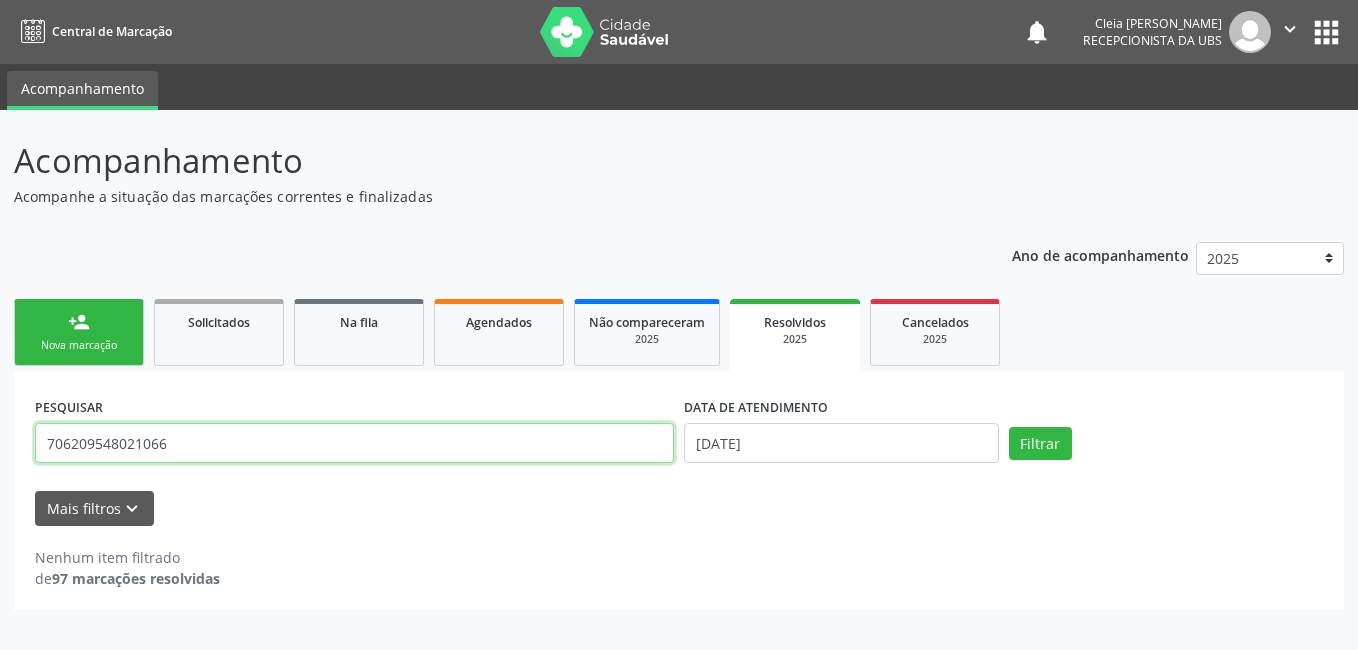 click on "706209548021066" at bounding box center [354, 443] 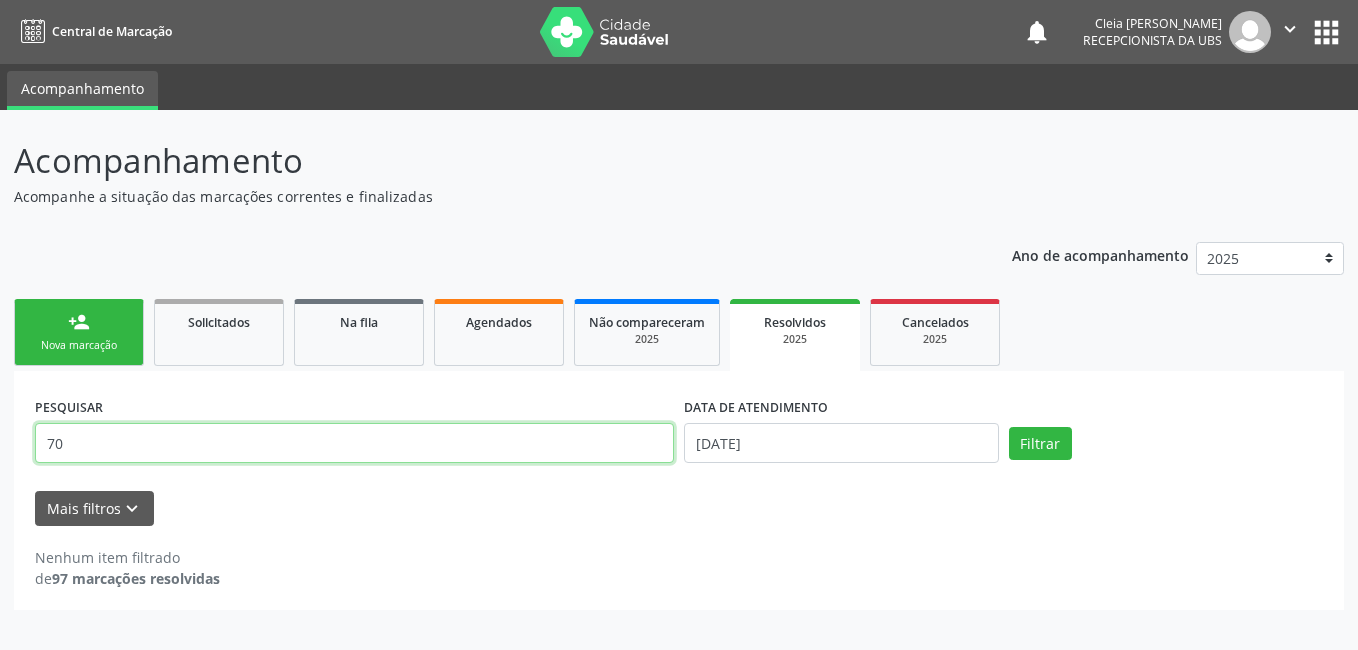 type on "7" 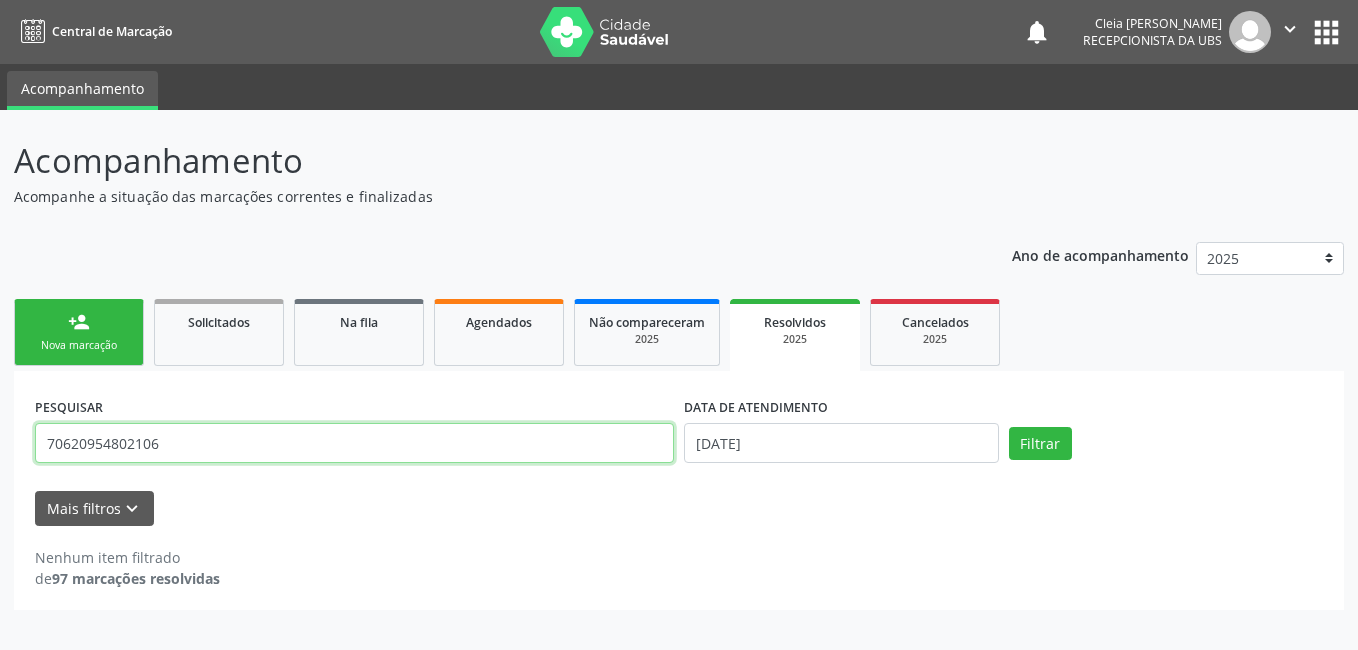 type on "706209548021066" 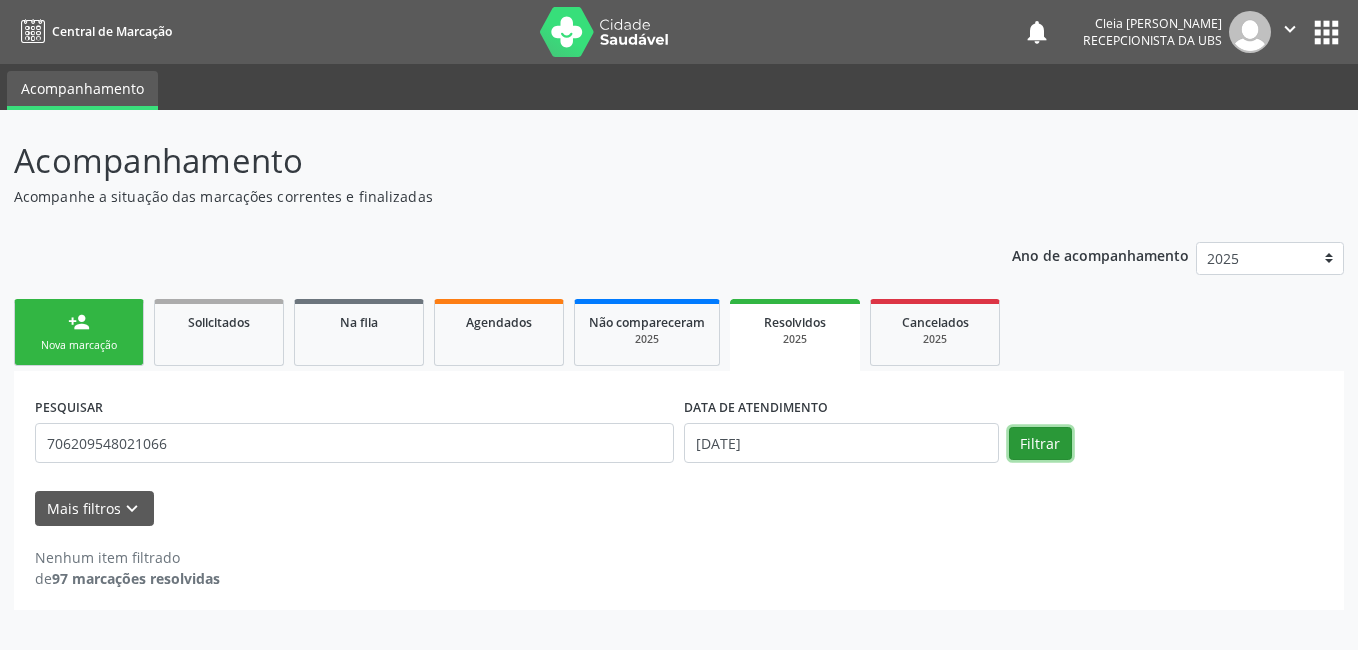 click on "Filtrar" at bounding box center [1040, 444] 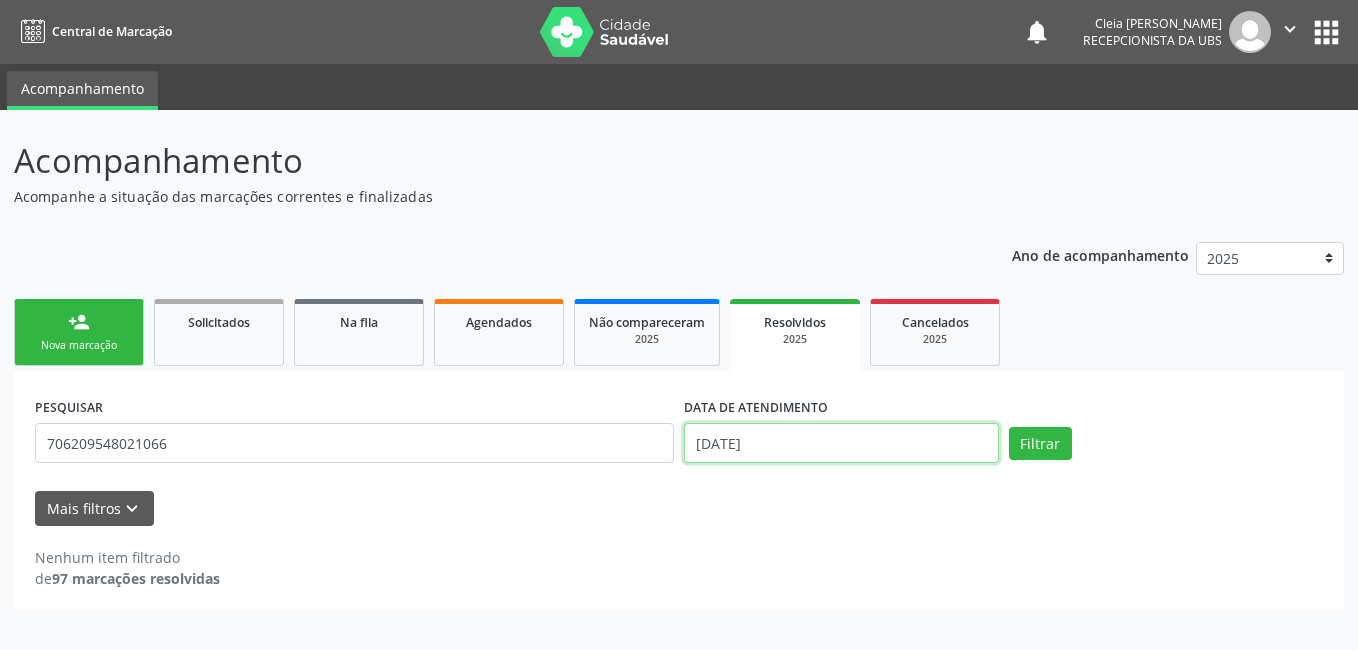 click on "[DATE]" at bounding box center [841, 443] 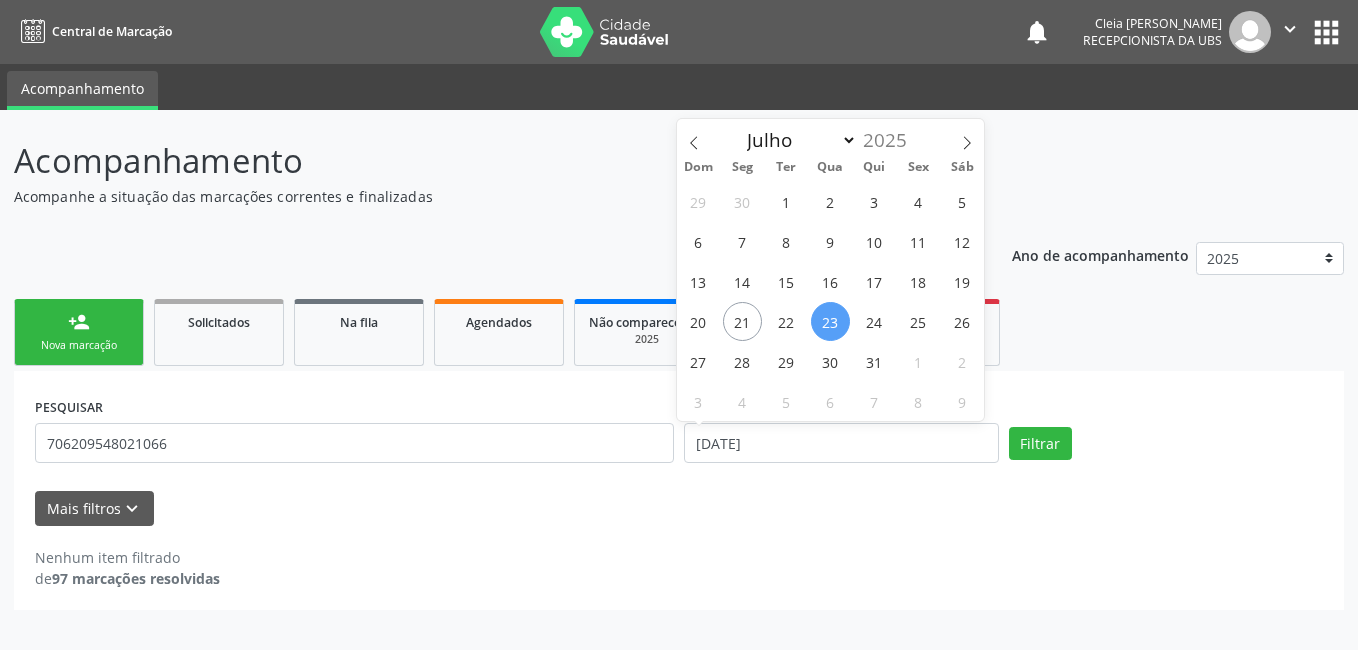 click on "23" at bounding box center [830, 321] 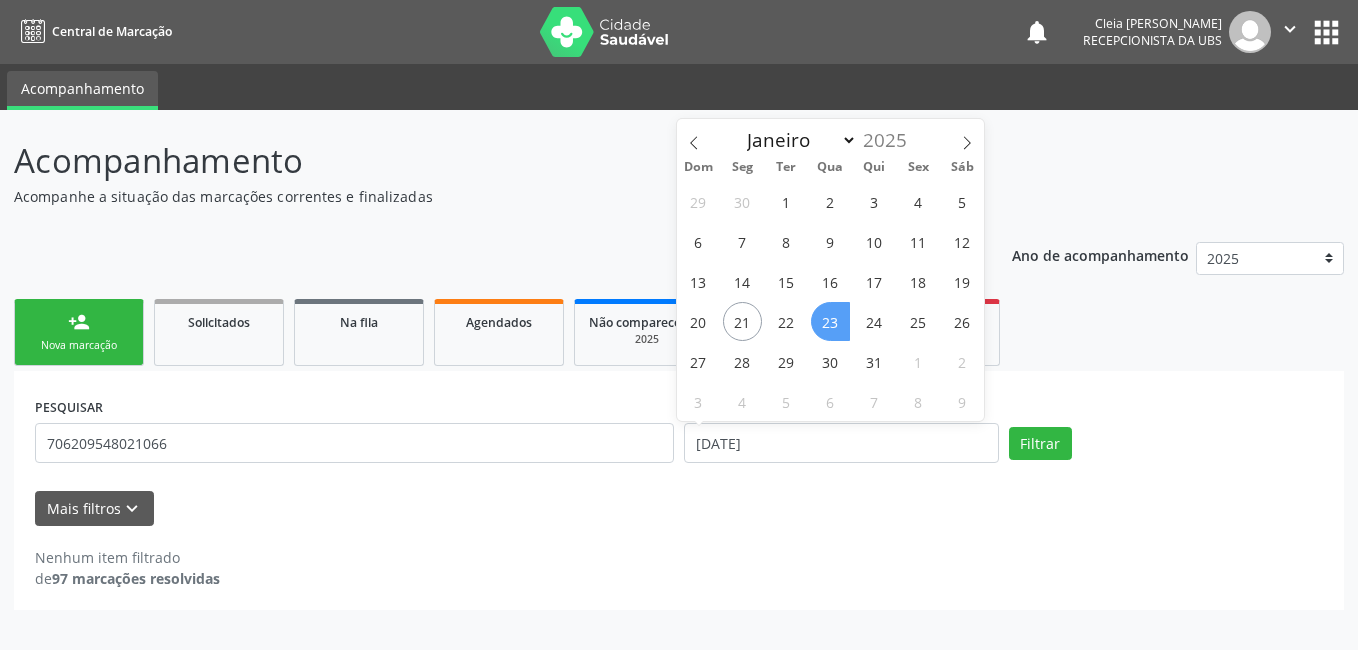 click on "23" at bounding box center (830, 321) 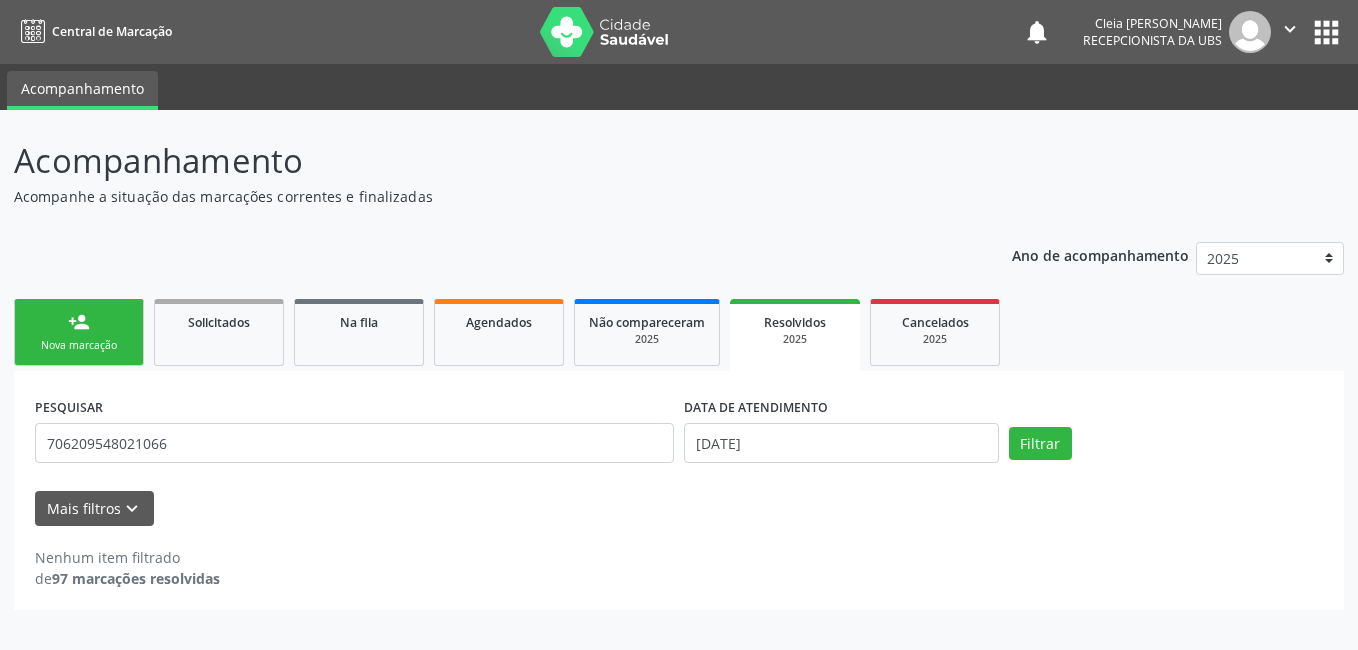 click on "Resolvidos" at bounding box center (795, 321) 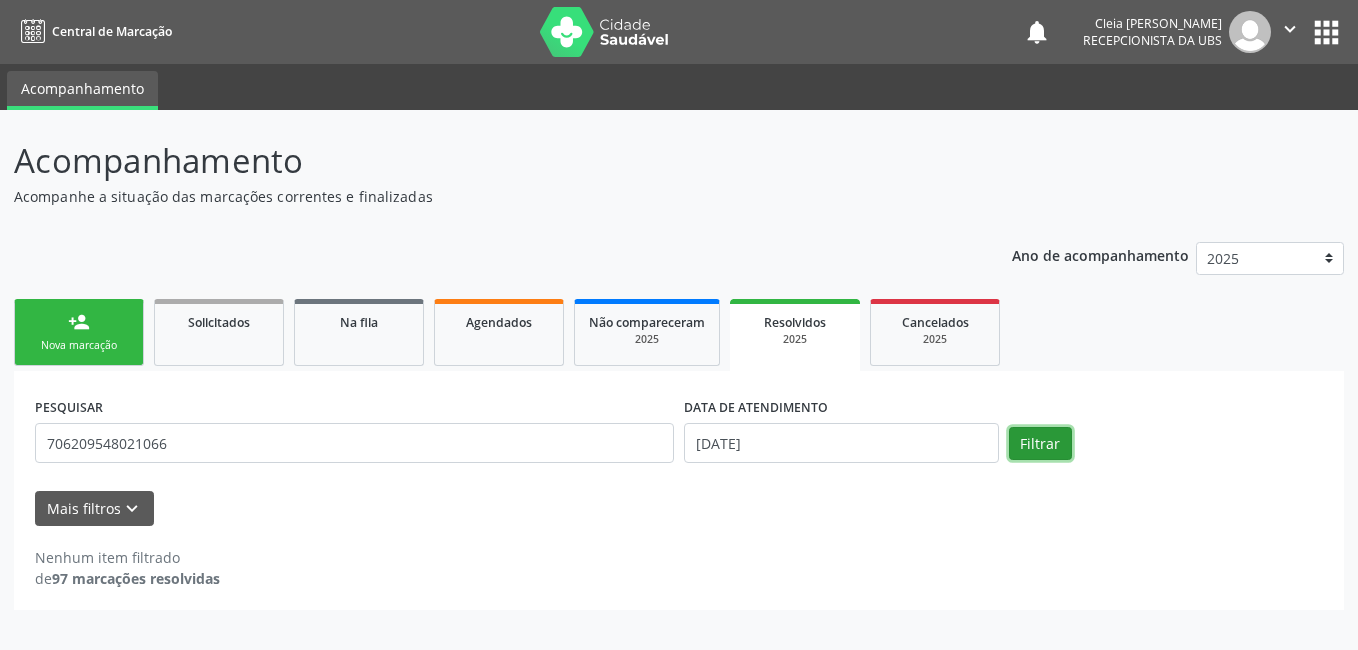 click on "Filtrar" at bounding box center [1040, 444] 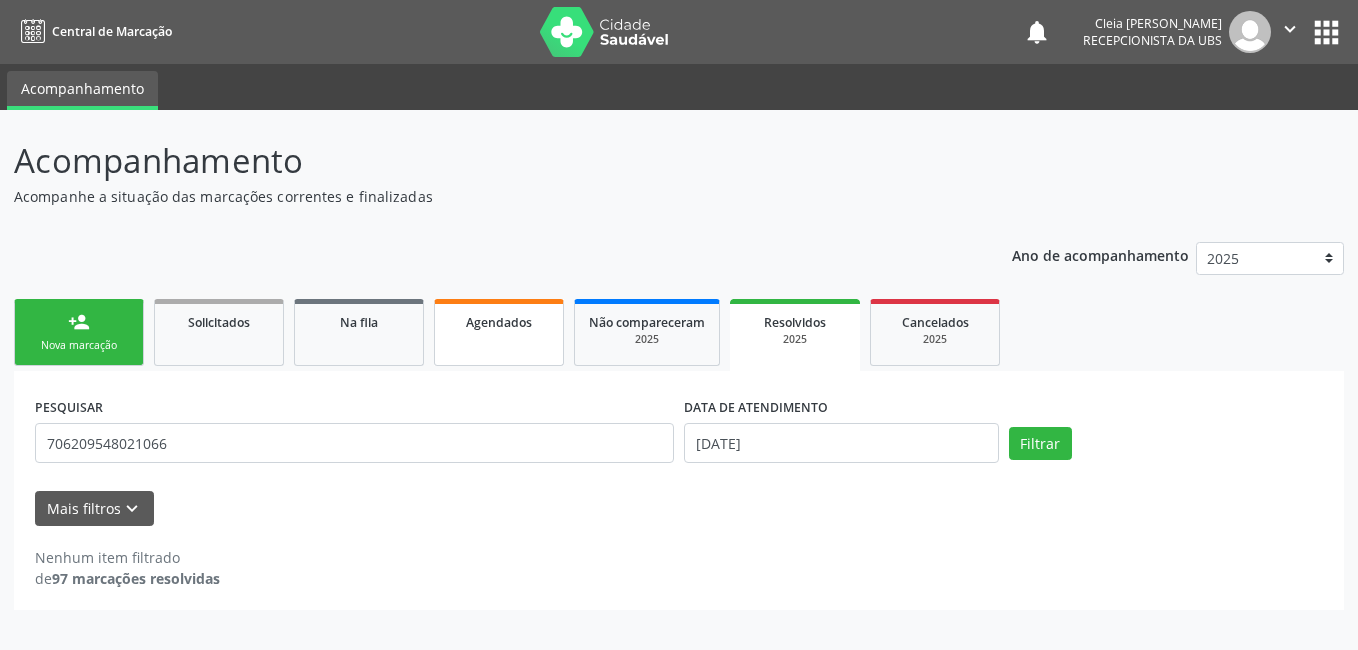 click on "Agendados" at bounding box center [499, 332] 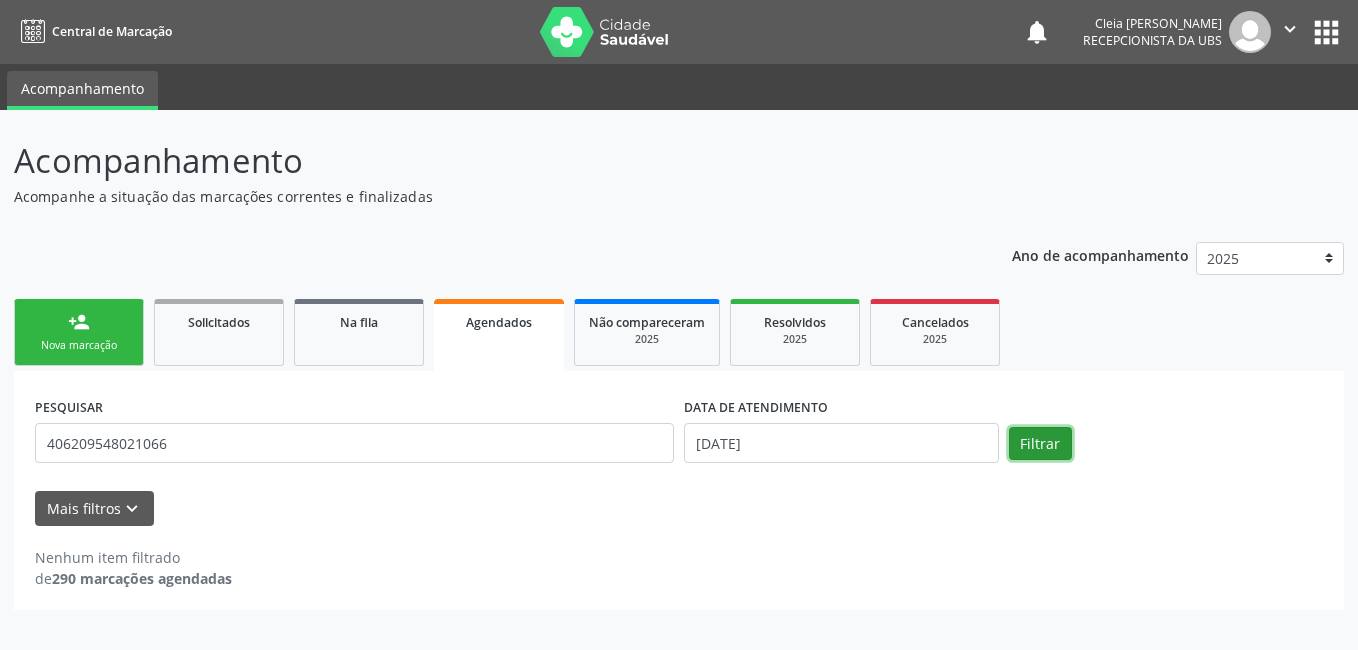 click on "Filtrar" at bounding box center (1040, 444) 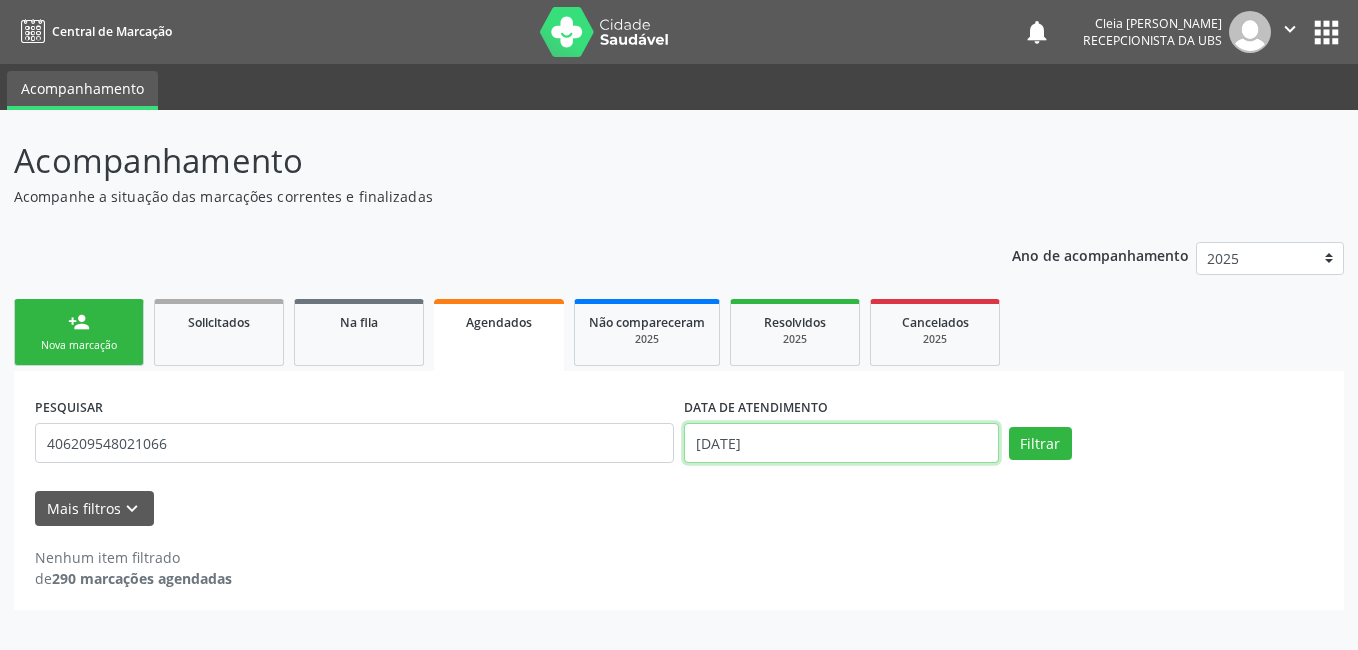 click on "[DATE]" at bounding box center (841, 443) 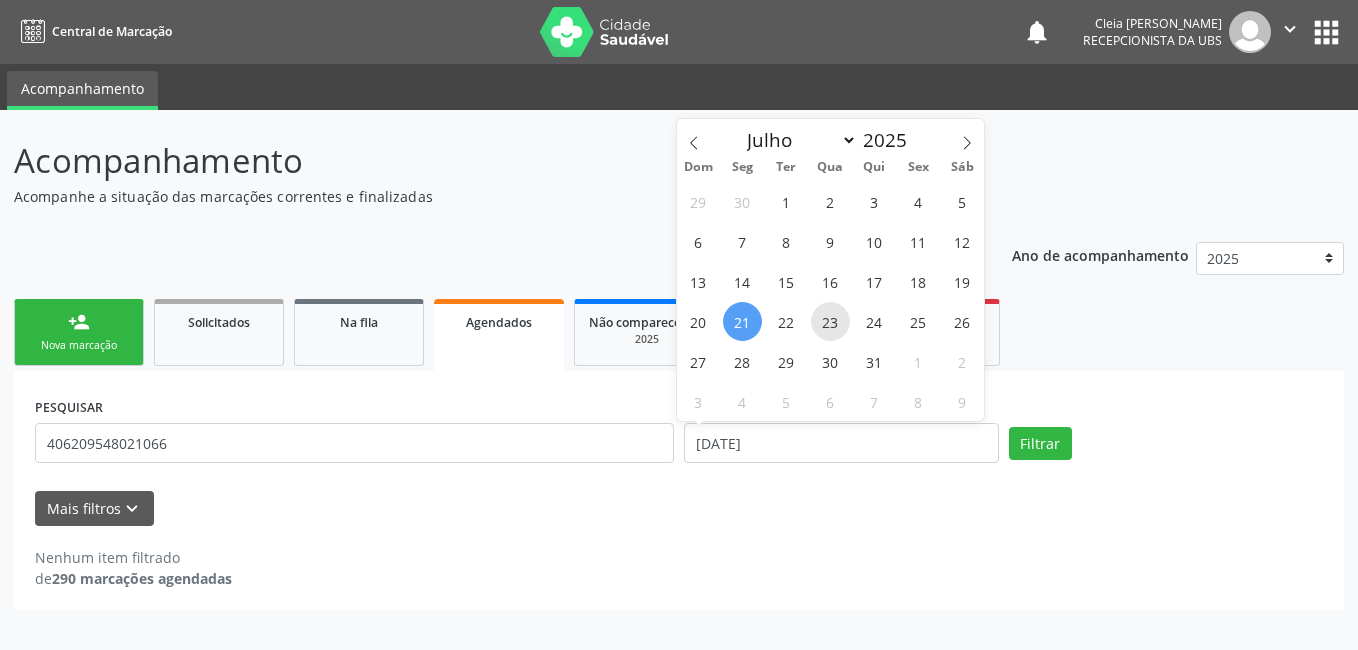 click on "23" at bounding box center (830, 321) 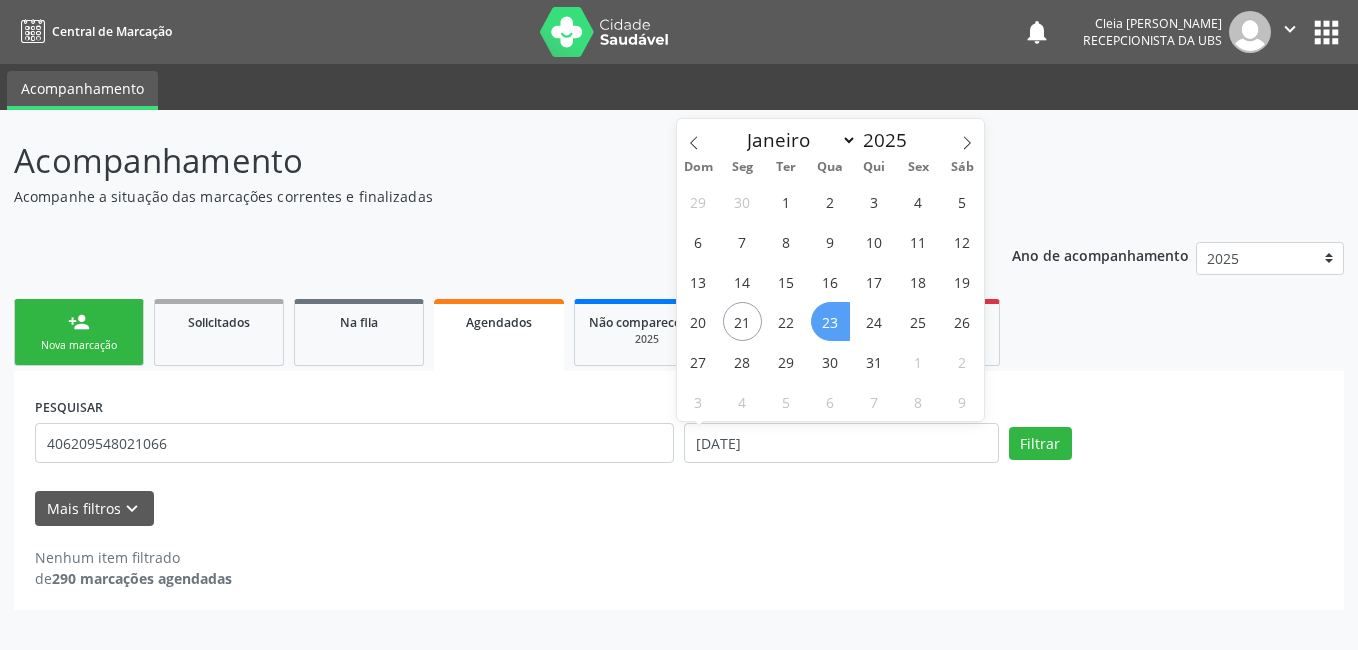 click on "23" at bounding box center (830, 321) 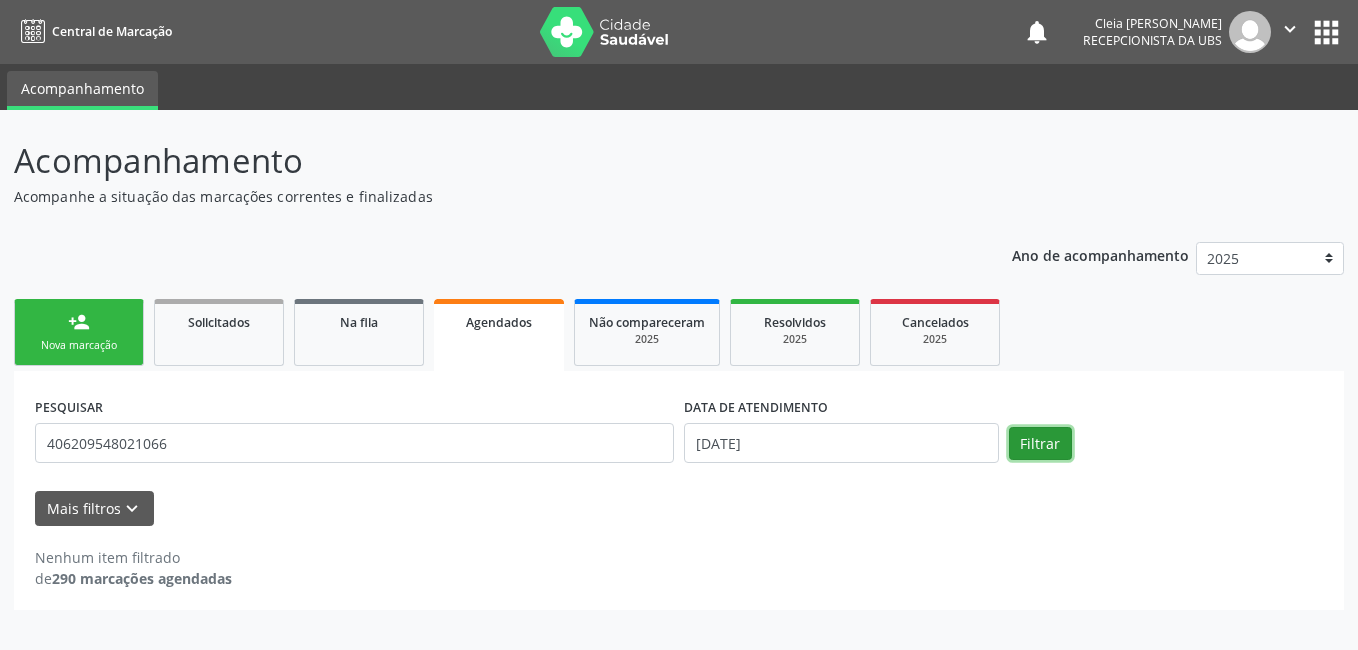 click on "Filtrar" at bounding box center [1040, 444] 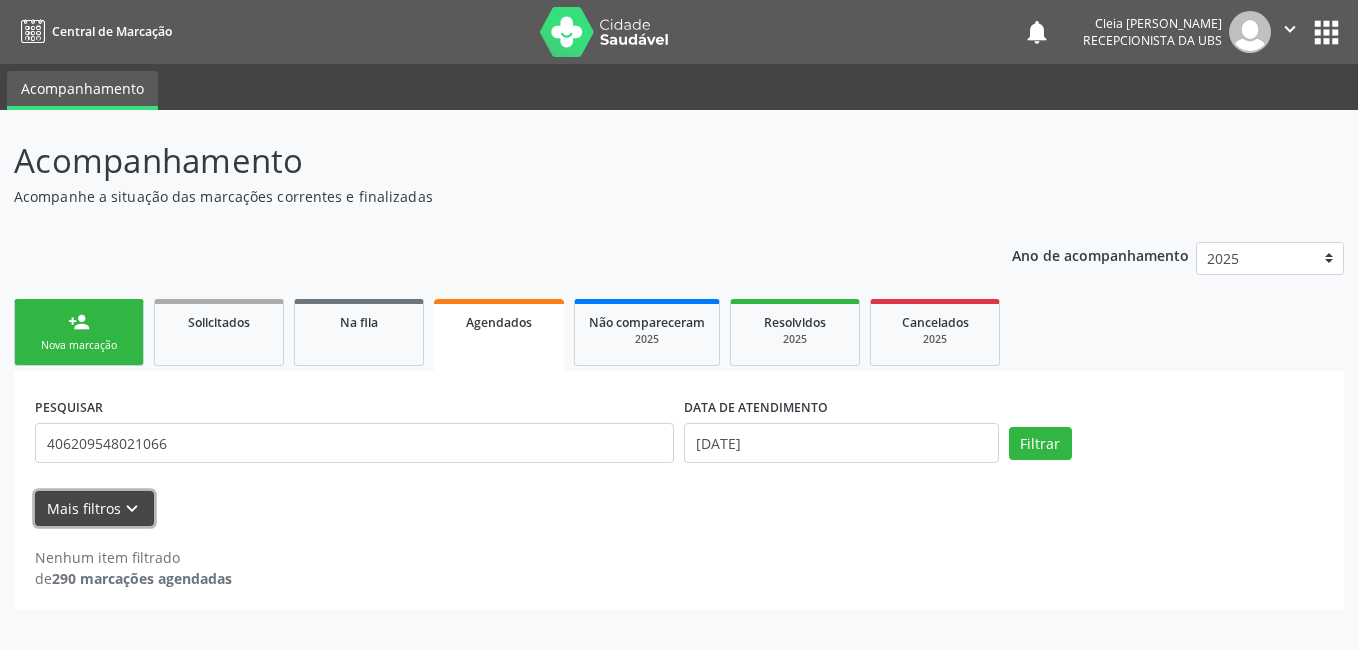 click on "keyboard_arrow_down" at bounding box center [132, 509] 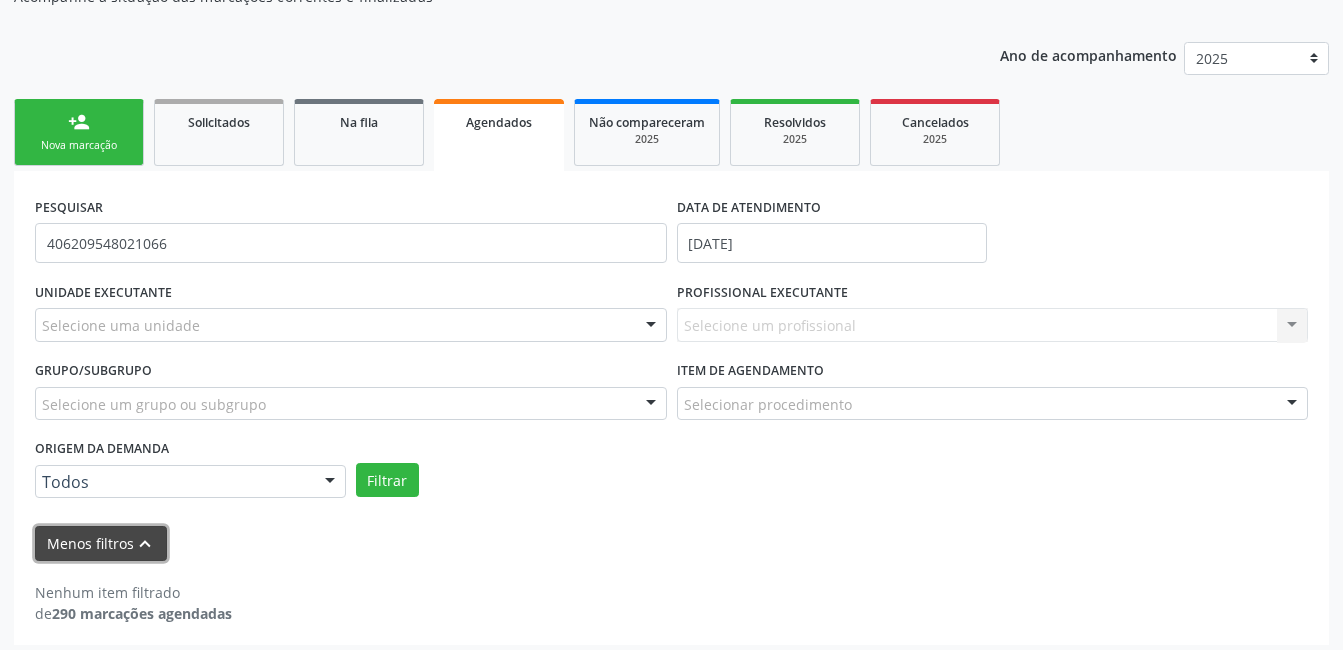 scroll, scrollTop: 209, scrollLeft: 0, axis: vertical 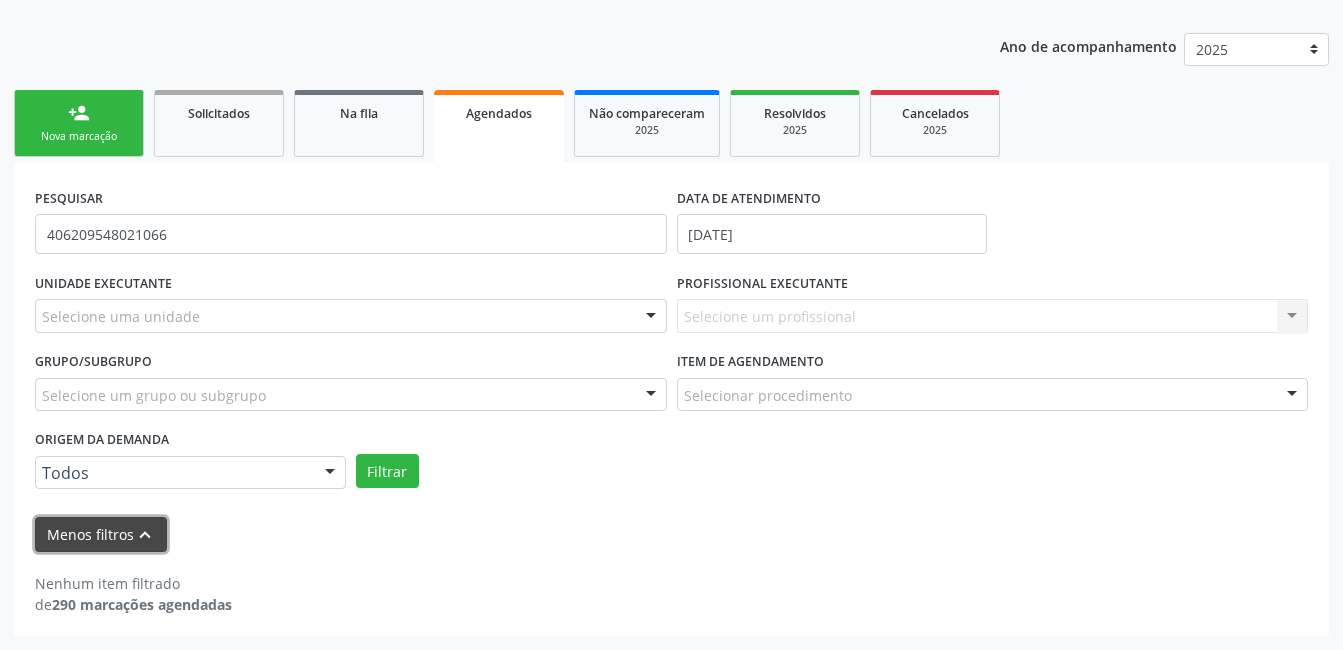 click on "keyboard_arrow_up" at bounding box center (145, 535) 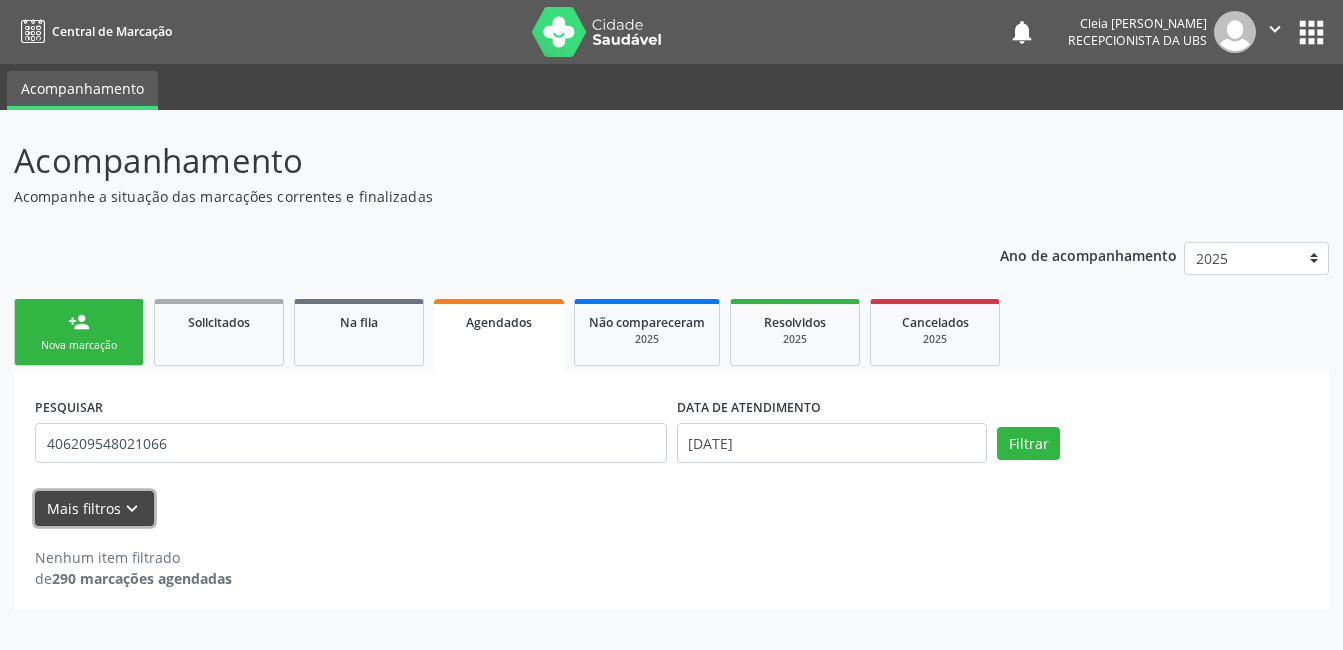 scroll, scrollTop: 0, scrollLeft: 0, axis: both 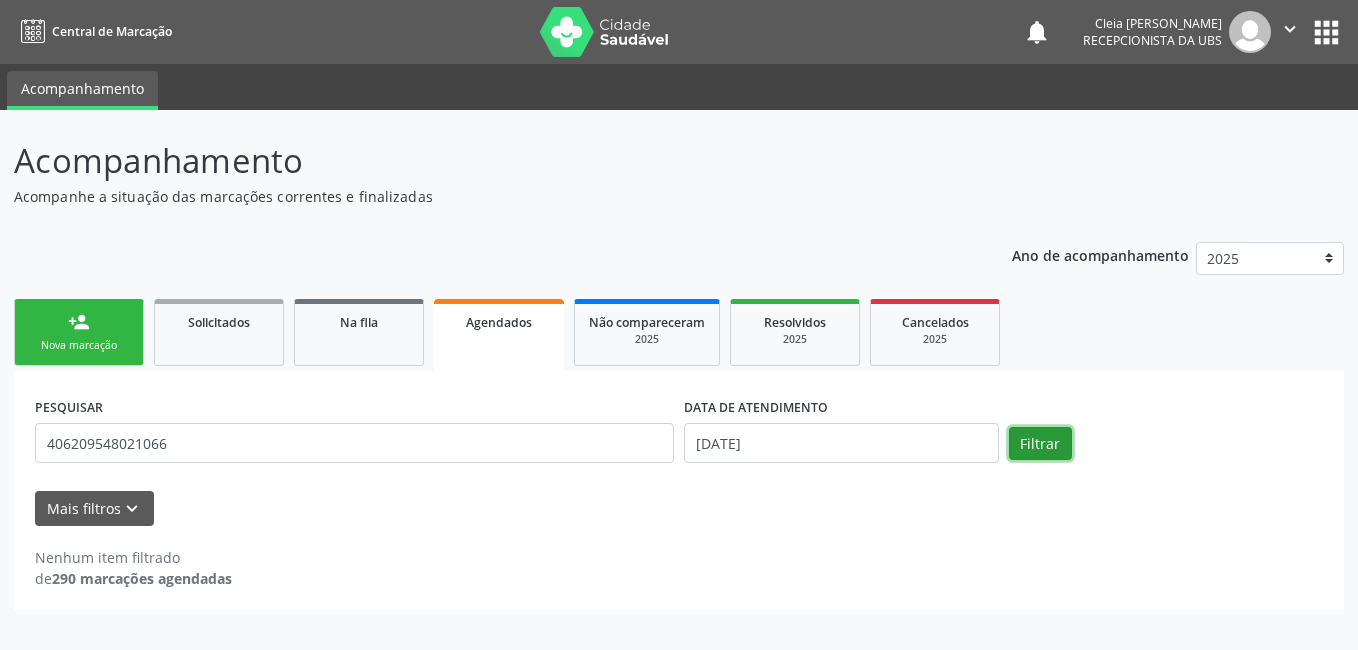 click on "Filtrar" at bounding box center [1040, 444] 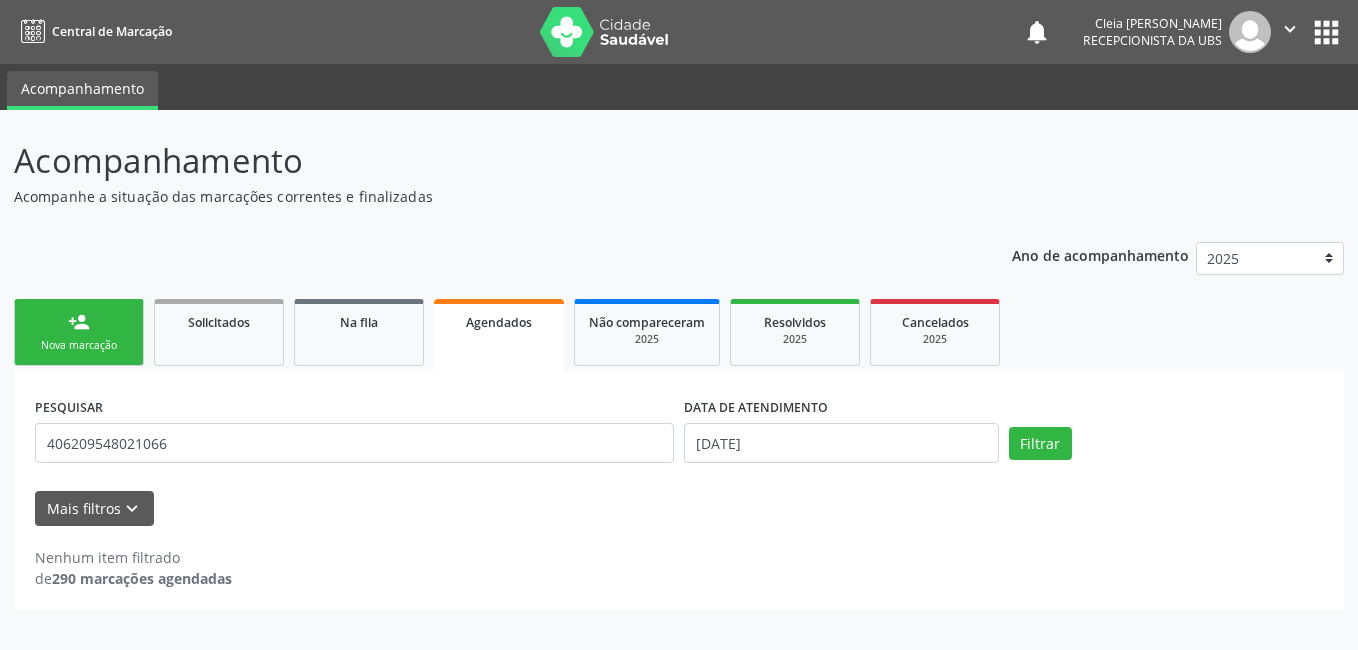 click on "Agendados" at bounding box center (499, 335) 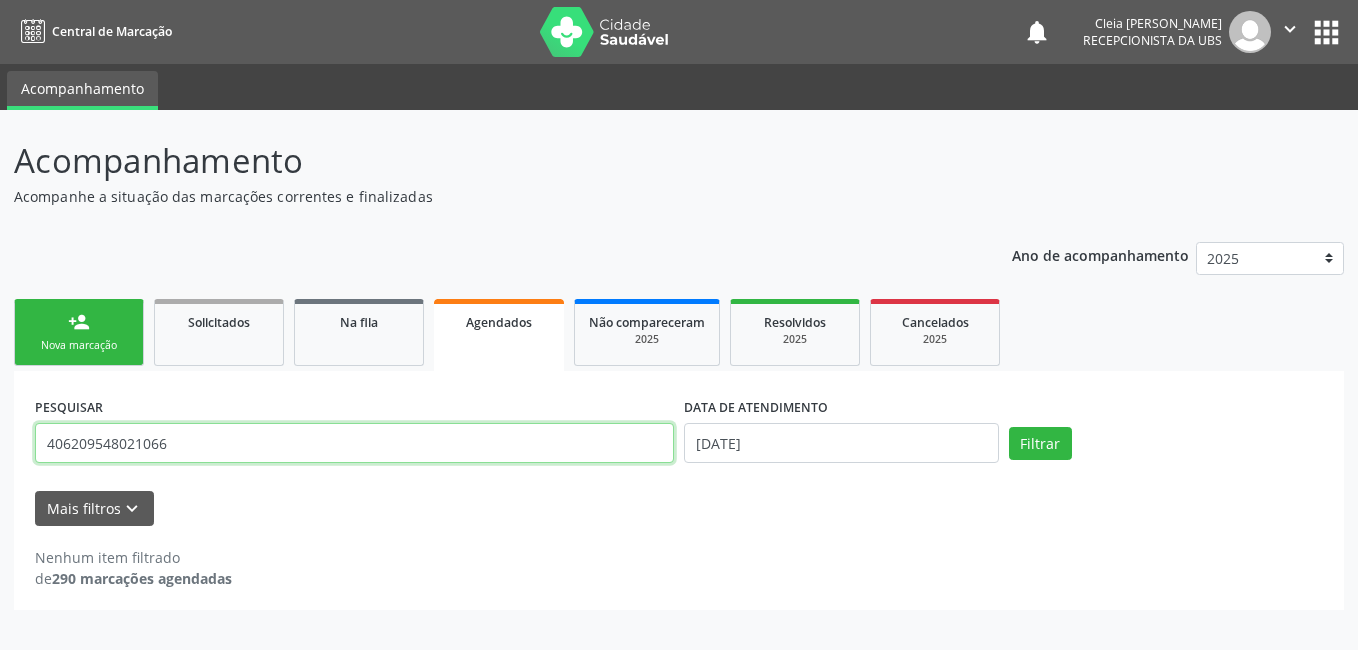 drag, startPoint x: 191, startPoint y: 447, endPoint x: -4, endPoint y: 472, distance: 196.59604 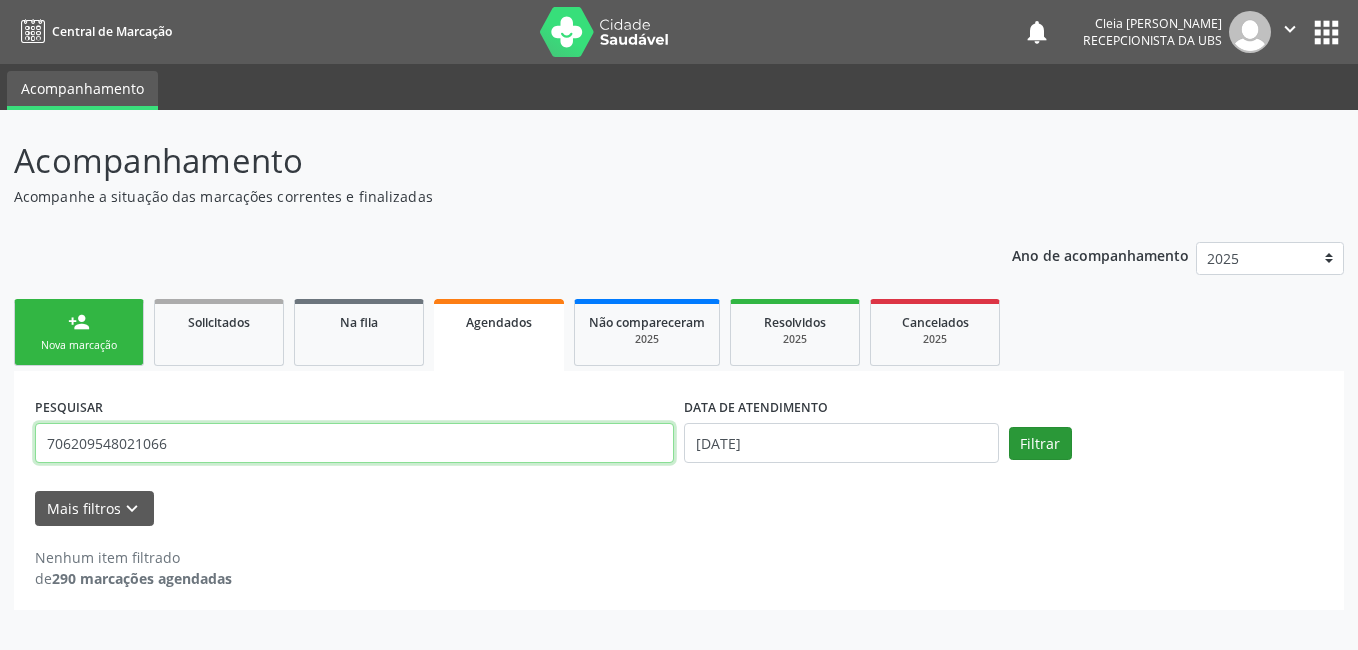 type on "706209548021066" 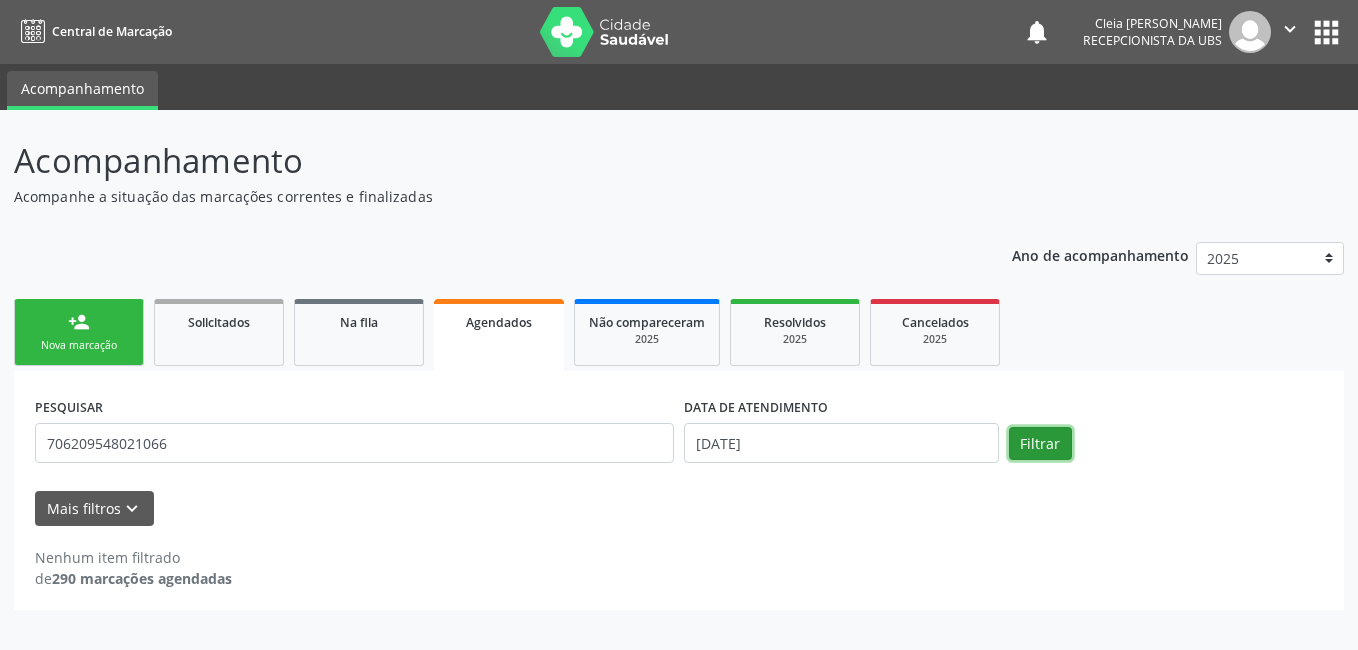 click on "Filtrar" at bounding box center (1040, 444) 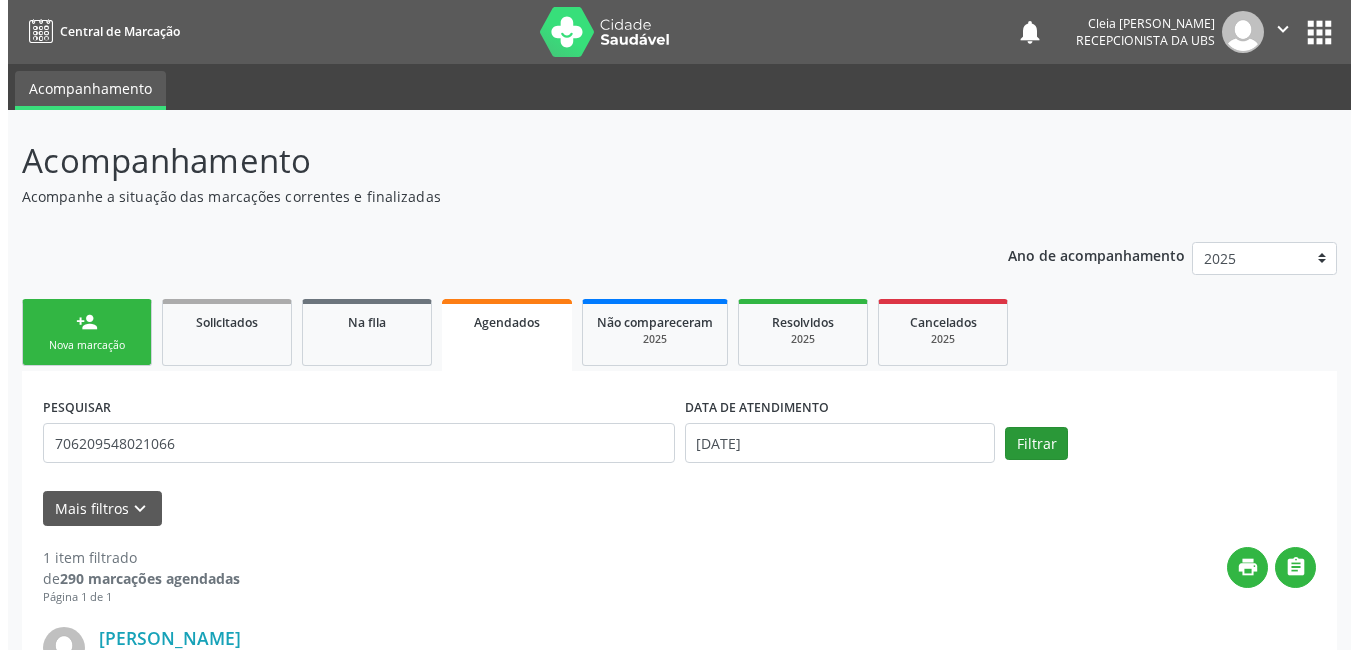 scroll, scrollTop: 278, scrollLeft: 0, axis: vertical 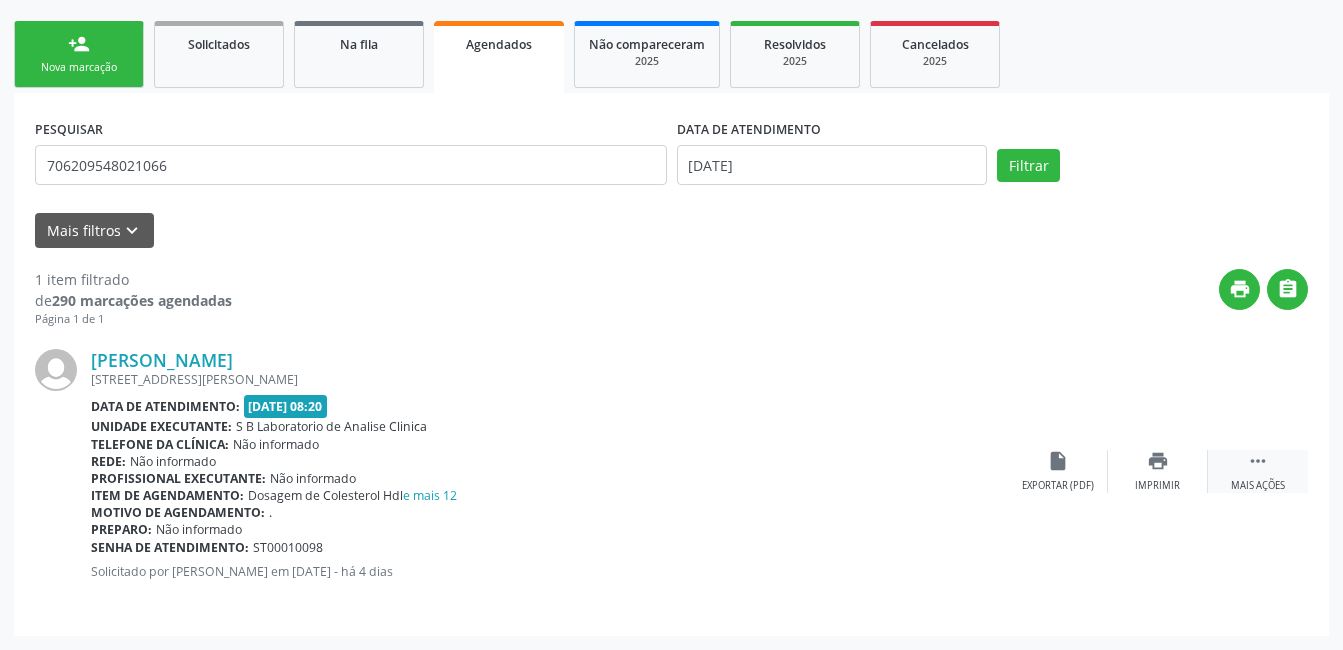 click on "Mais ações" at bounding box center [1258, 486] 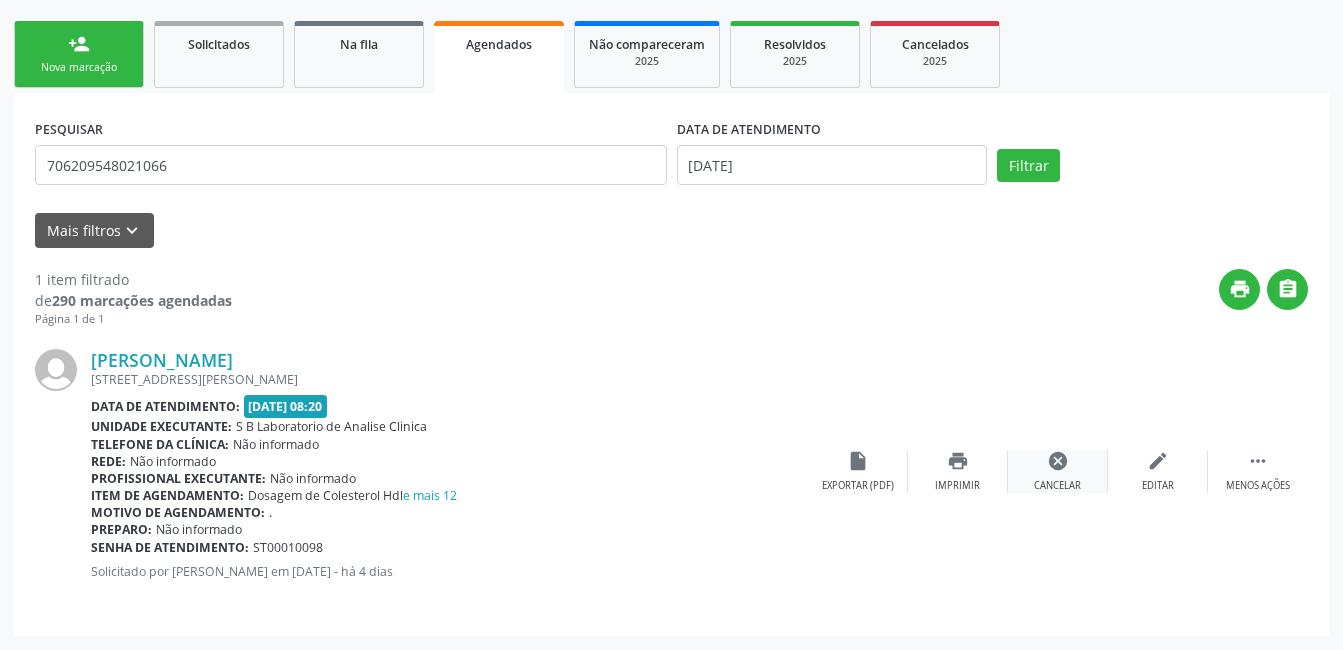click on "cancel
Cancelar" at bounding box center [1058, 471] 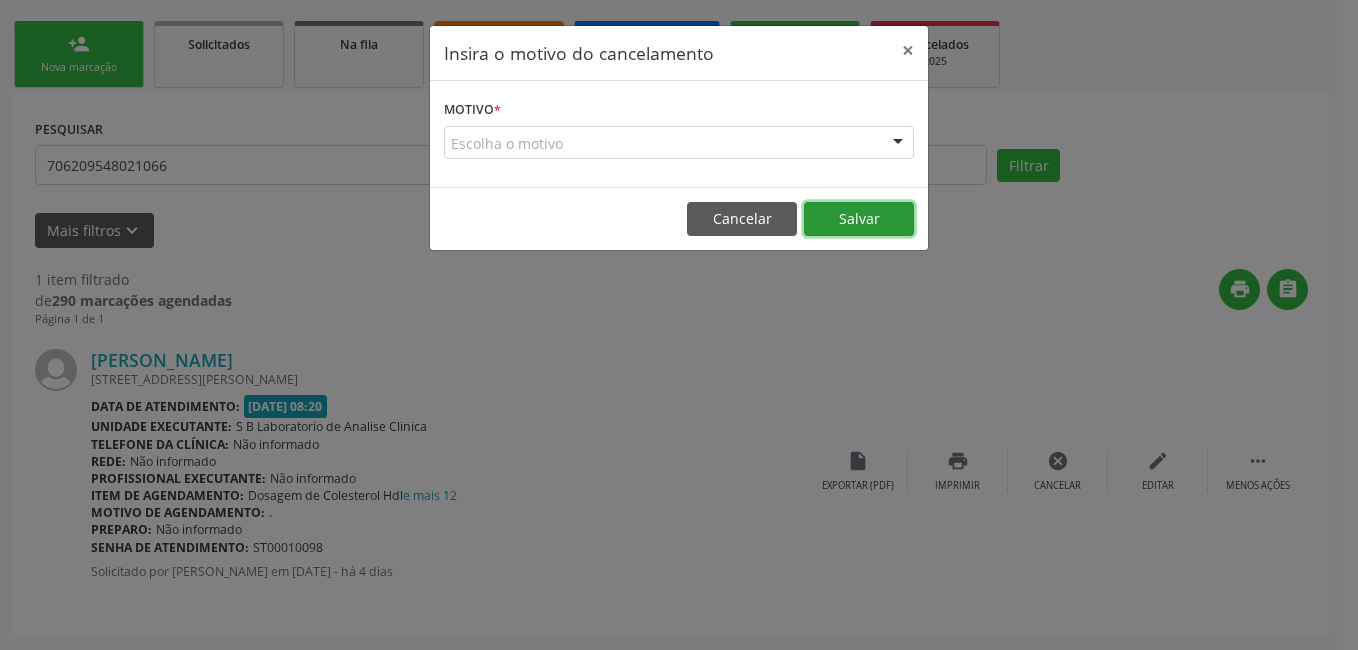click on "Salvar" at bounding box center (859, 219) 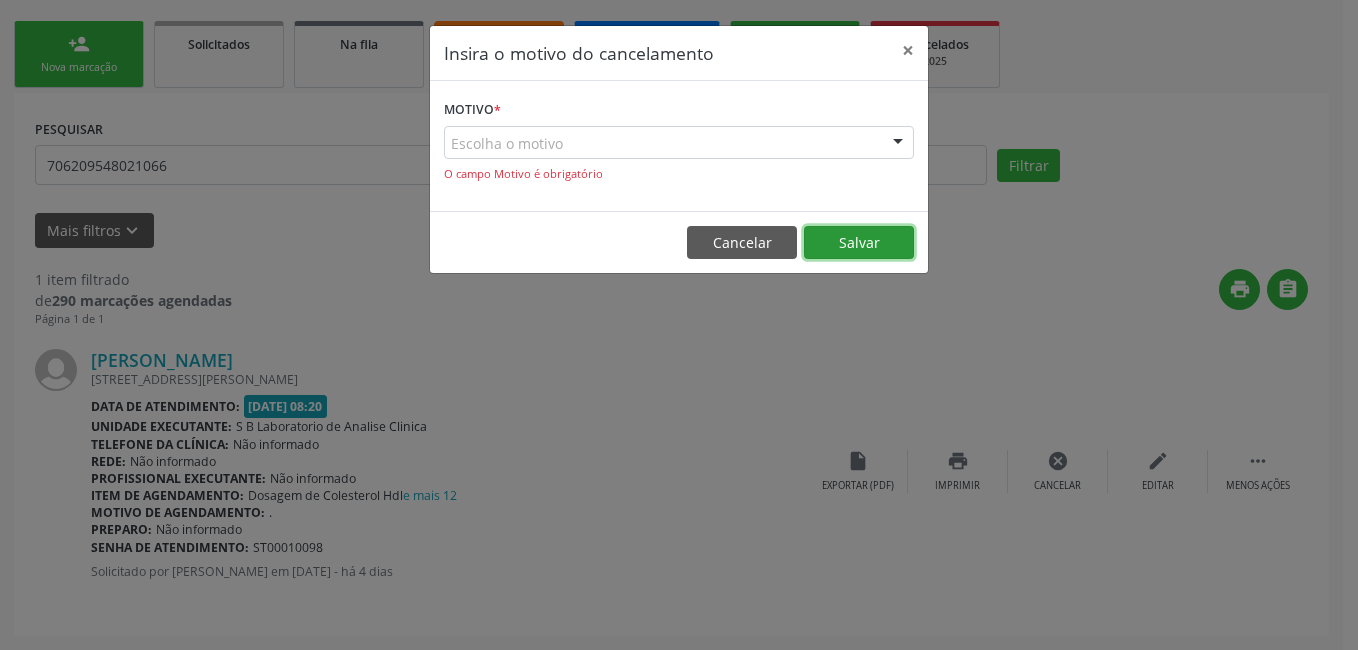 click on "Salvar" at bounding box center (859, 243) 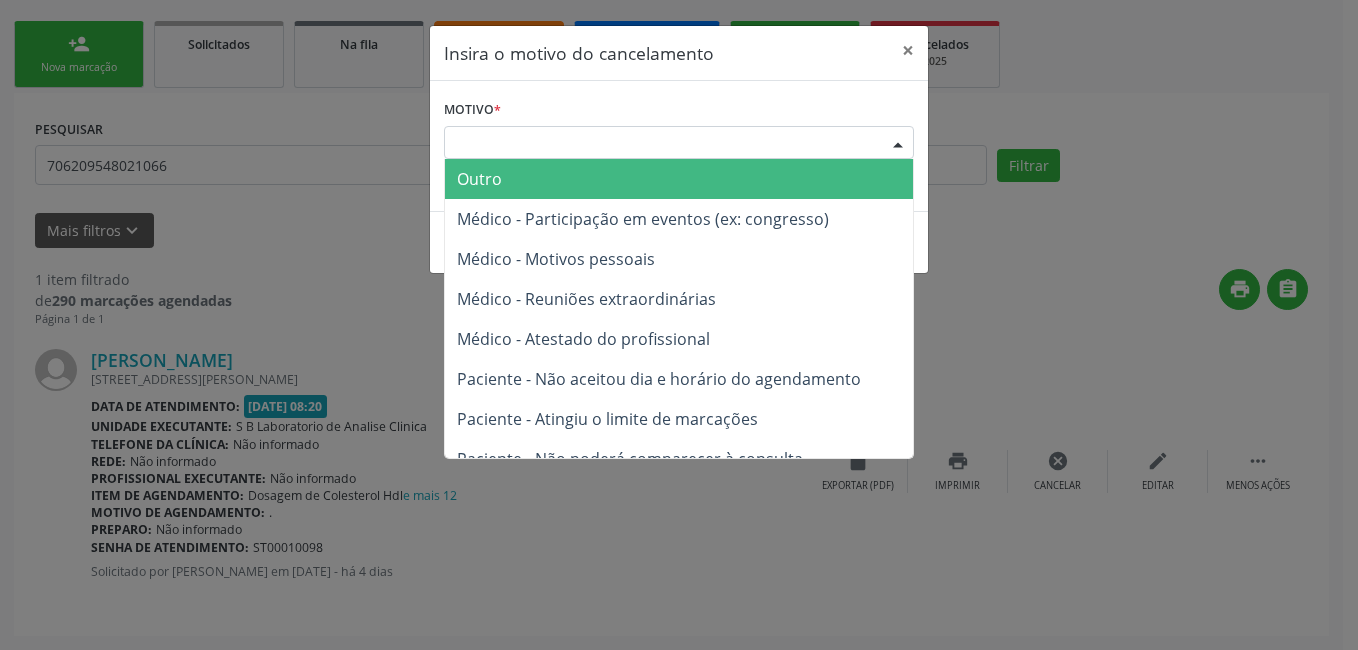 click on "Escolha o motivo" at bounding box center (679, 143) 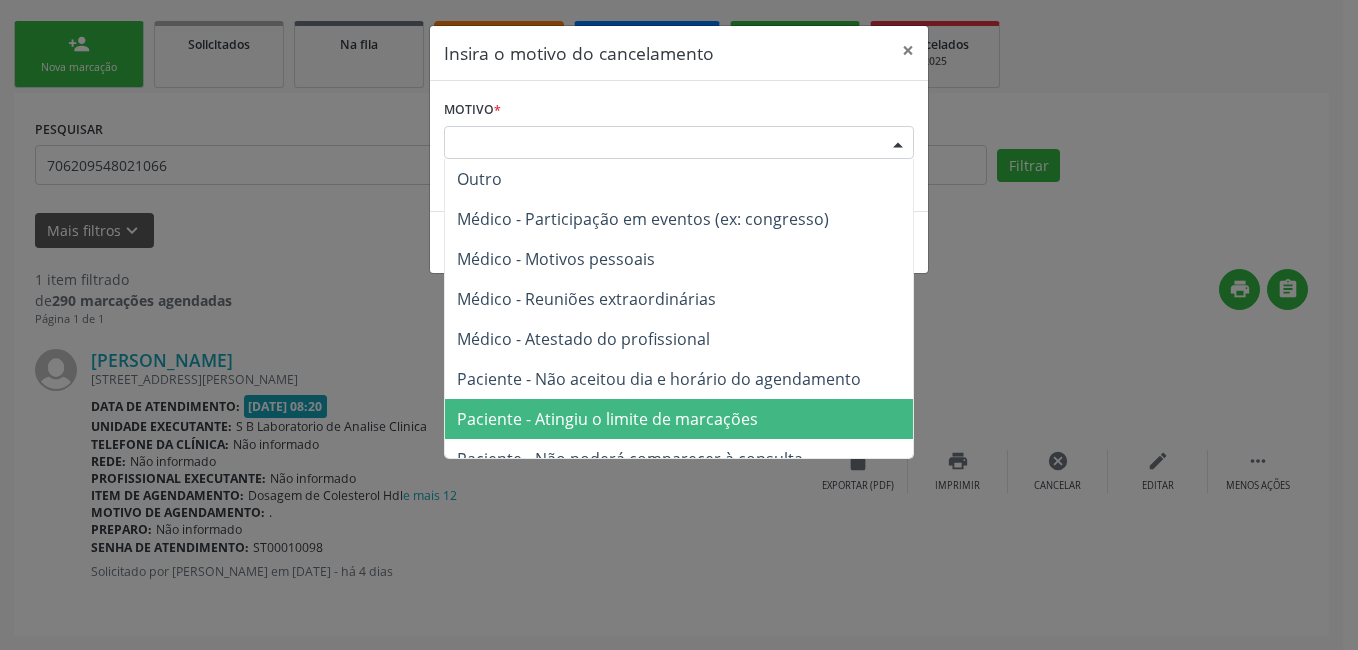 scroll, scrollTop: 100, scrollLeft: 0, axis: vertical 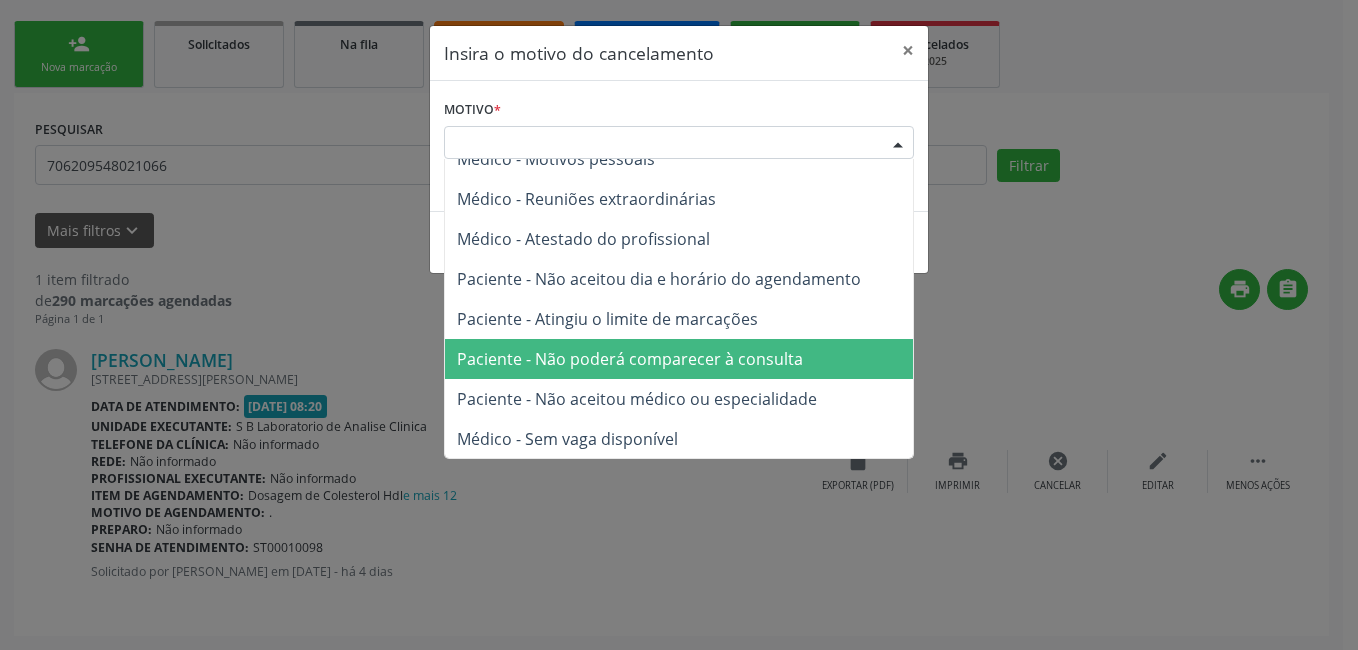 click on "Paciente - Não poderá comparecer à consulta" at bounding box center [630, 359] 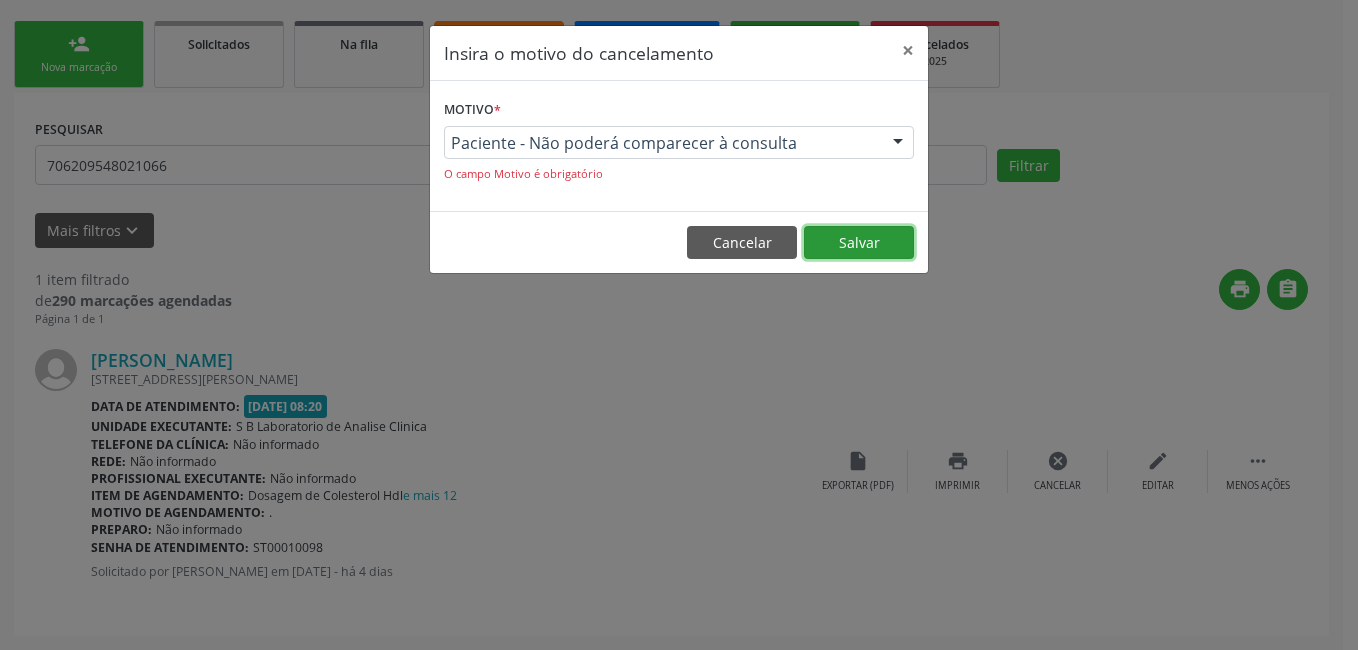 click on "Salvar" at bounding box center (859, 243) 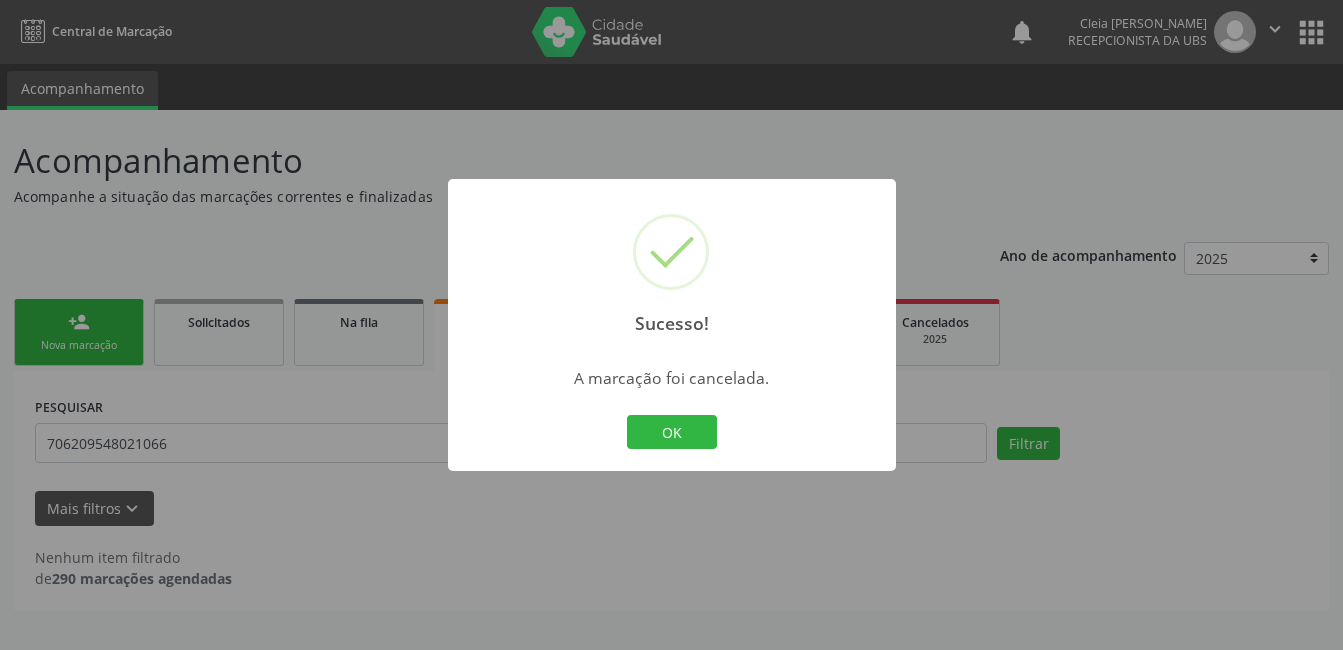 scroll, scrollTop: 0, scrollLeft: 0, axis: both 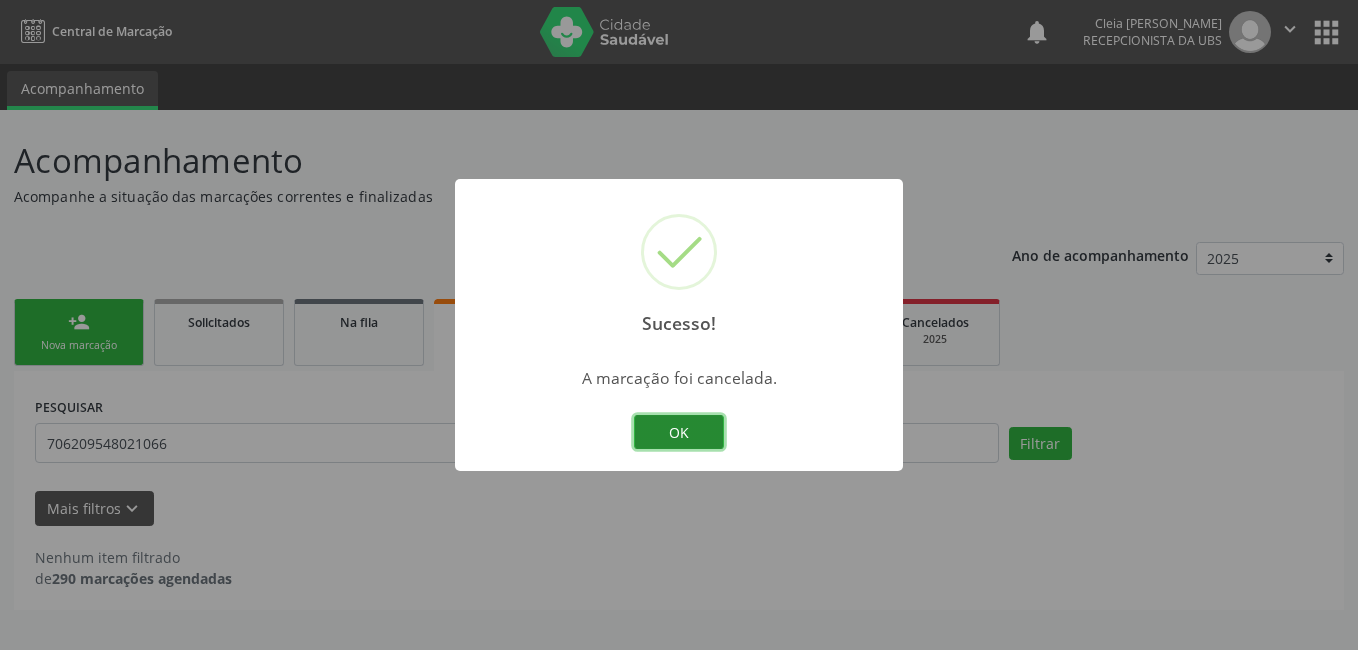 click on "OK" at bounding box center (679, 432) 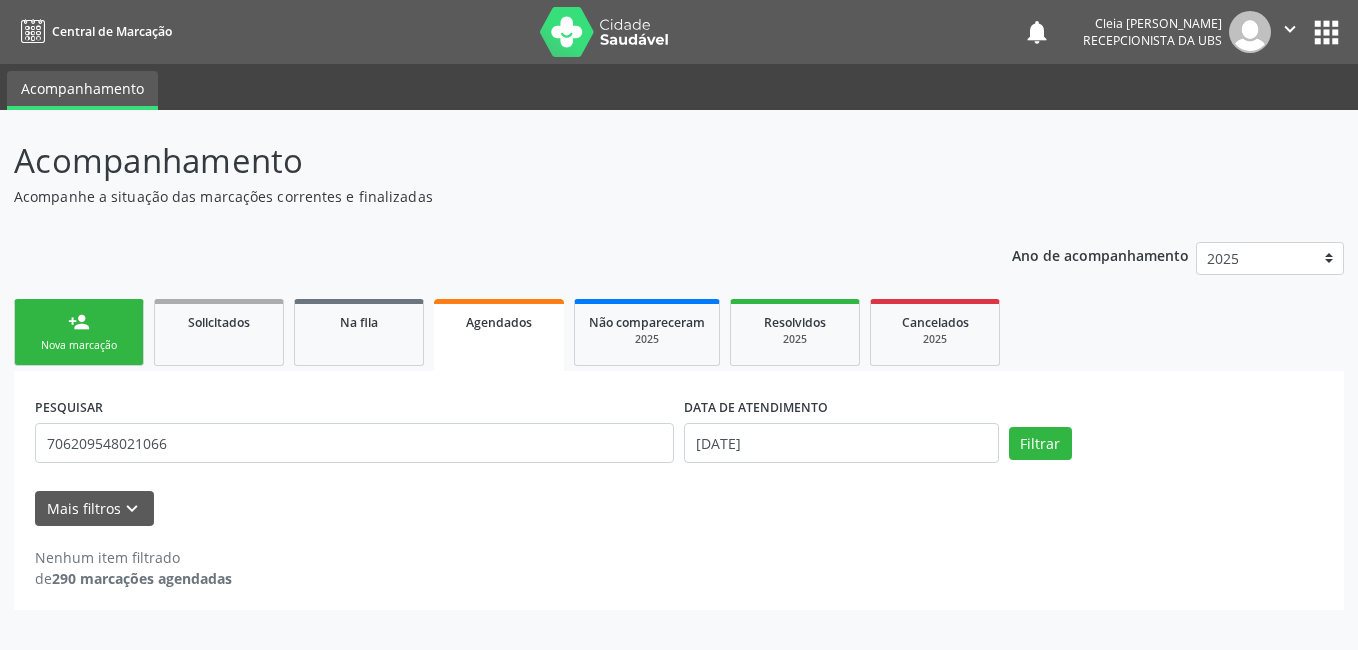 click on "person_add" at bounding box center (79, 322) 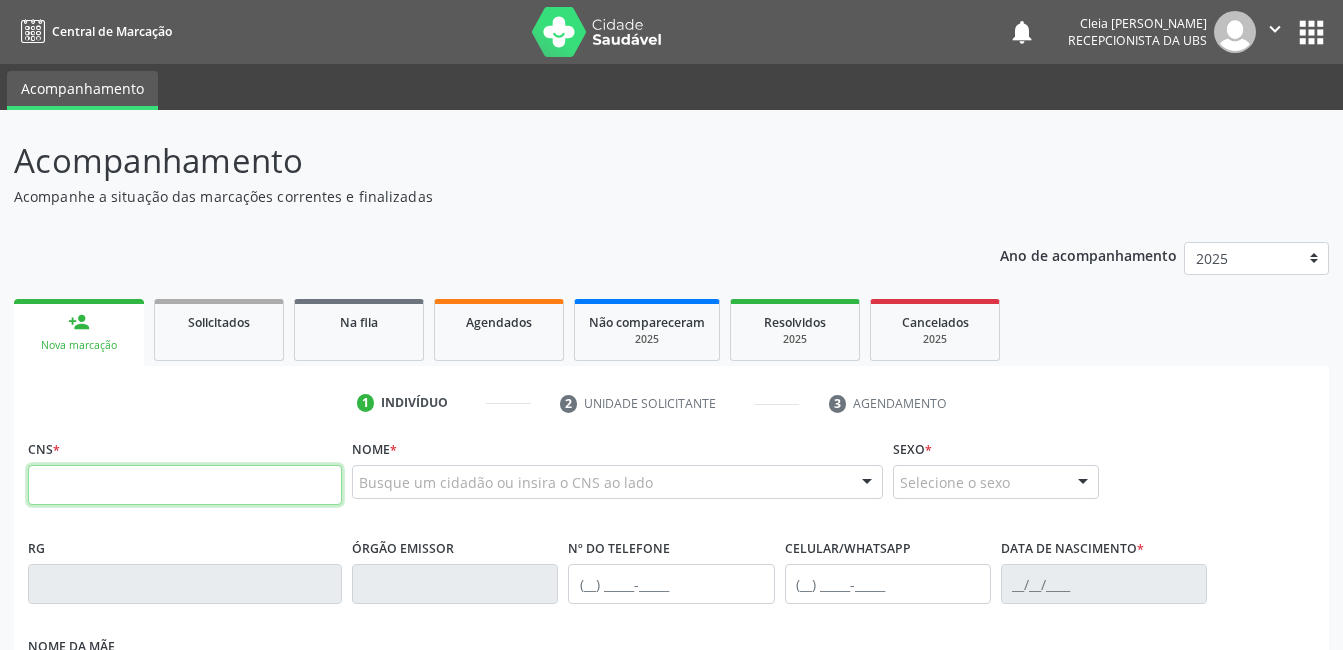 click at bounding box center [185, 485] 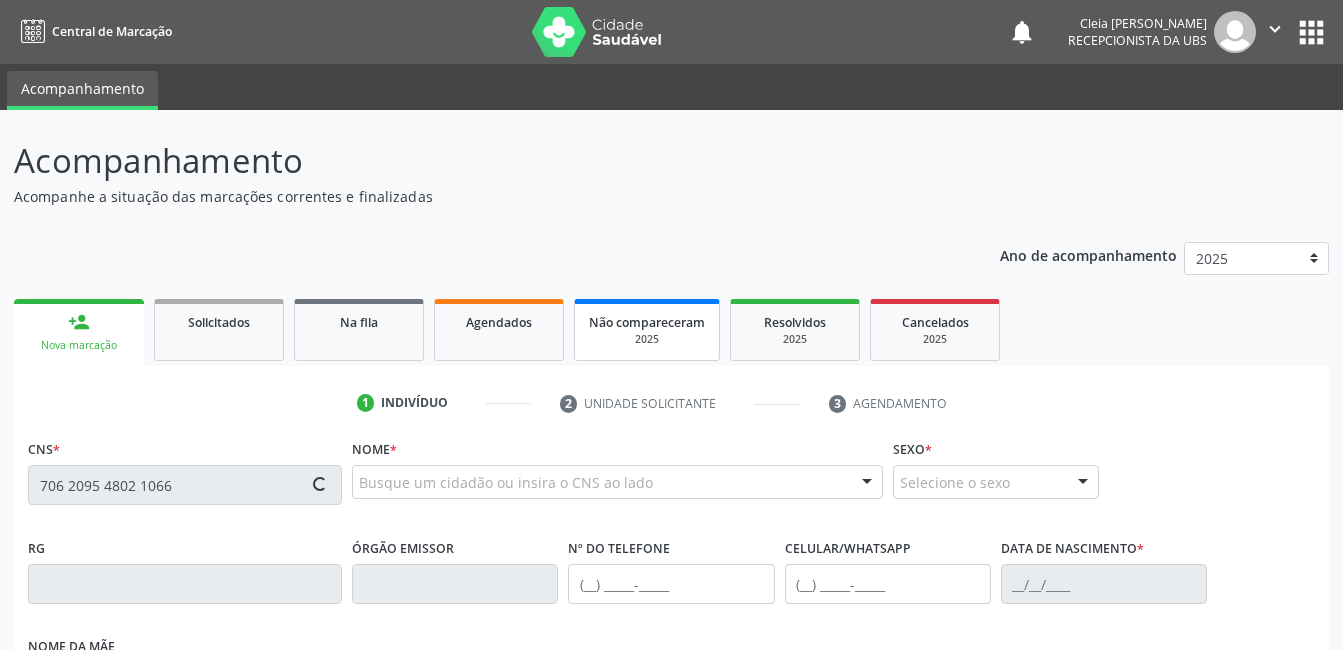 type on "706 2095 4802 1066" 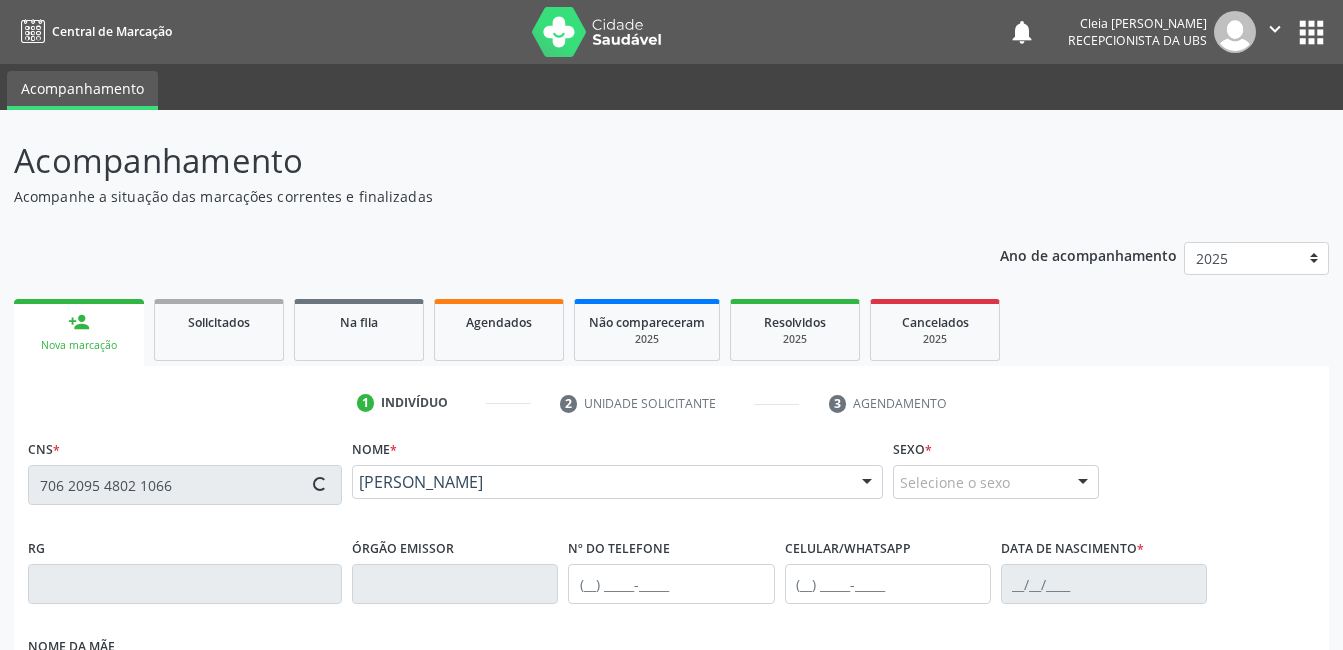 type on "[PHONE_NUMBER]" 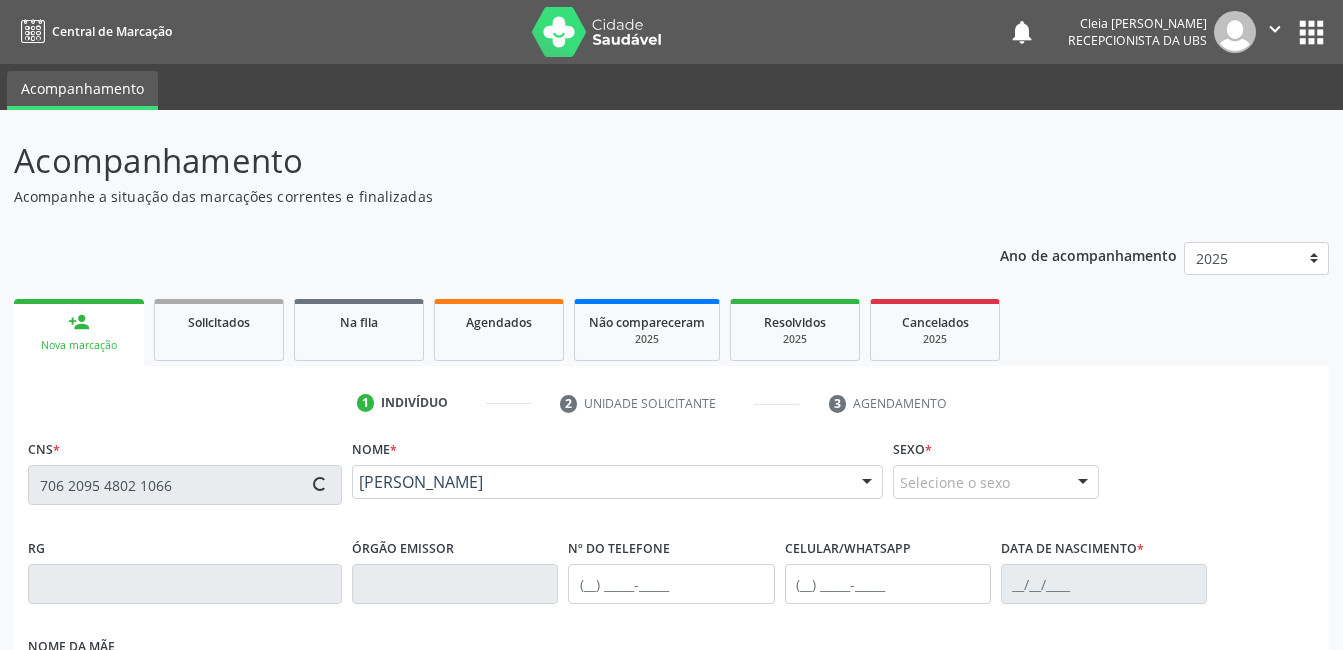 type on "[PHONE_NUMBER]" 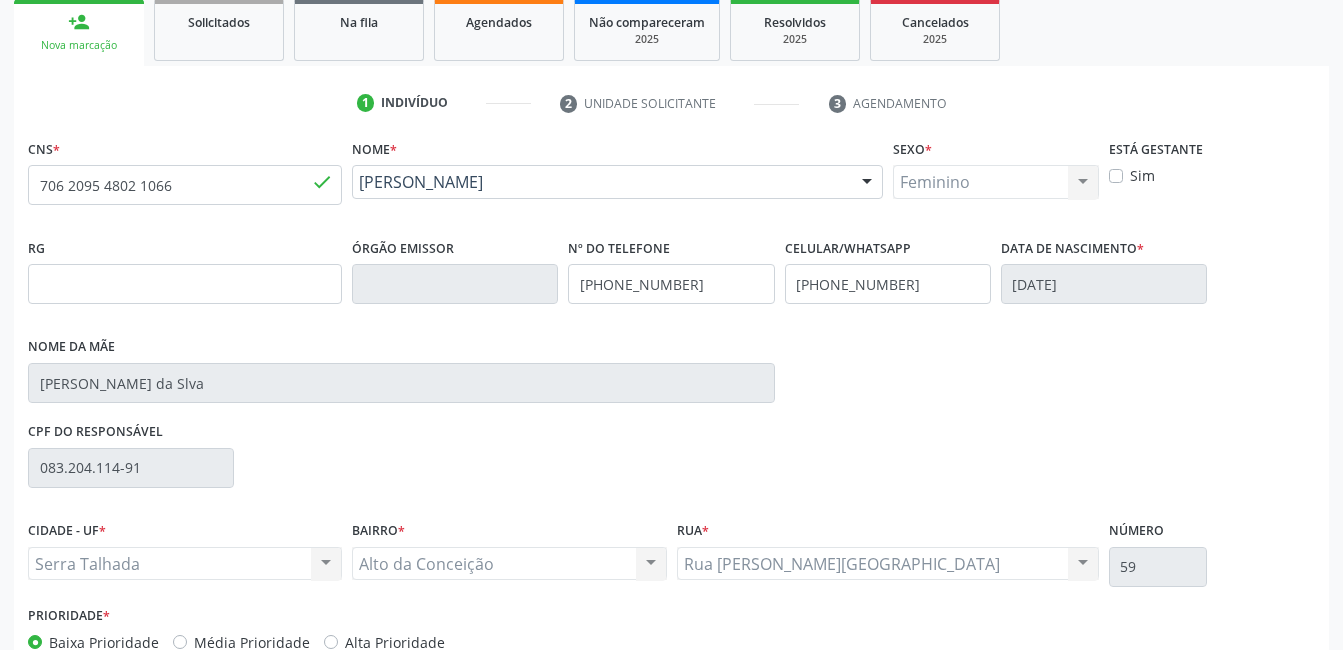 scroll, scrollTop: 400, scrollLeft: 0, axis: vertical 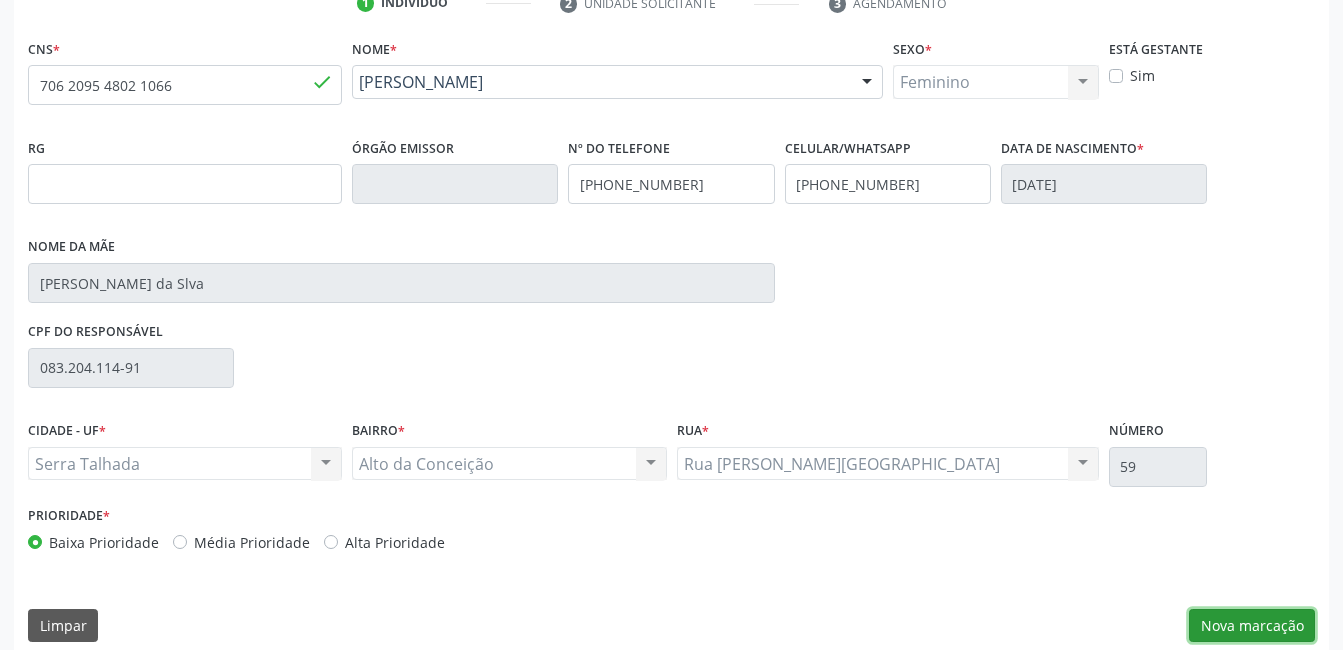 click on "Nova marcação" at bounding box center [1252, 626] 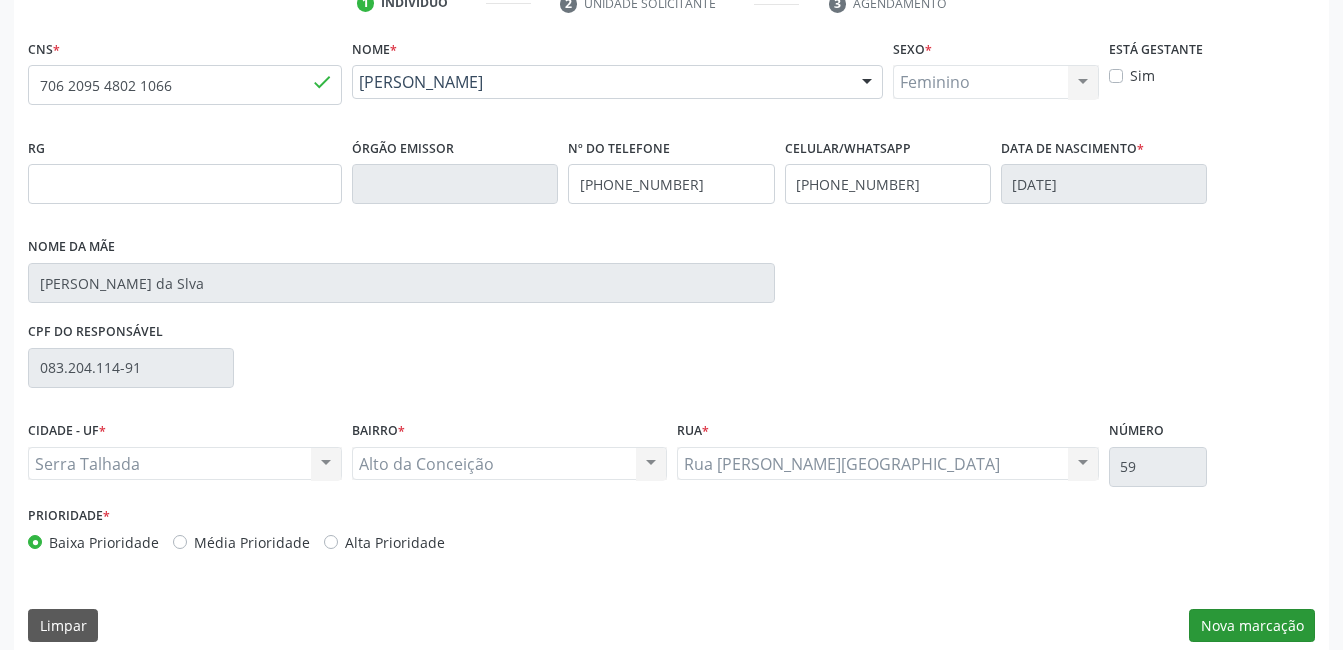 scroll, scrollTop: 256, scrollLeft: 0, axis: vertical 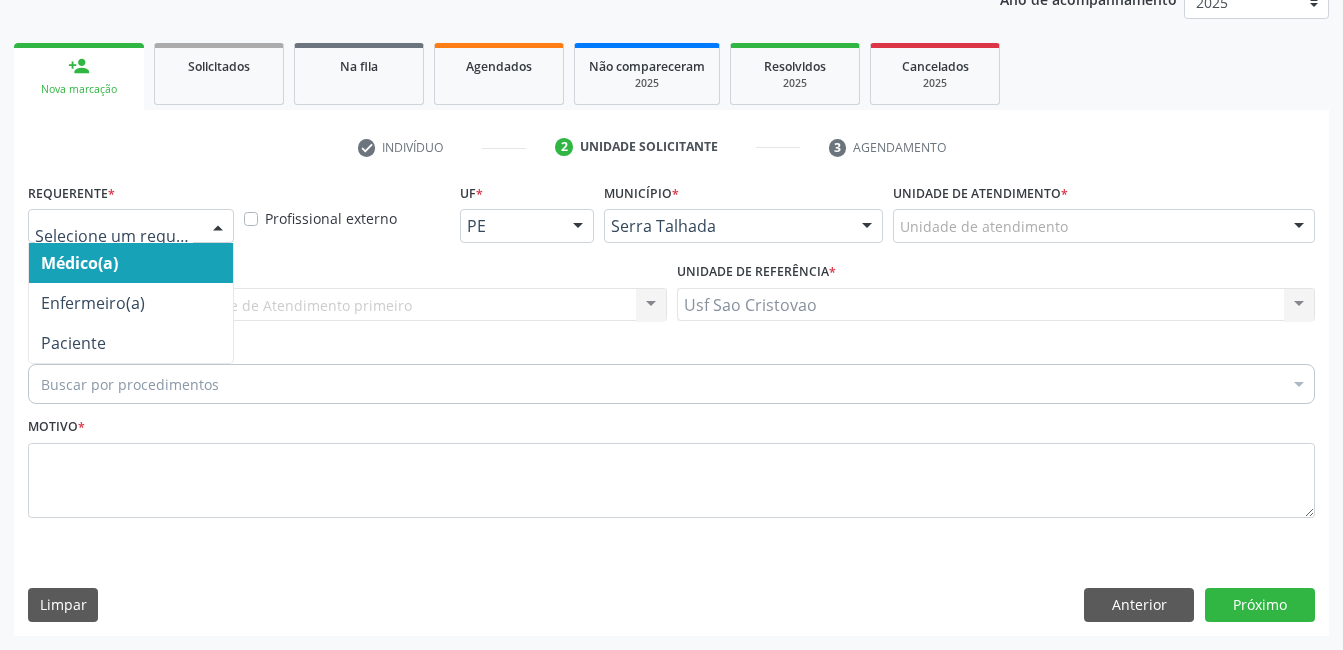 click at bounding box center (218, 227) 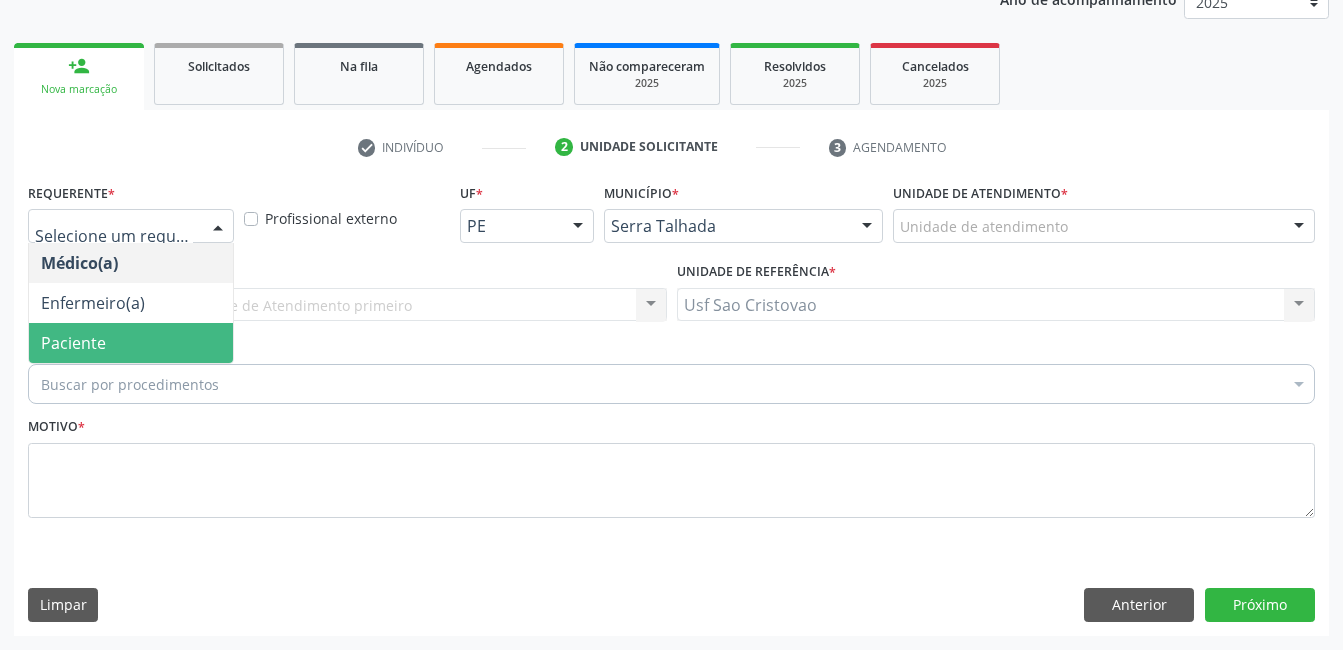 click on "Paciente" at bounding box center [131, 343] 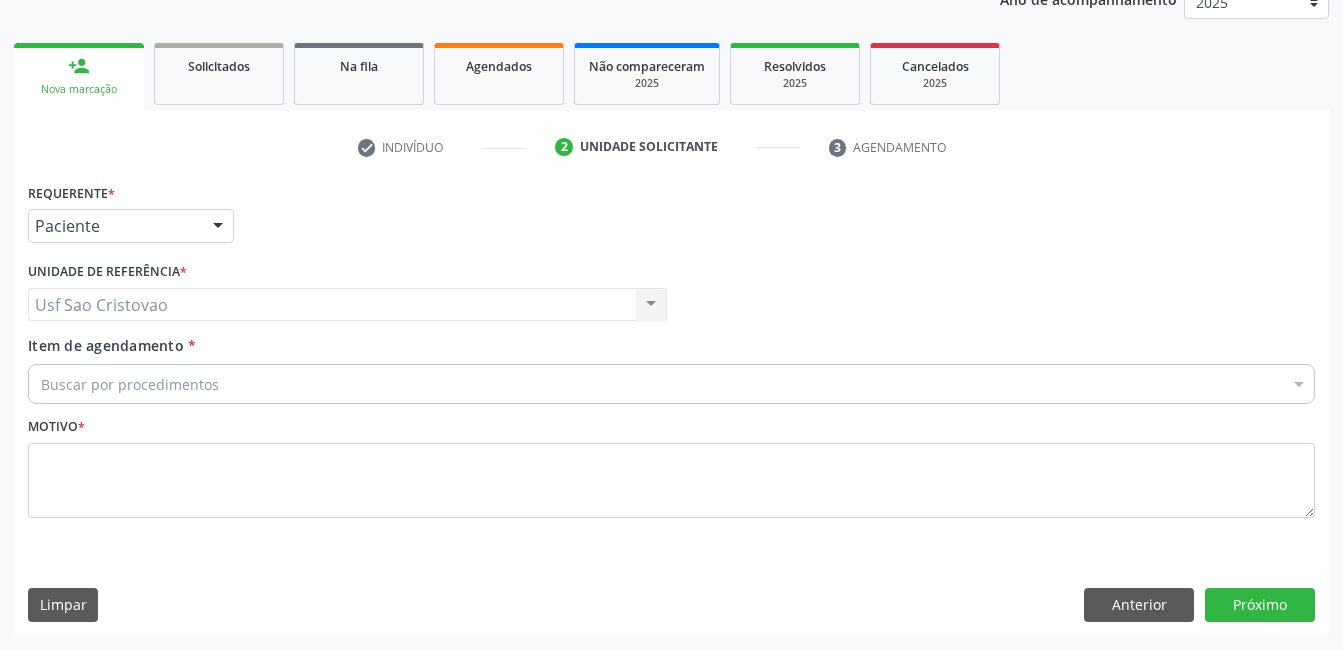 click on "Buscar por procedimentos" at bounding box center (671, 384) 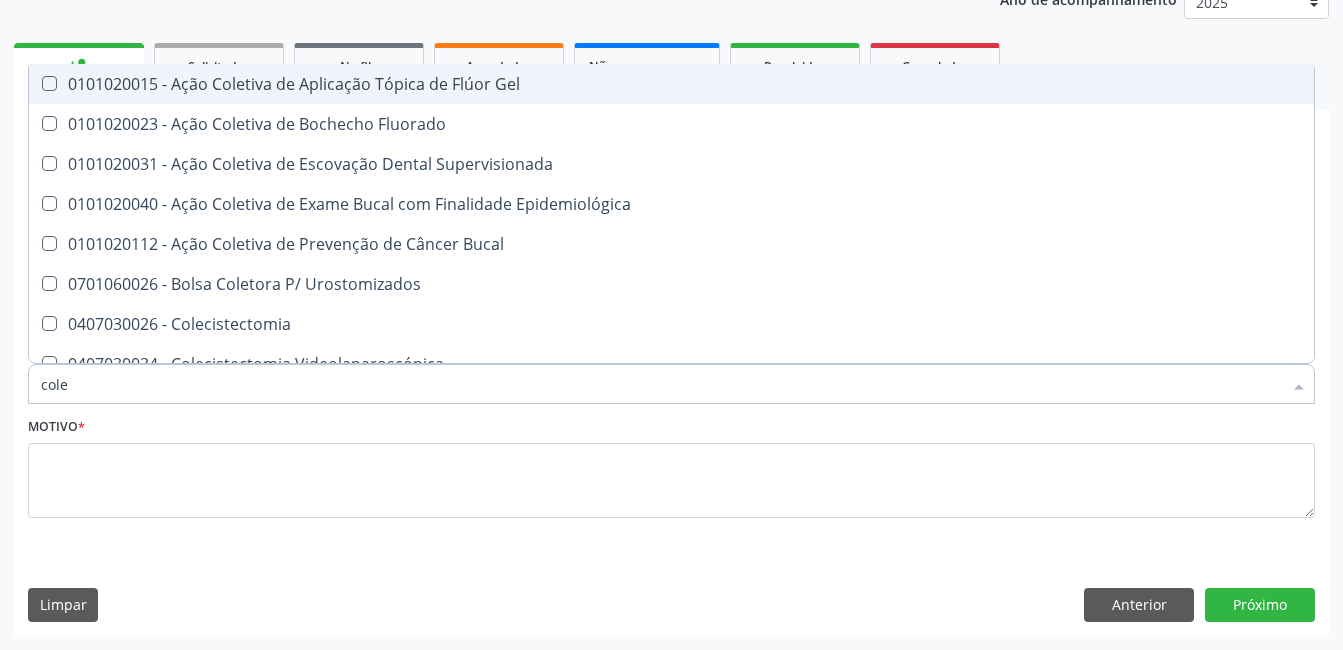 type on "coles" 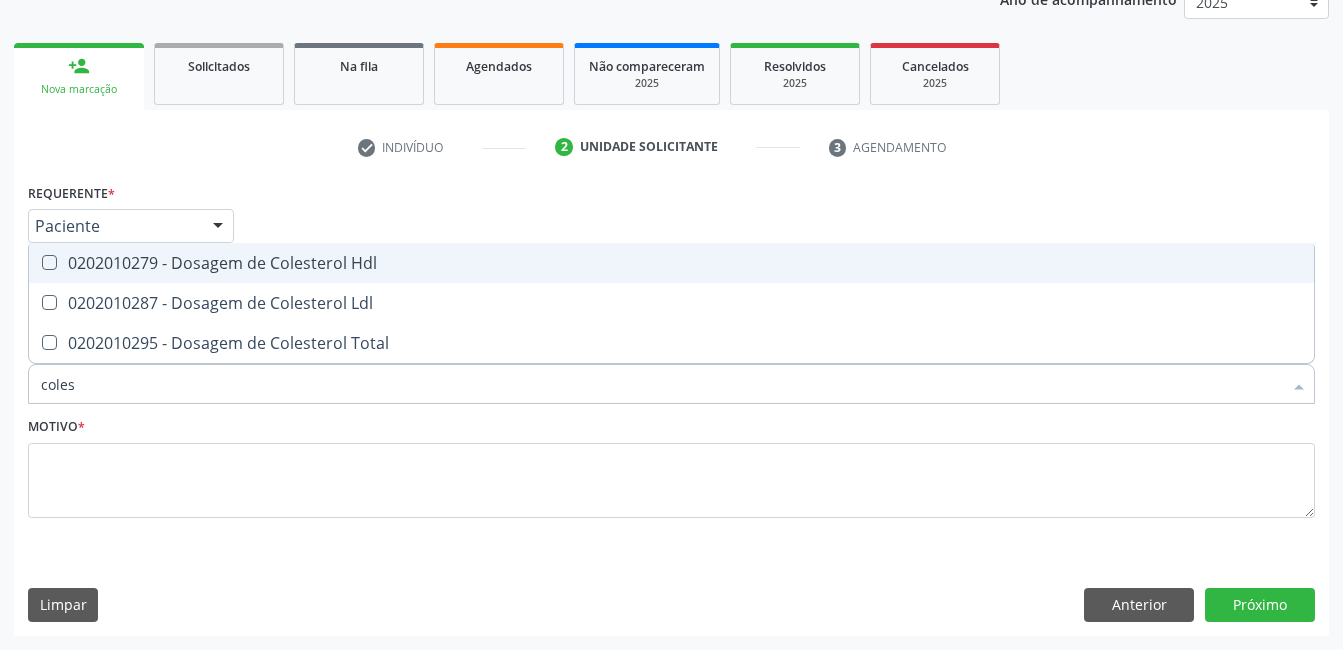 click at bounding box center [49, 262] 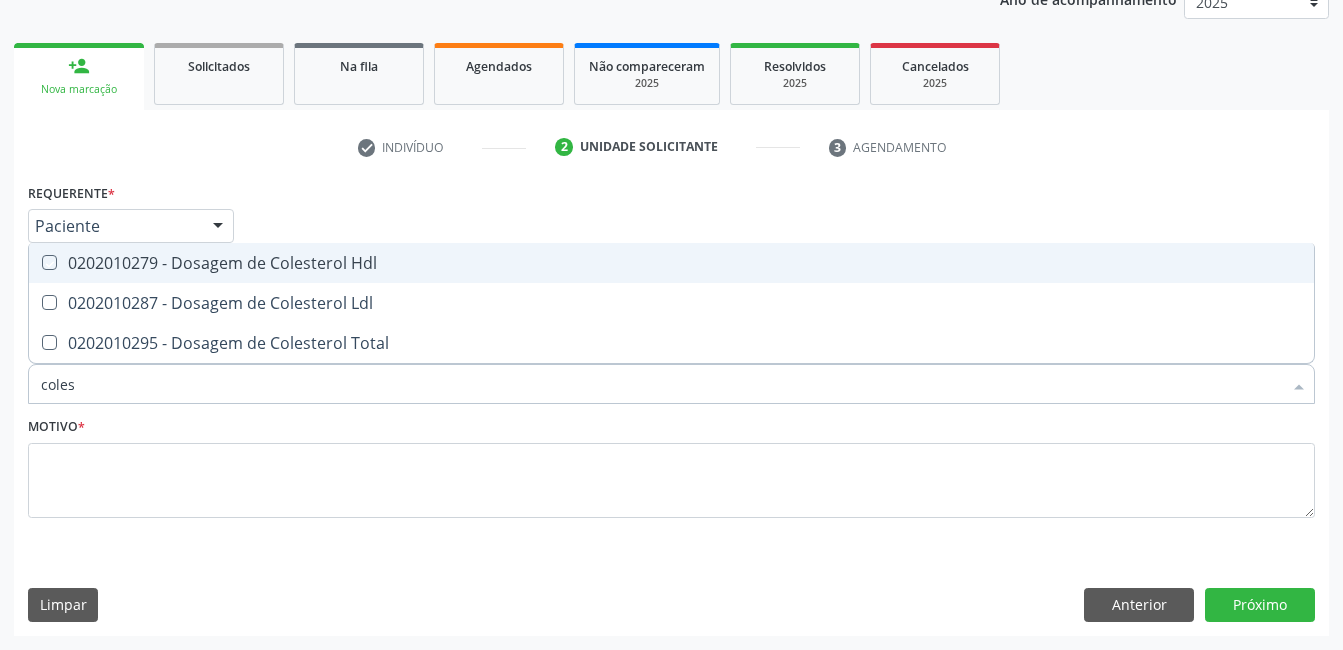 click at bounding box center (35, 262) 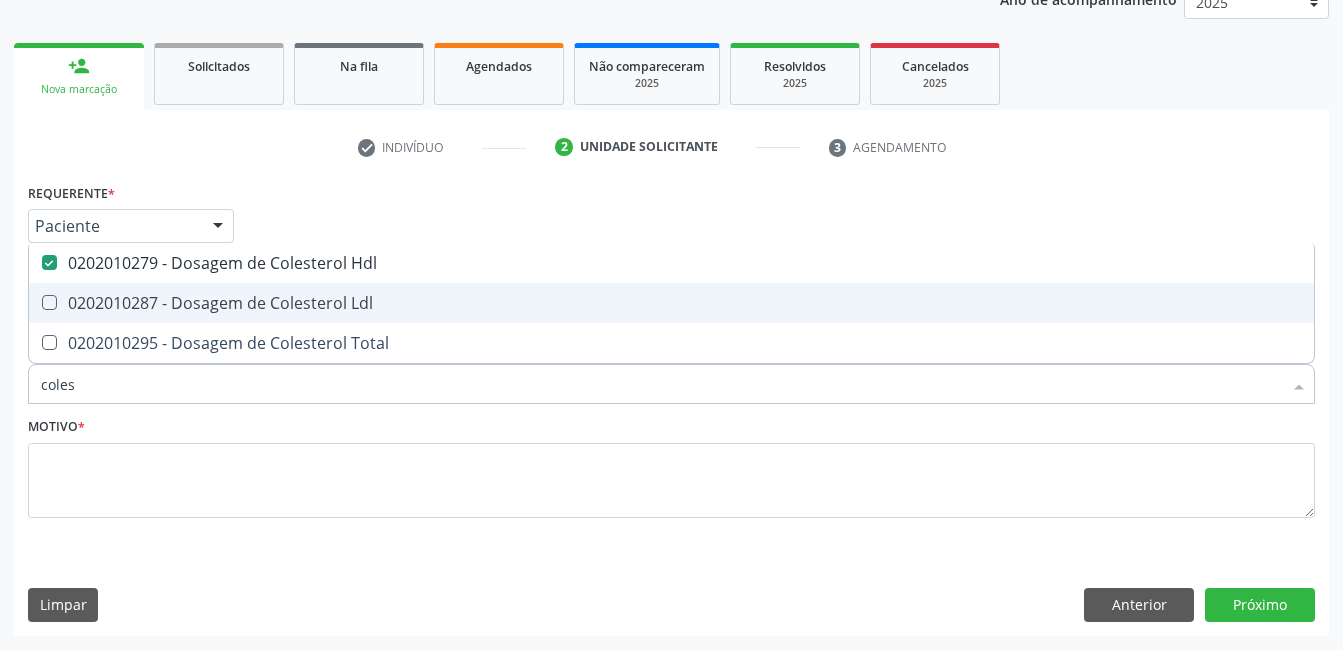 click at bounding box center (49, 302) 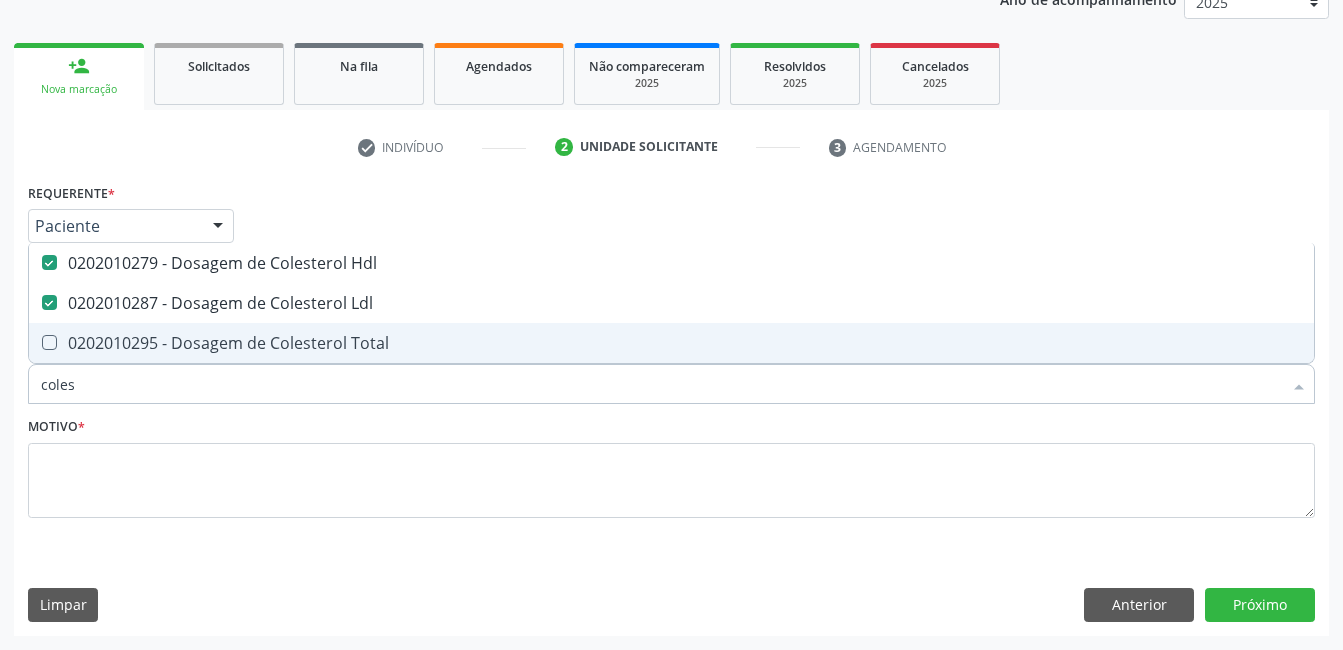 click at bounding box center [49, 342] 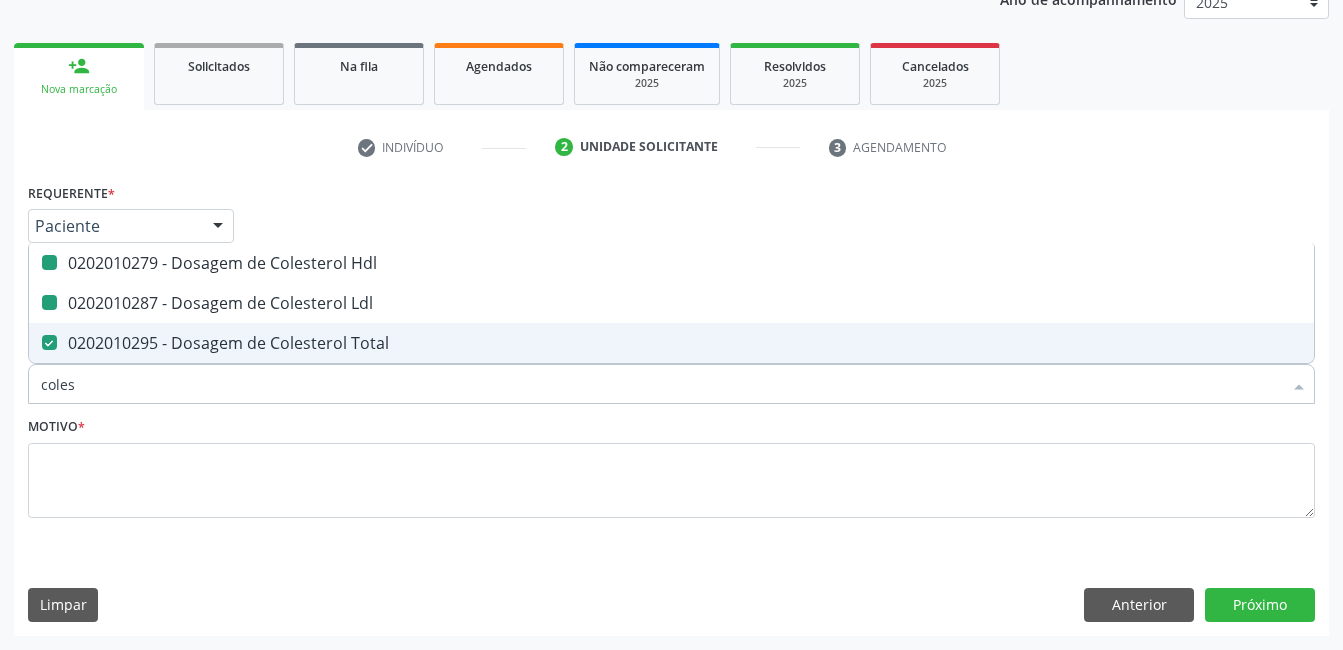 type on "cole" 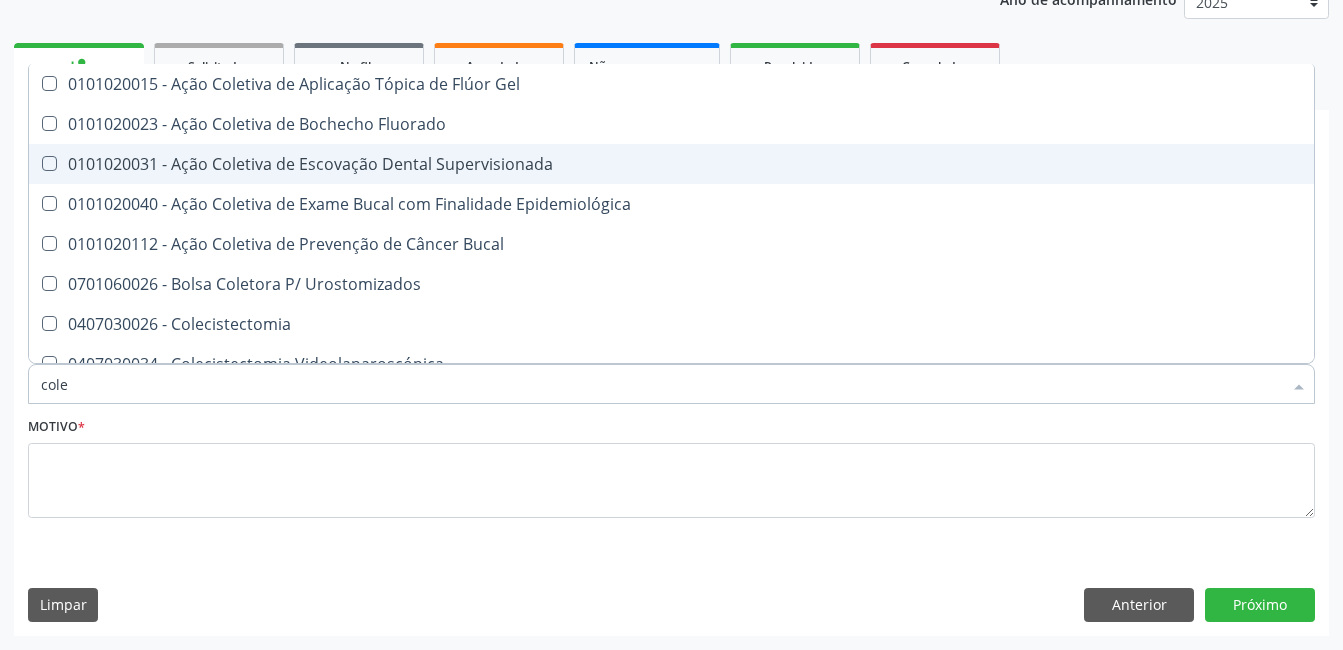 type on "col" 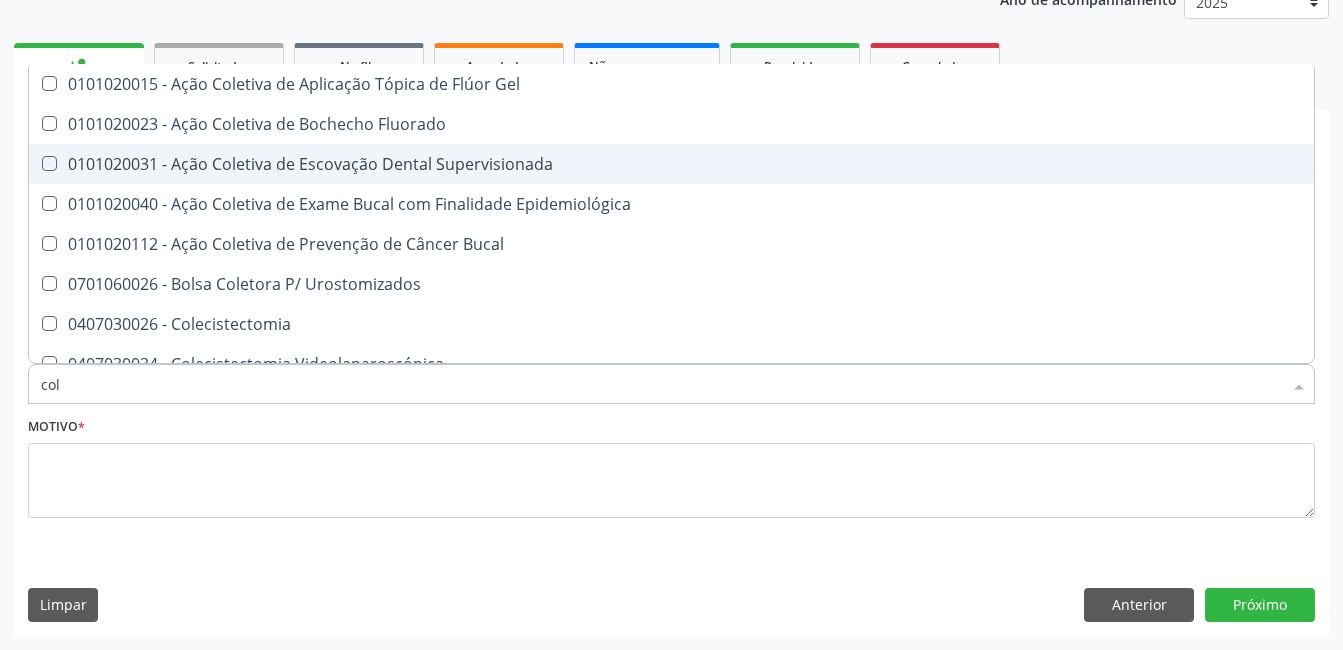 checkbox on "false" 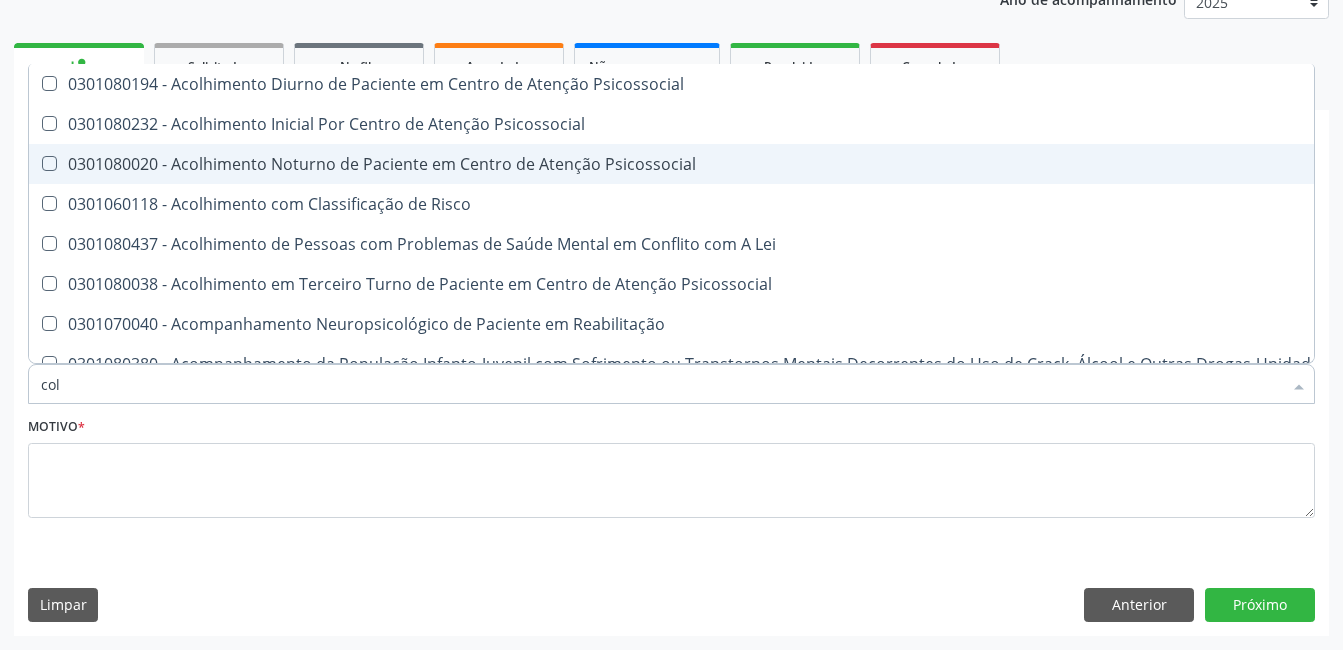 type on "co" 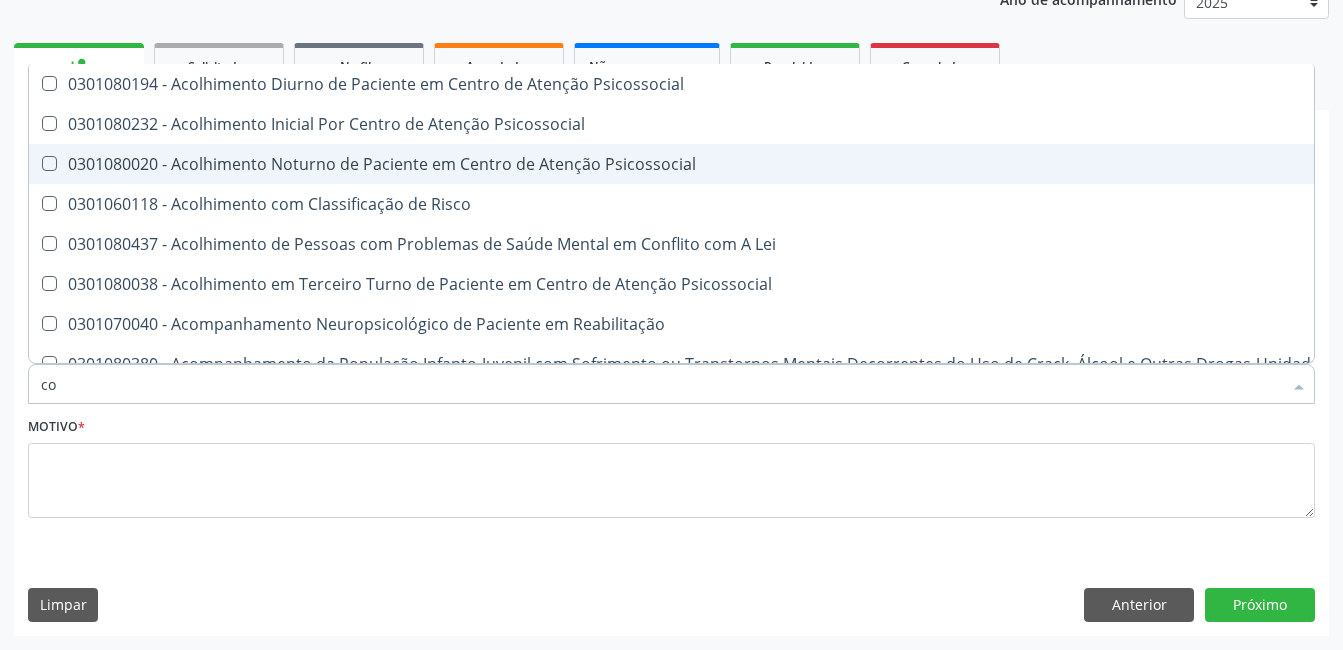 checkbox on "false" 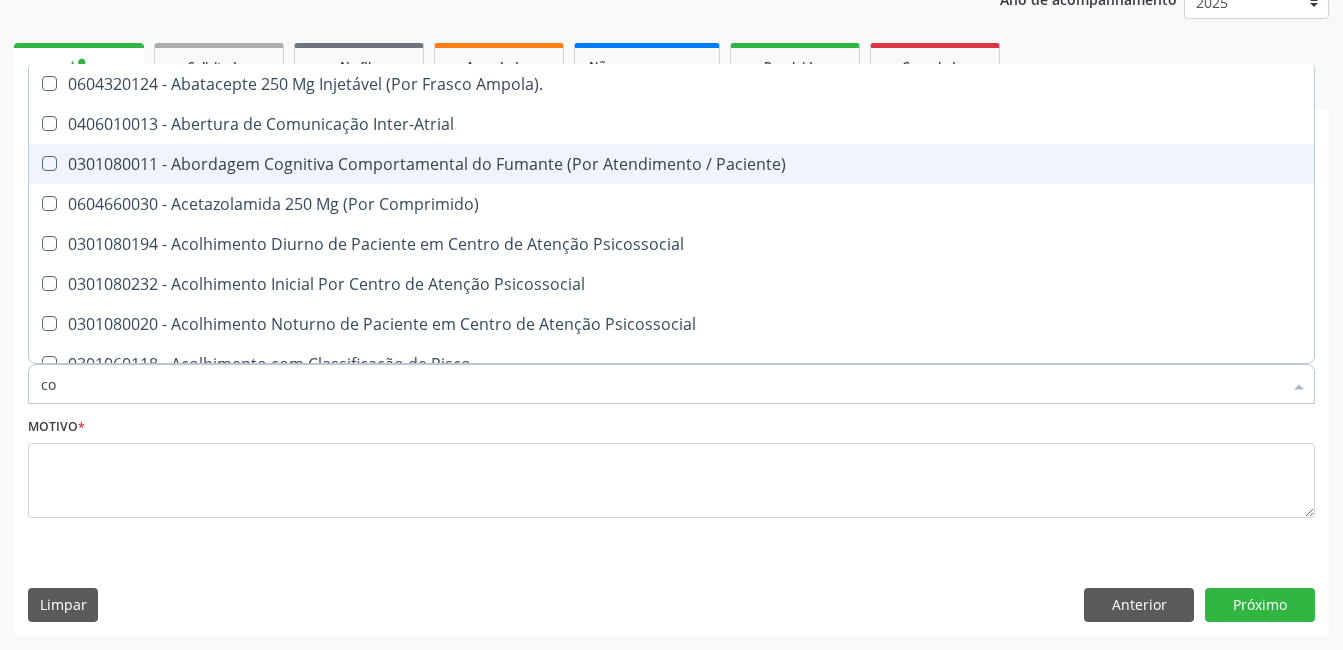 type on "c" 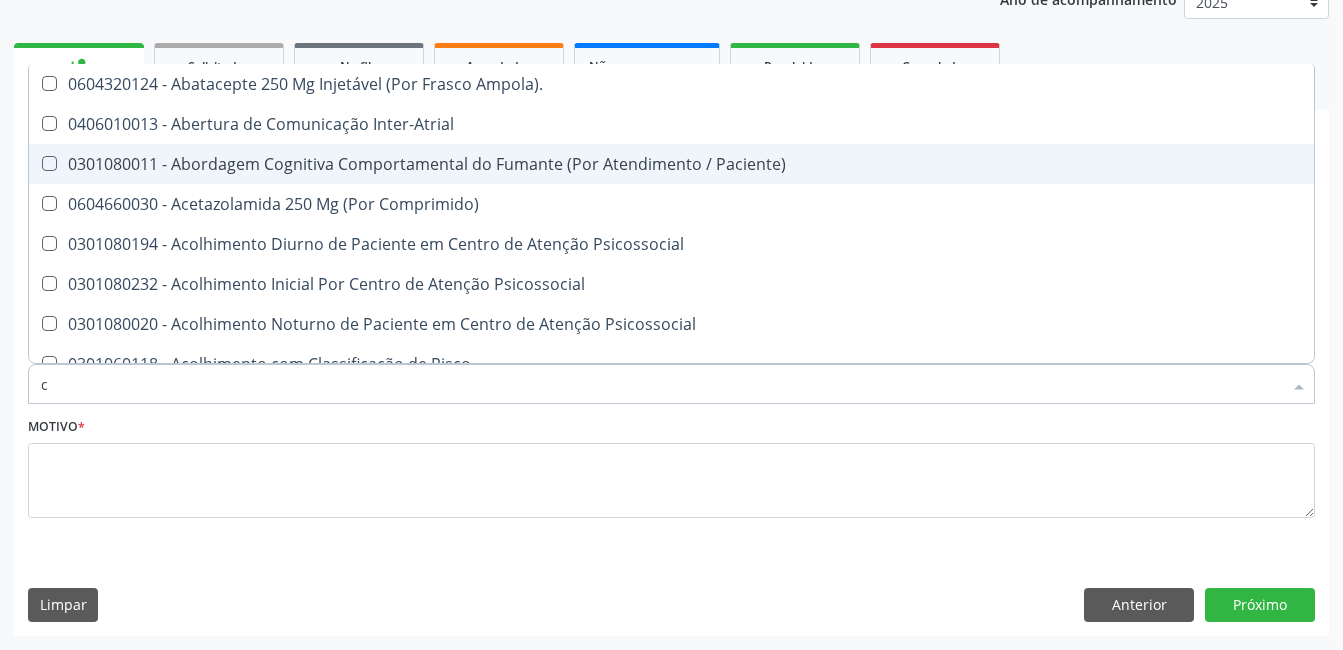 checkbox on "false" 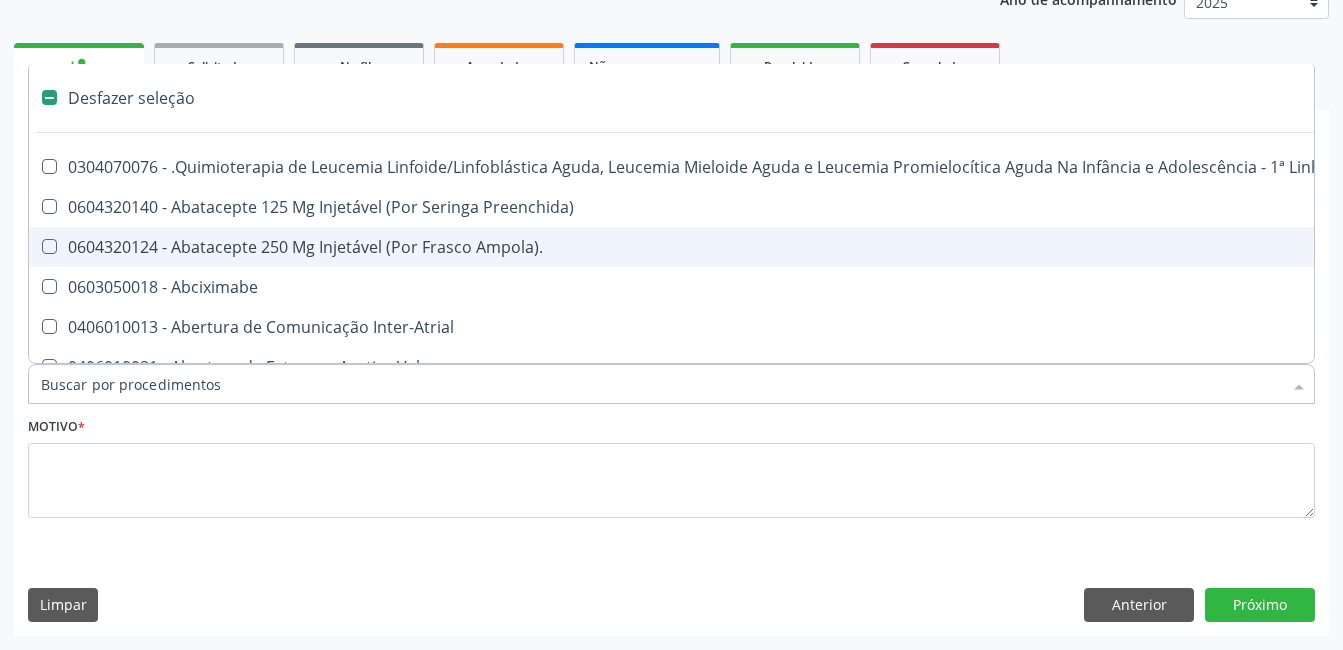 type on "2" 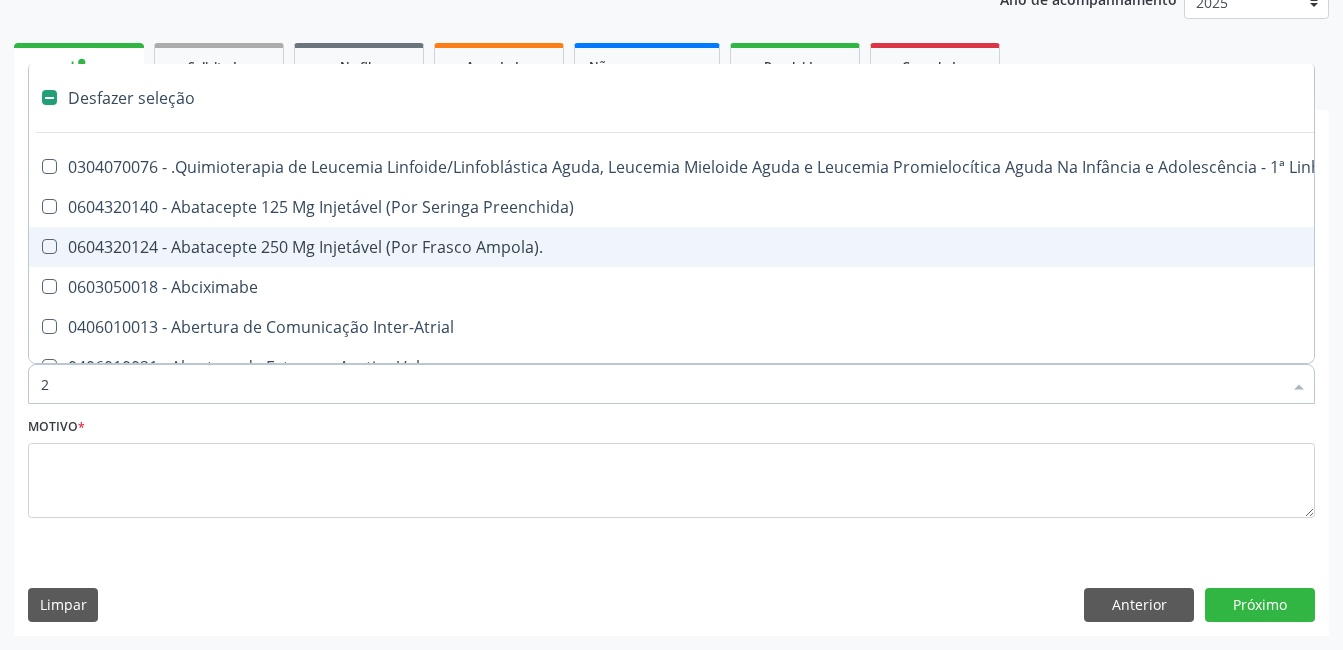 checkbox on "true" 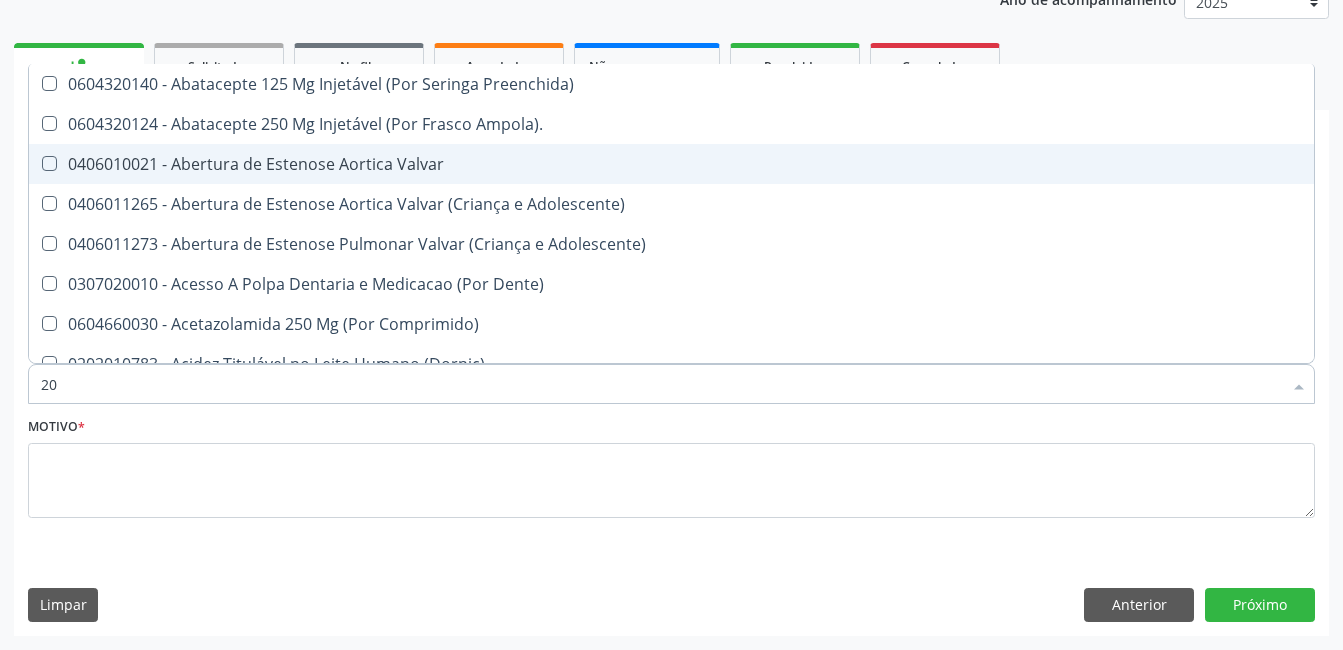 type on "202" 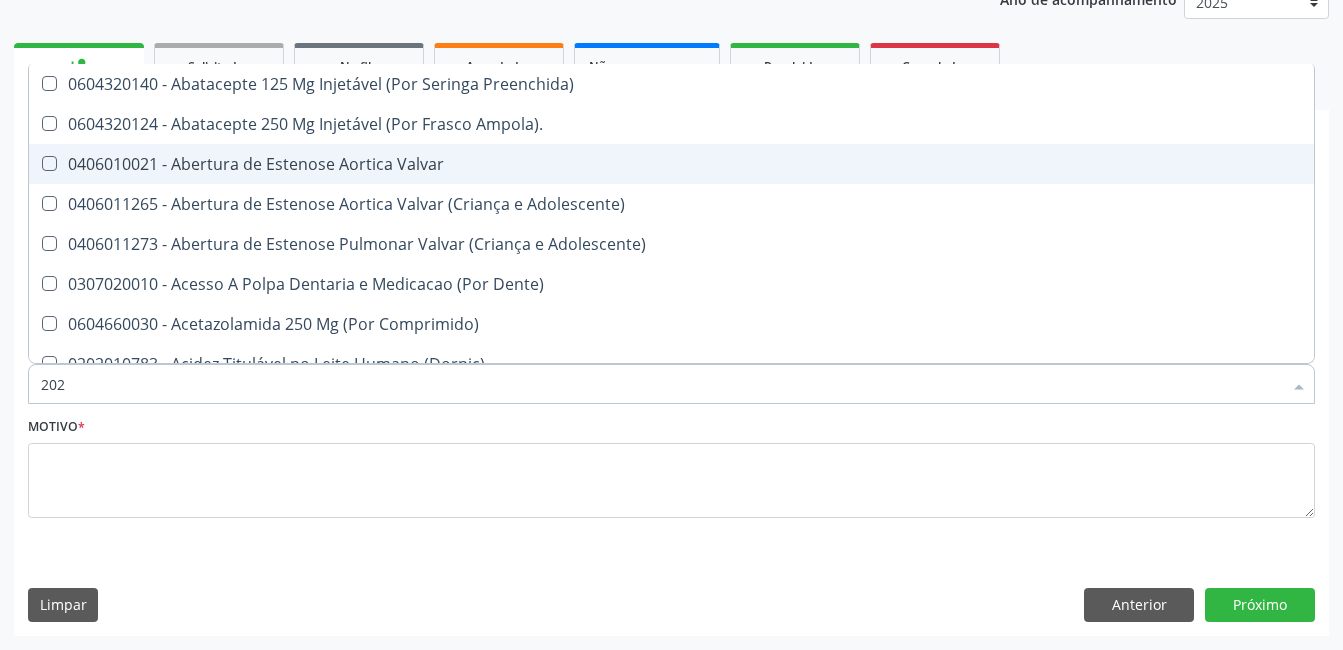 checkbox on "true" 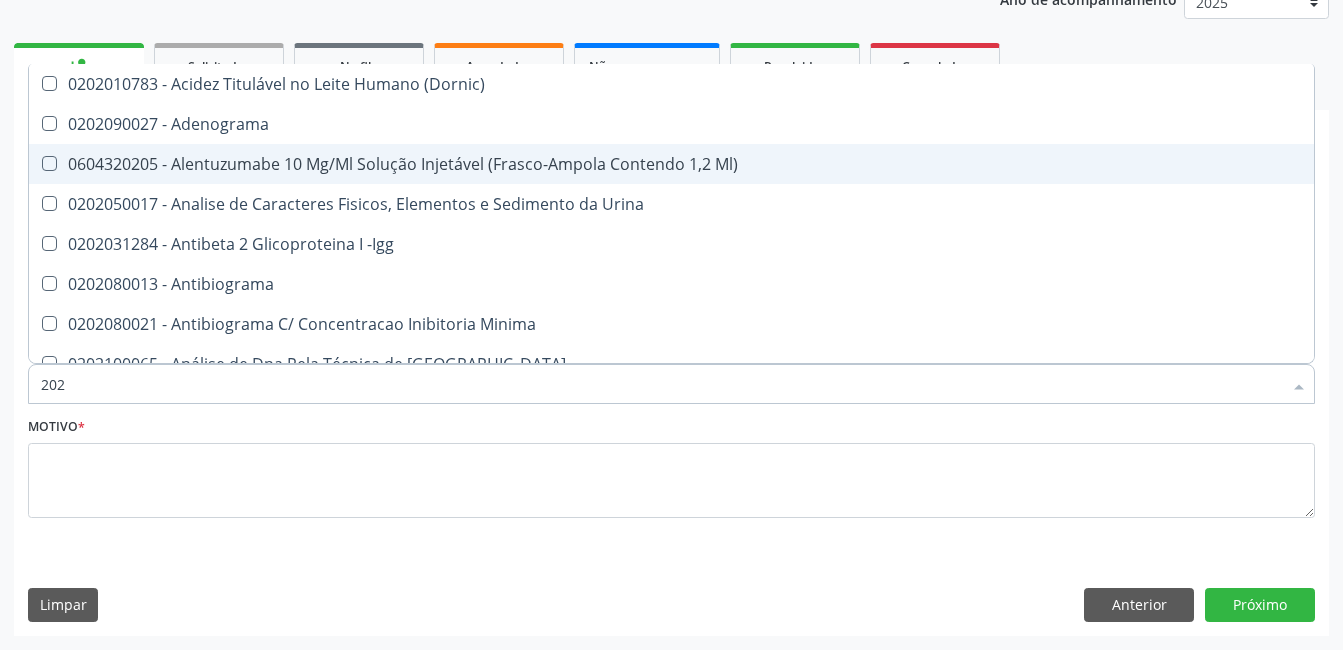 type on "2020" 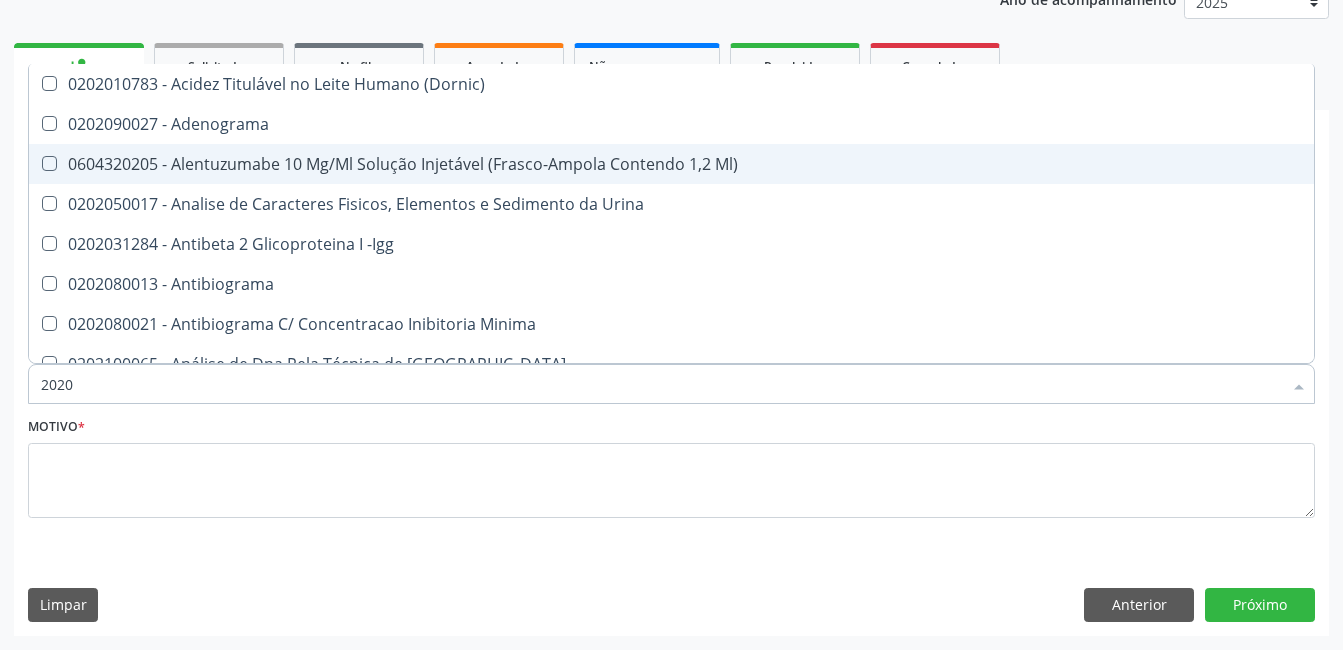 checkbox on "true" 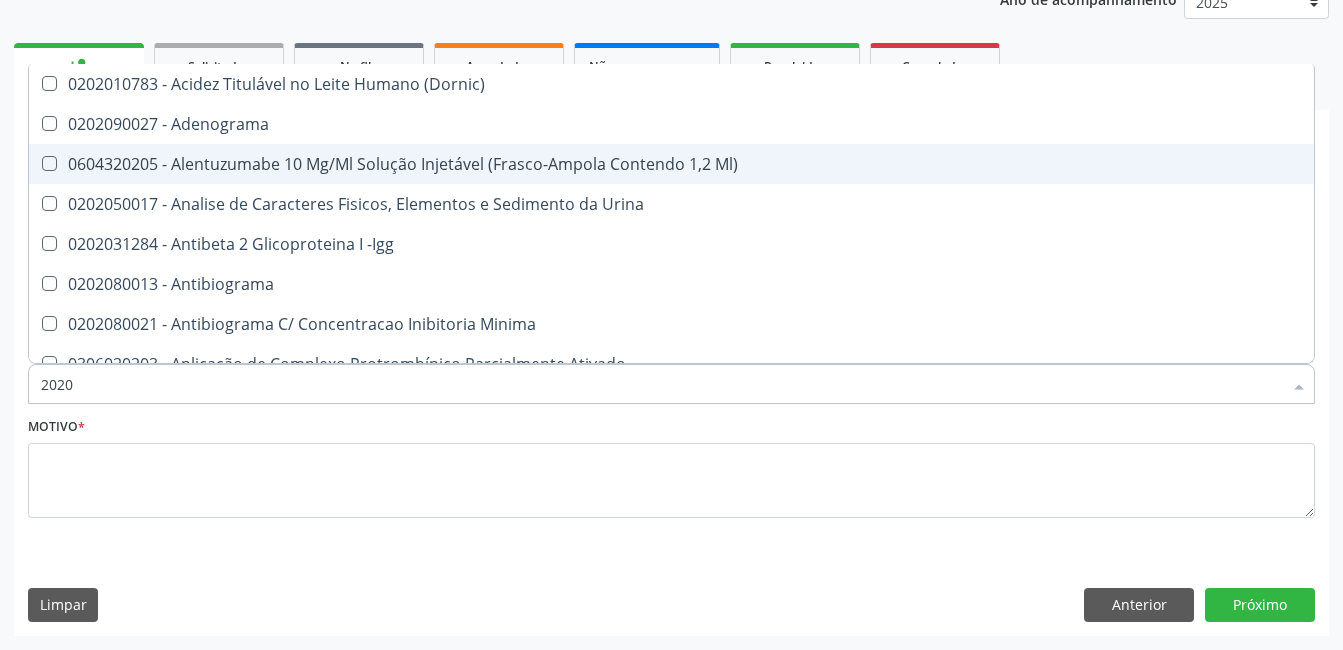 type on "20201" 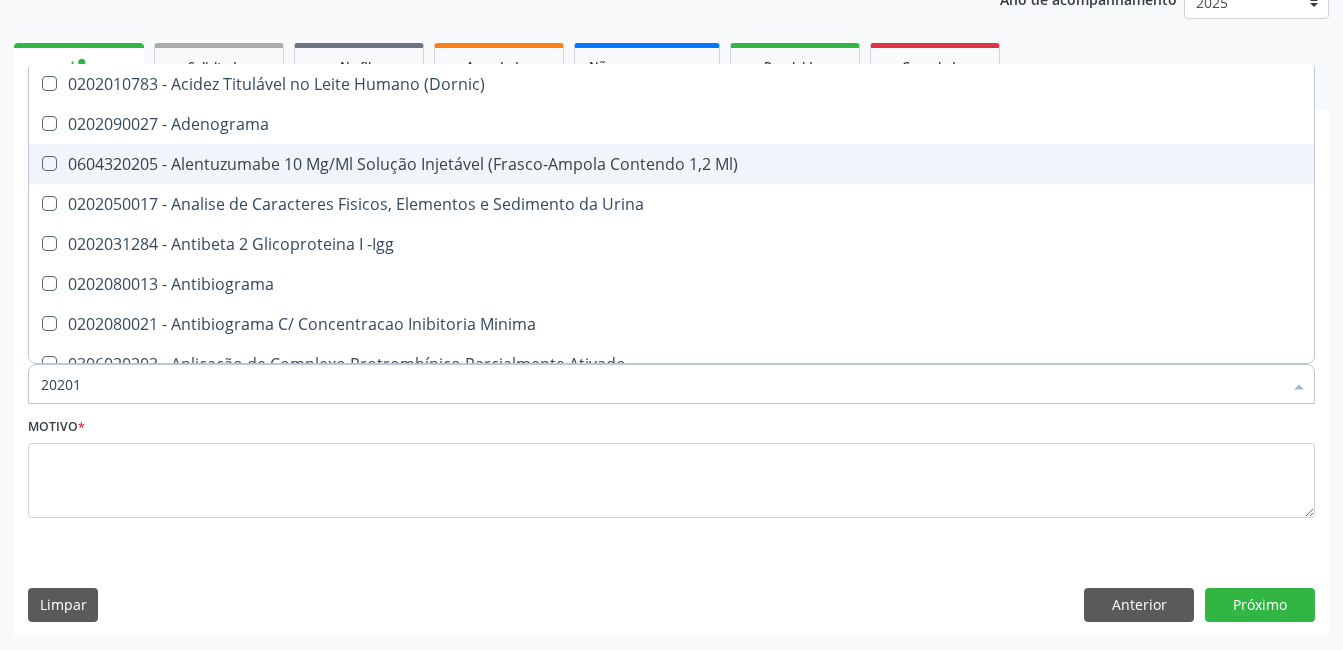 checkbox on "true" 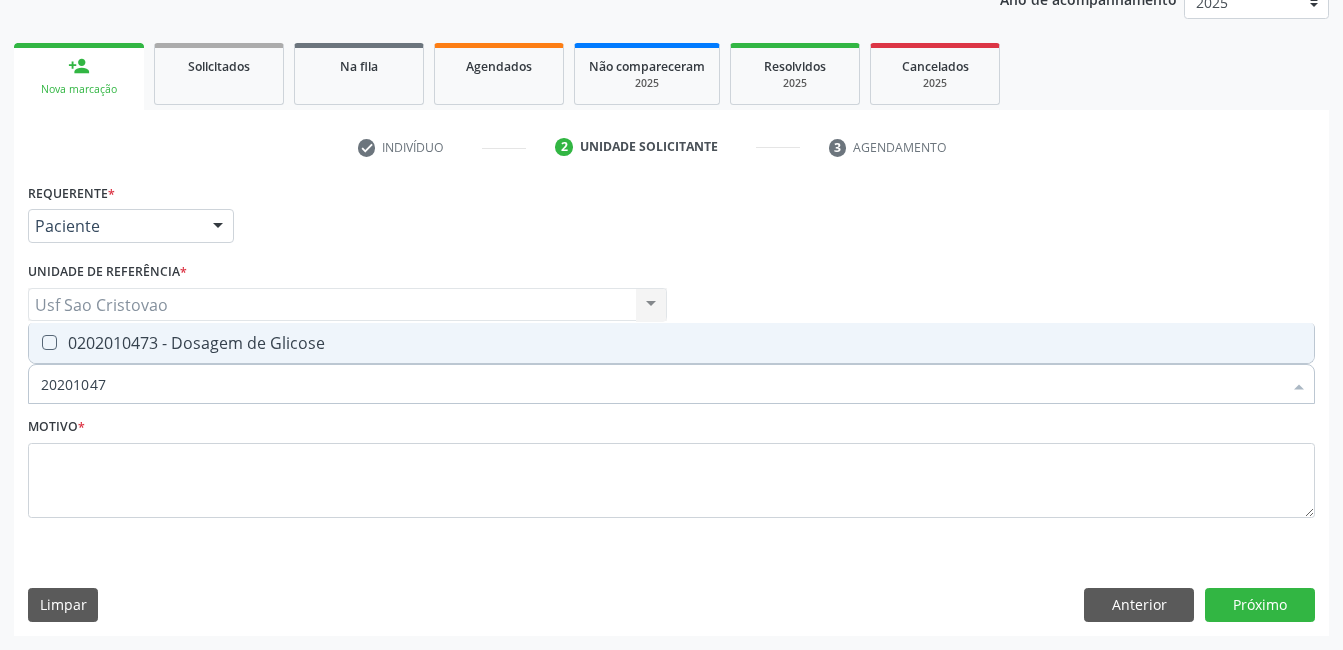 type on "202010473" 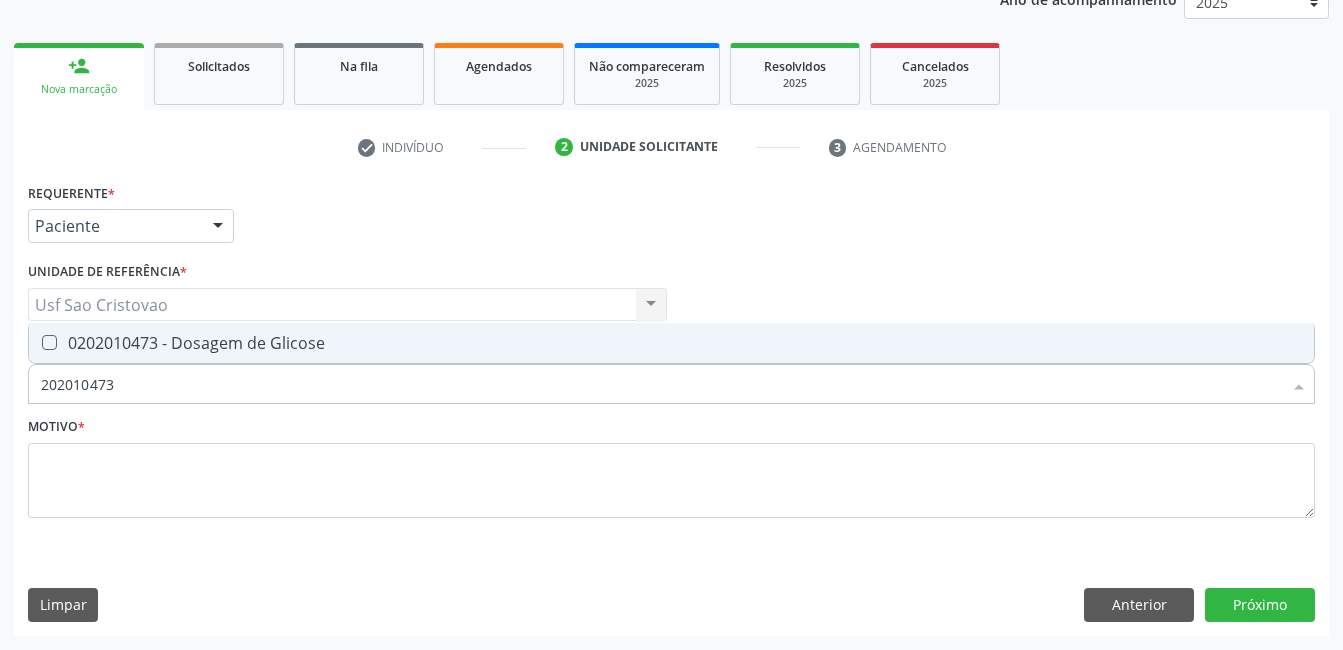 click at bounding box center [49, 342] 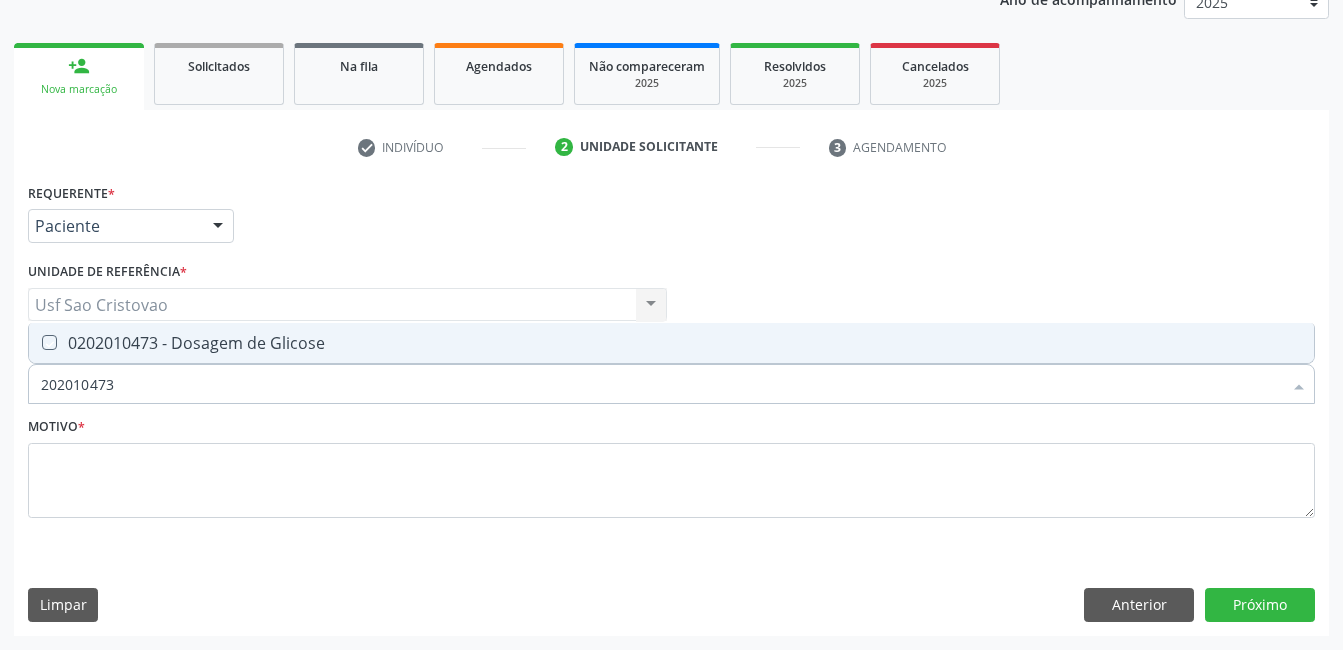click at bounding box center [35, 342] 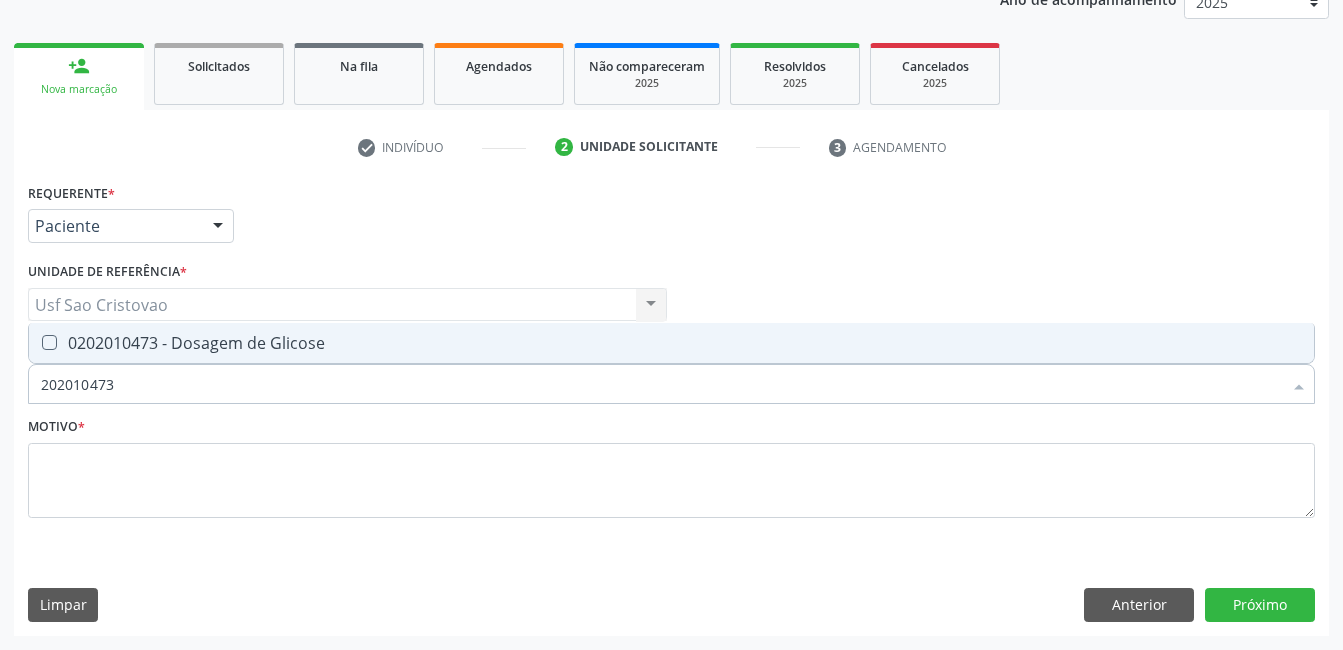 checkbox on "true" 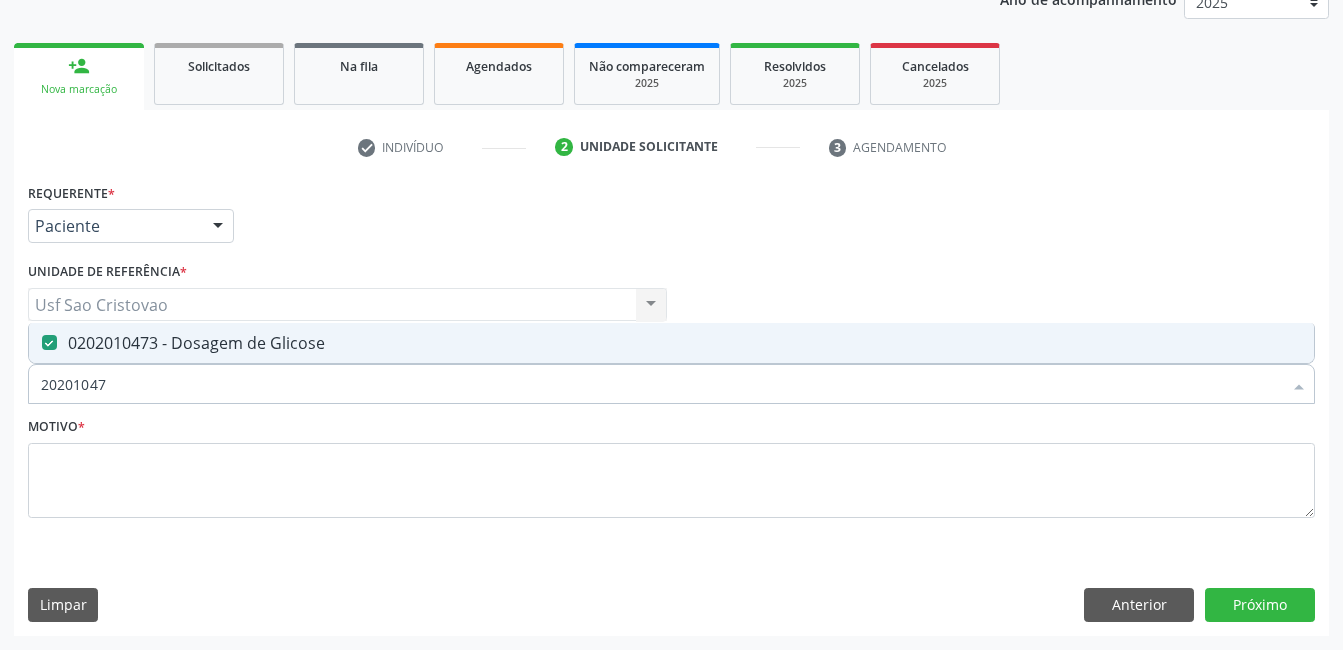 type on "2020104" 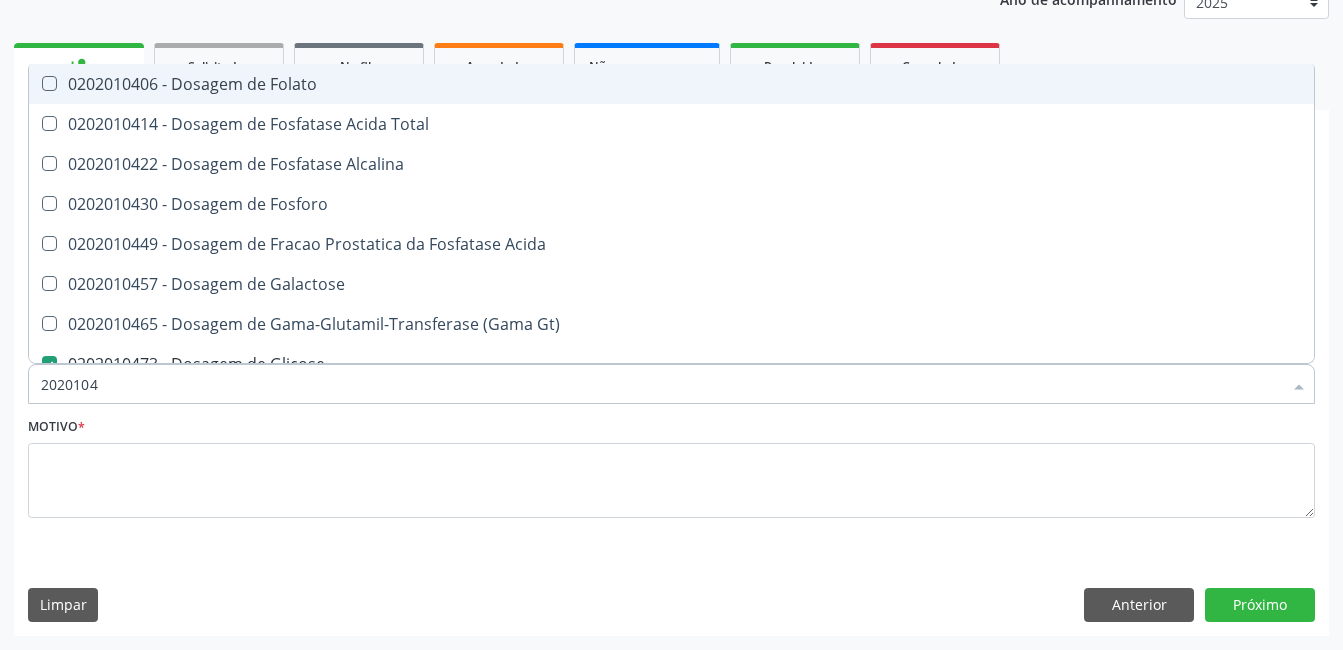 type on "202010" 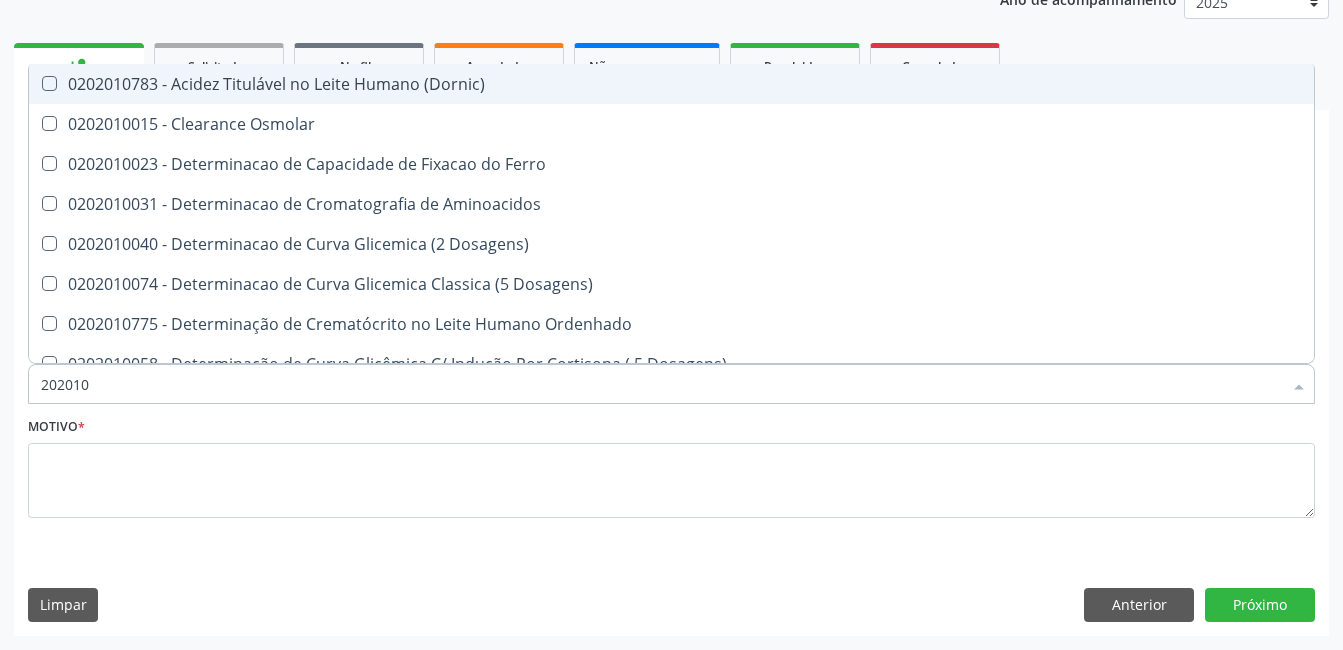 type on "20201" 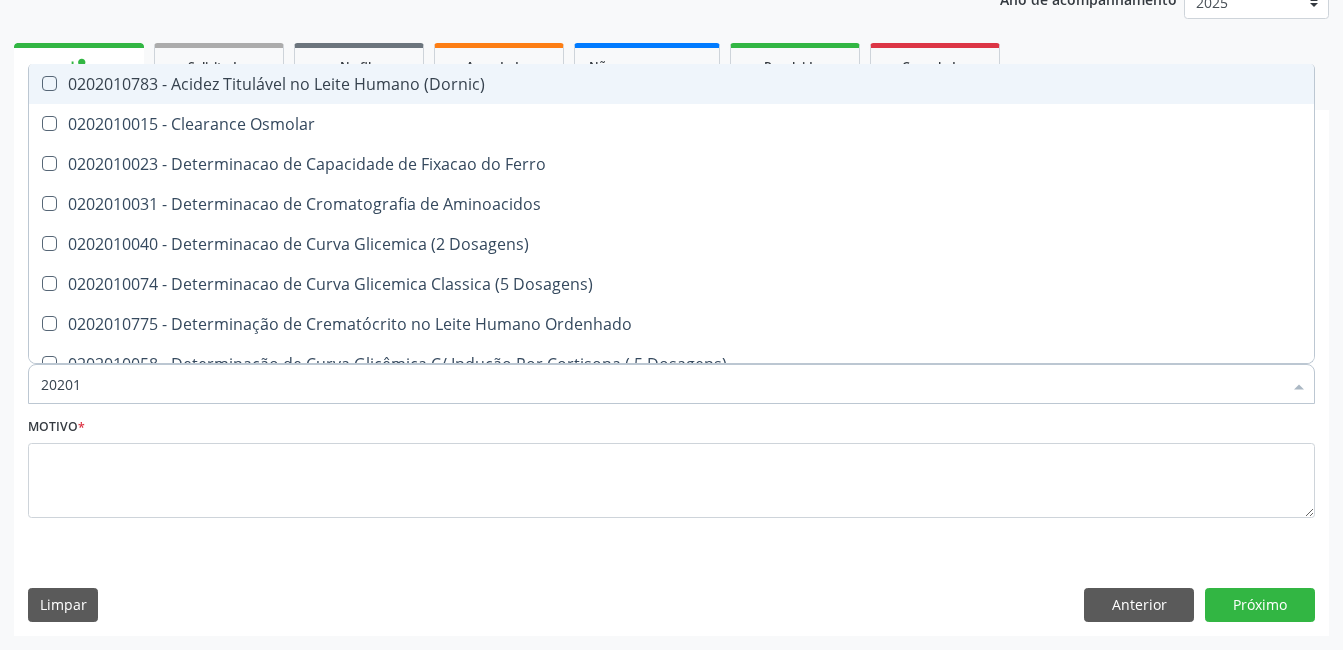 type on "2020" 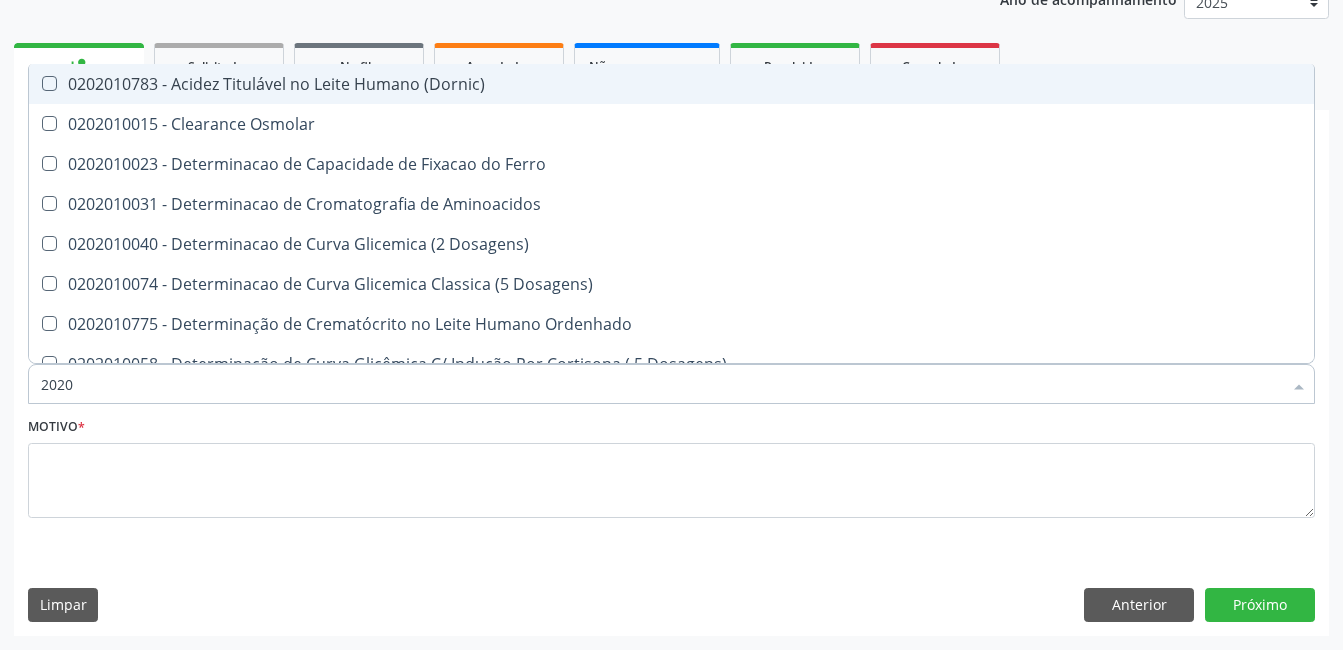 checkbox on "false" 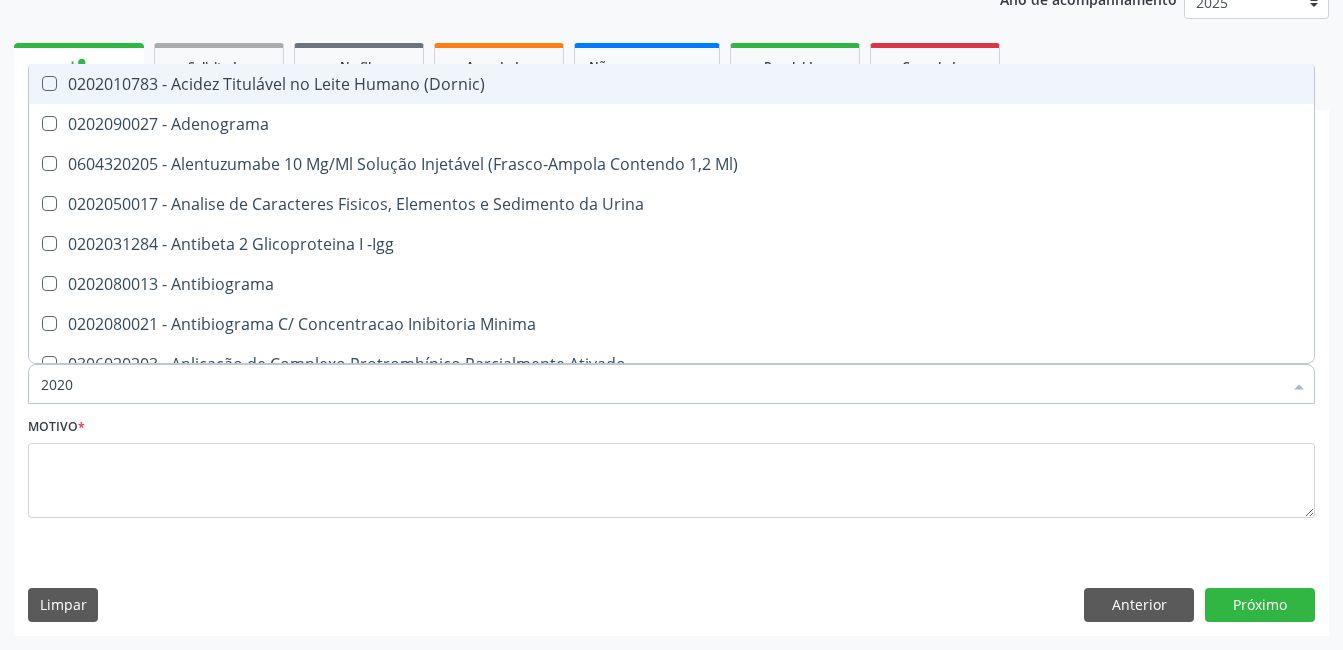 type on "20201" 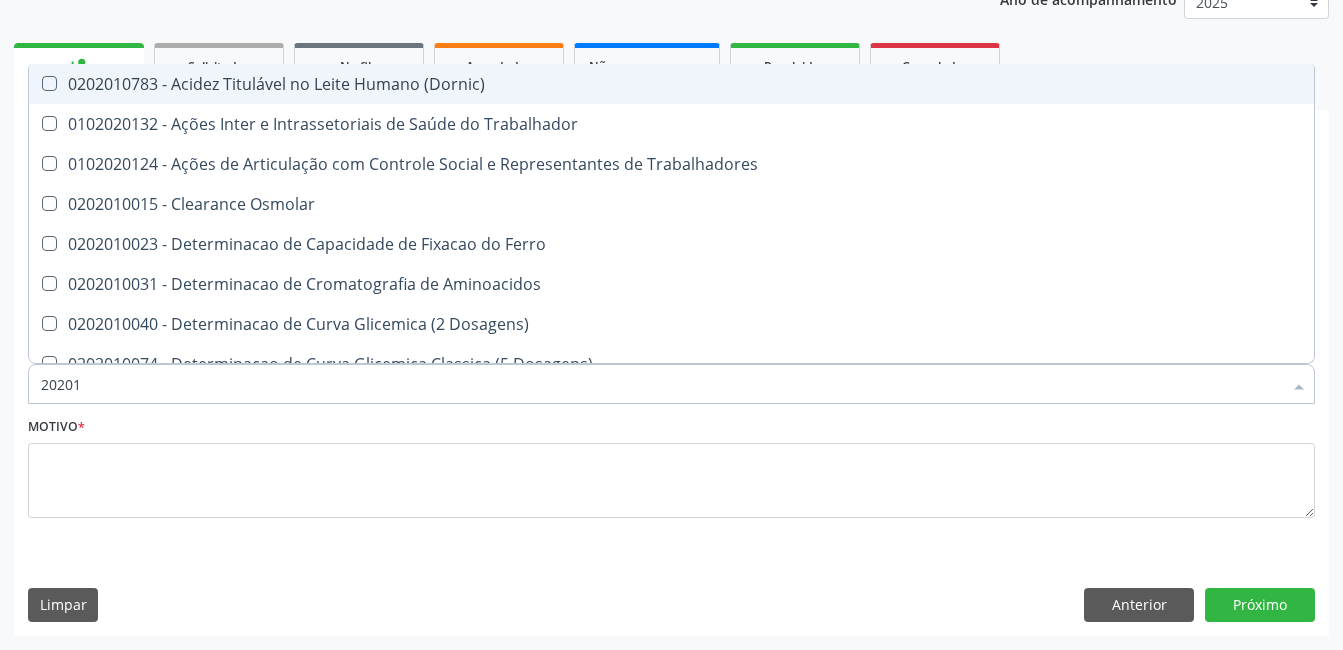 type on "202010" 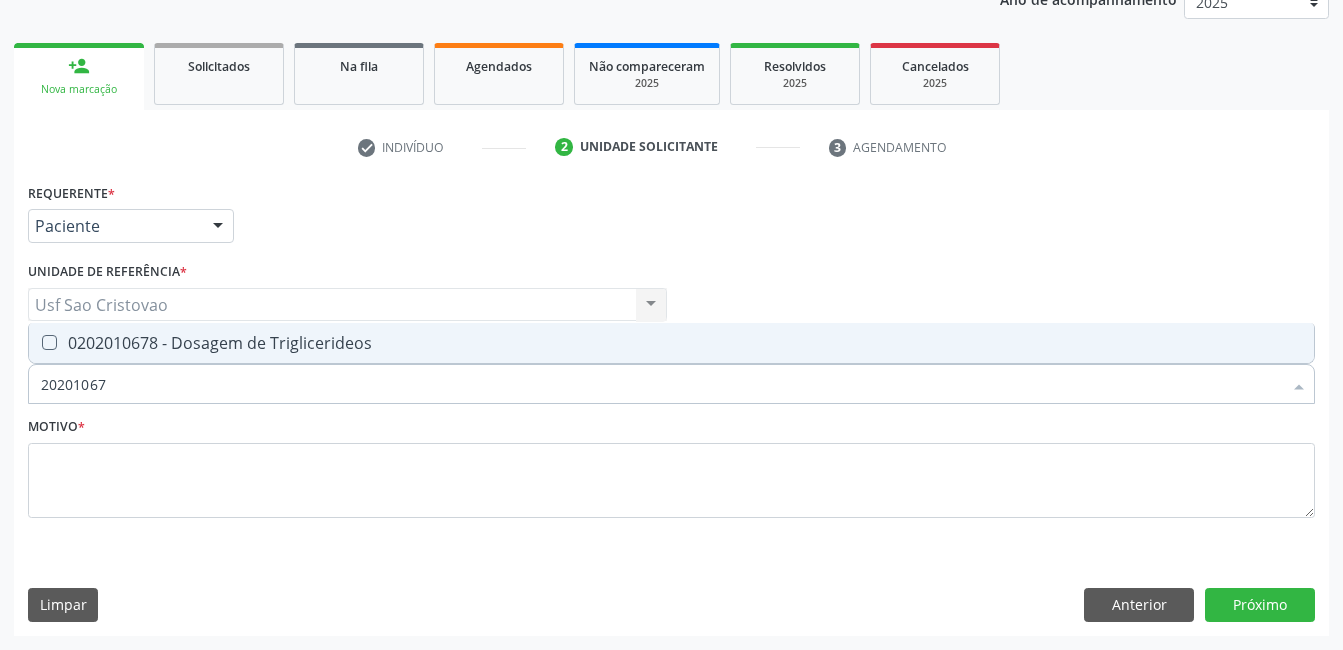 type on "202010678" 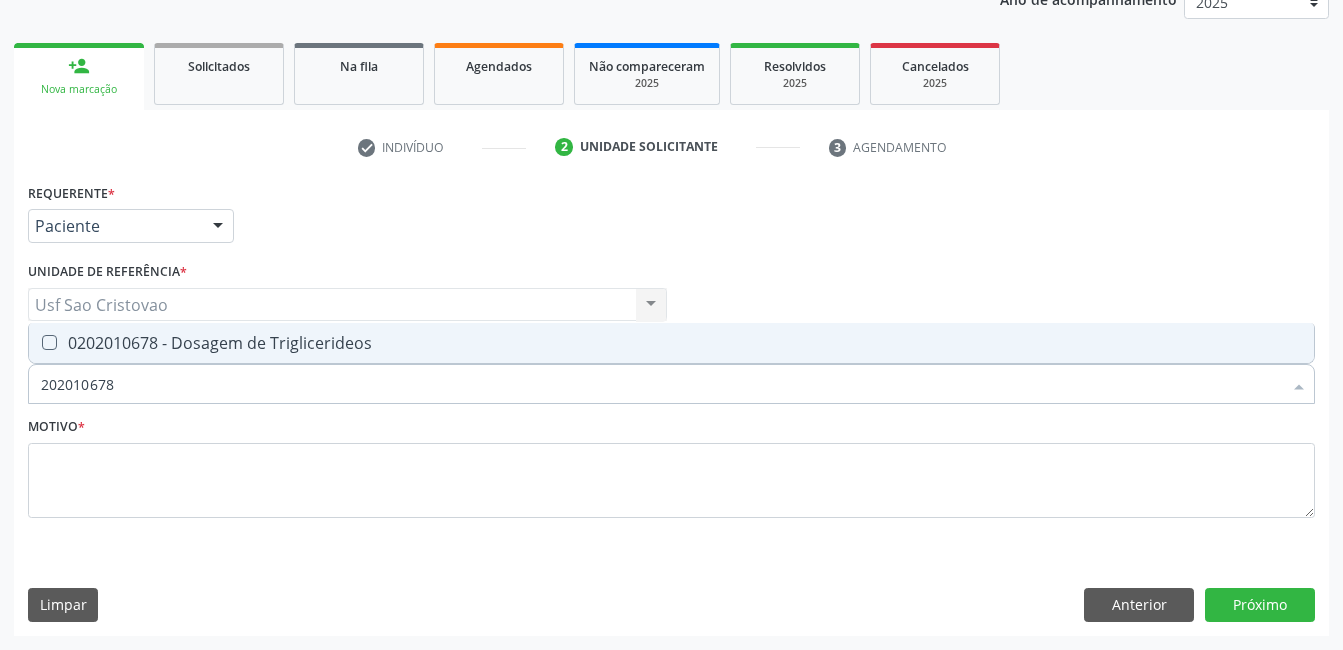 click at bounding box center [49, 342] 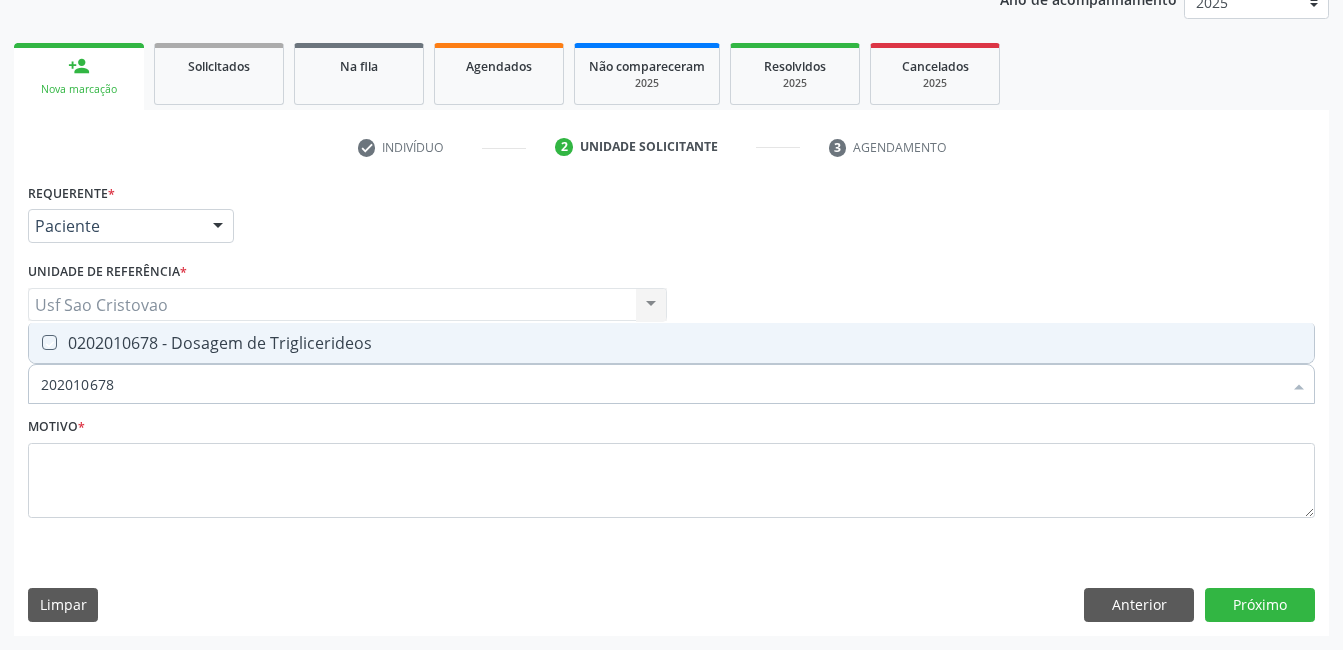 checkbox on "true" 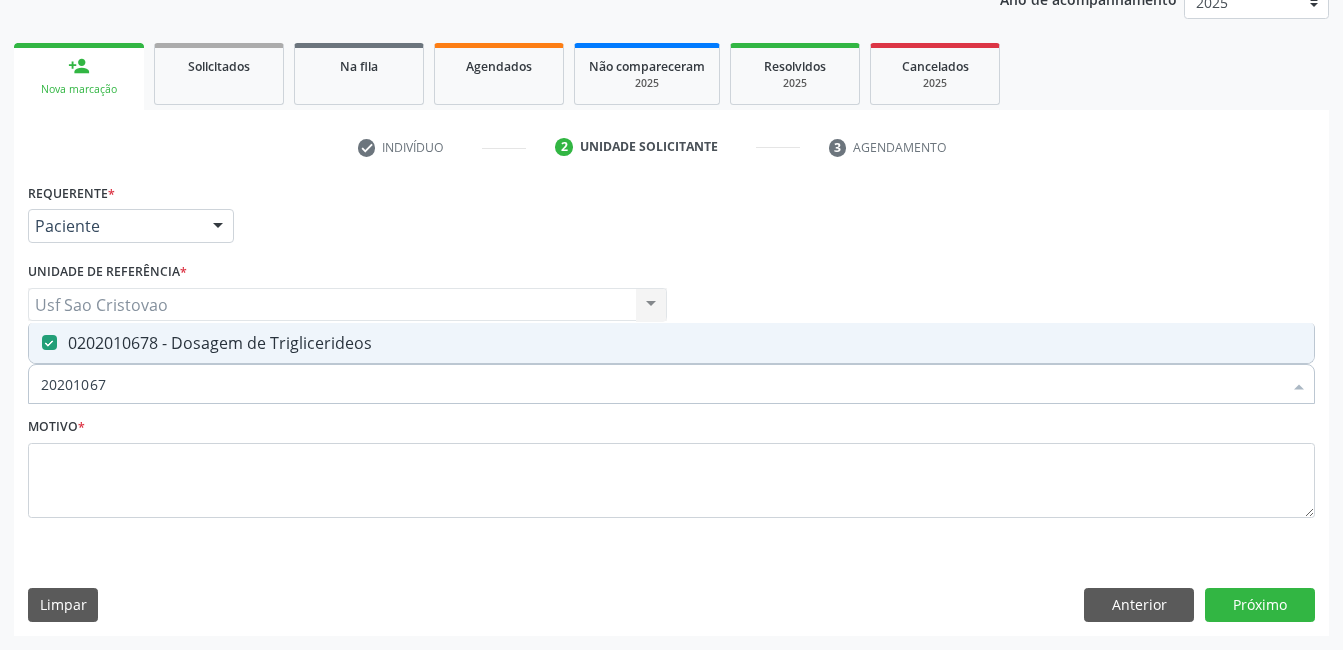 type on "2020106" 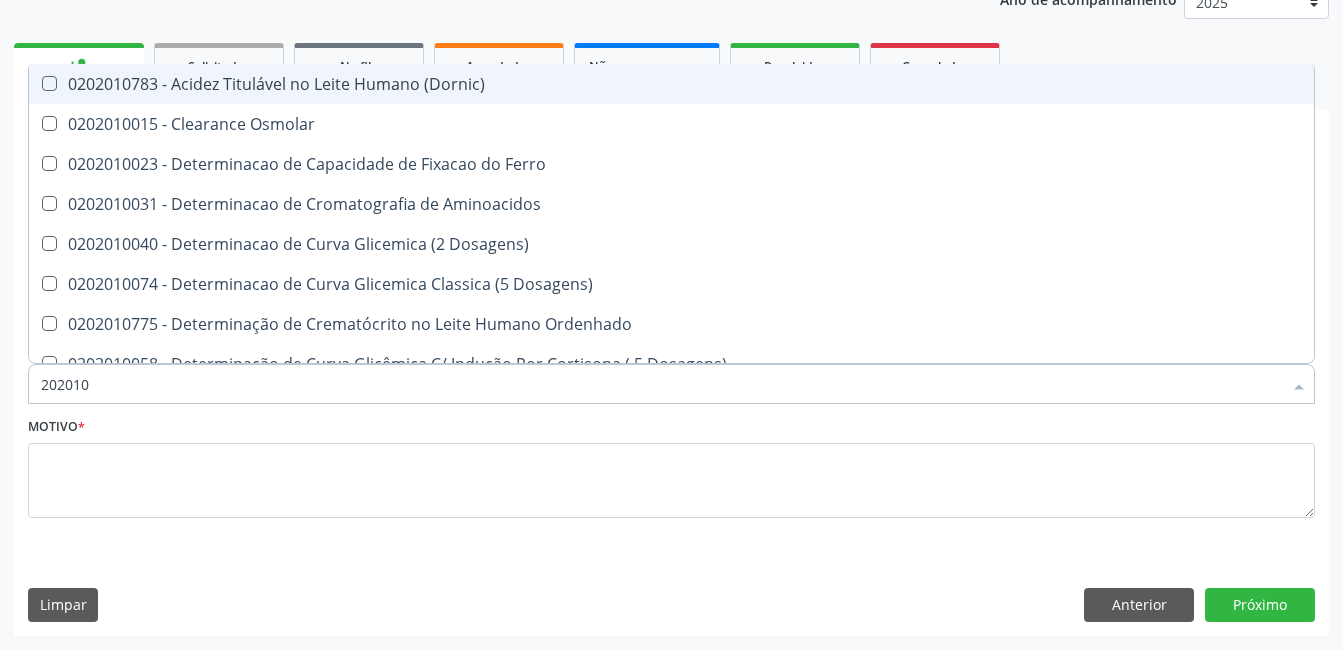 type on "20201" 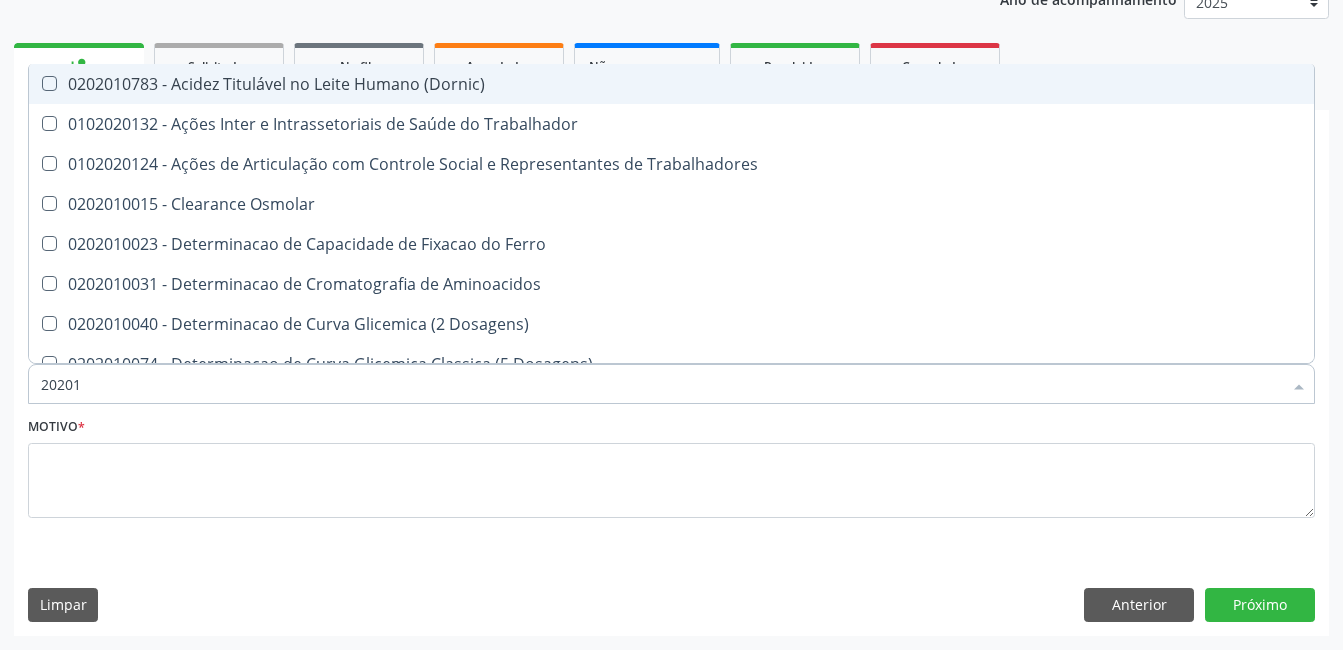 type on "2020" 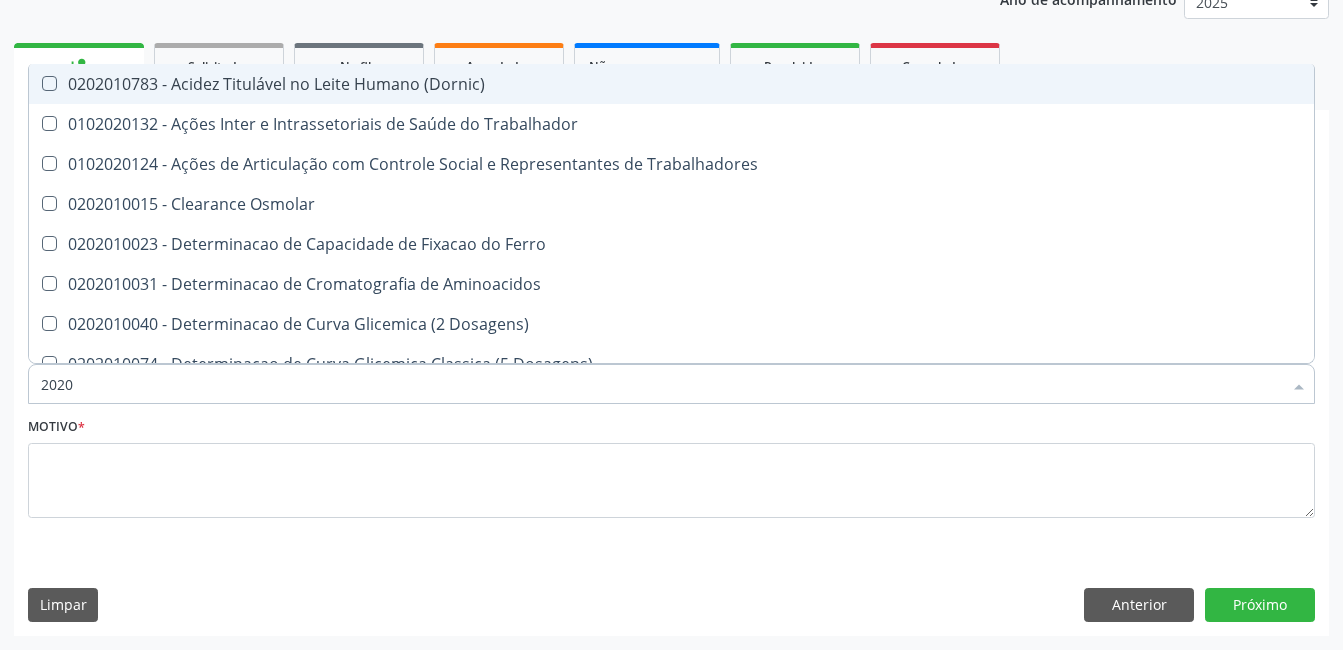 checkbox on "false" 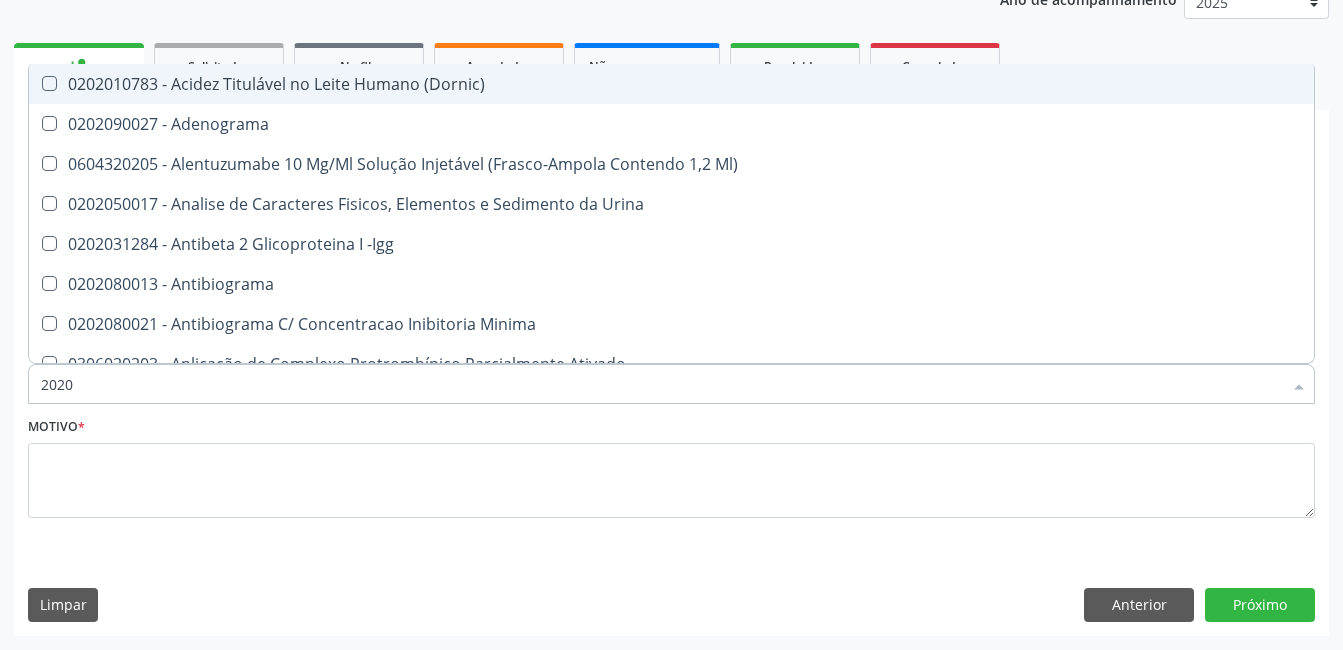 type on "20201" 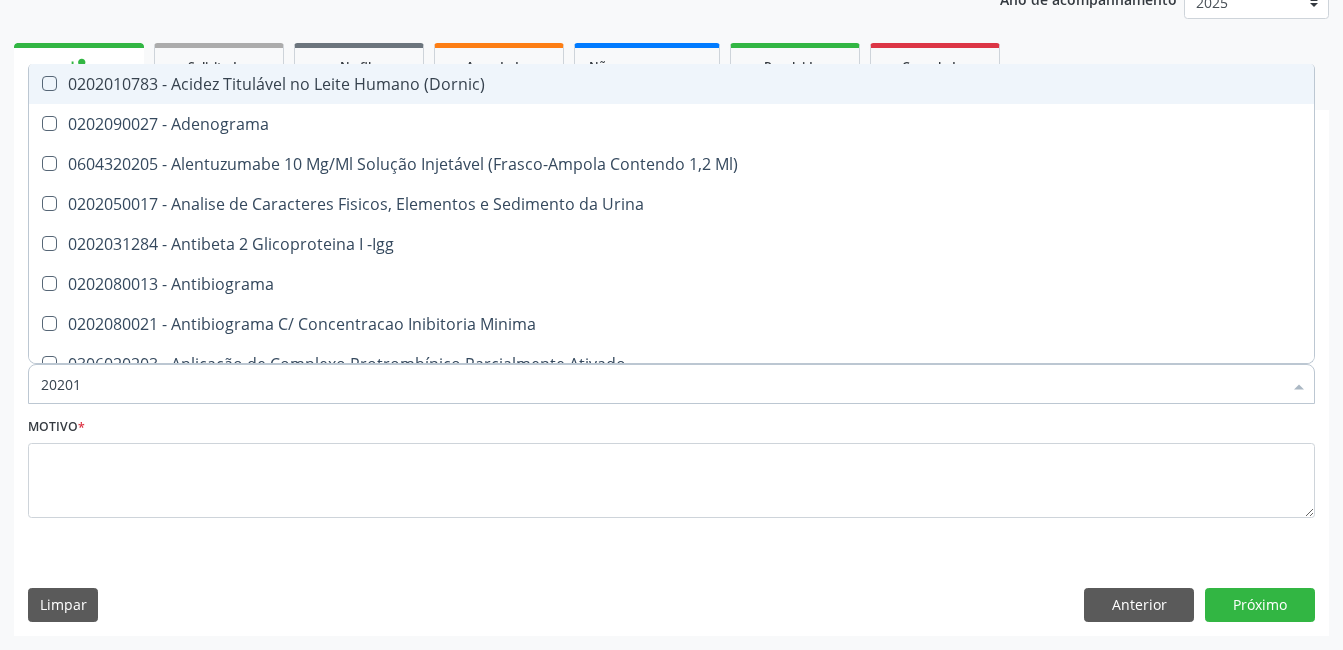 checkbox on "true" 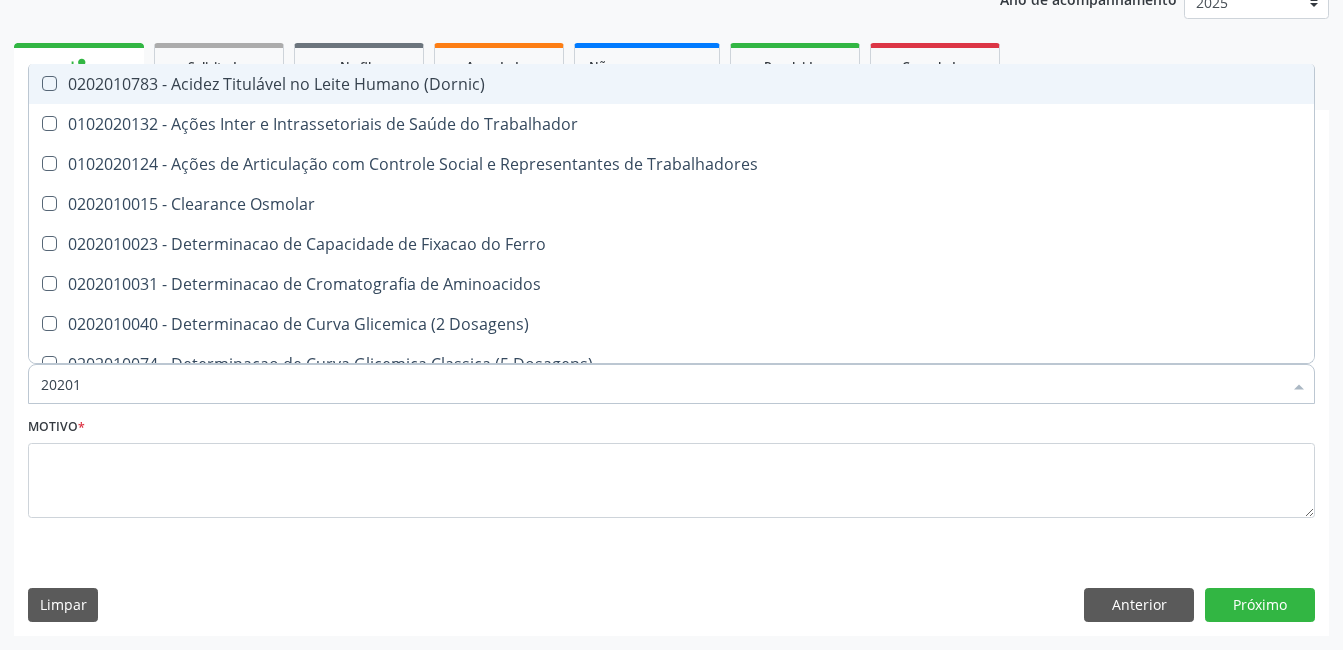 type on "202010" 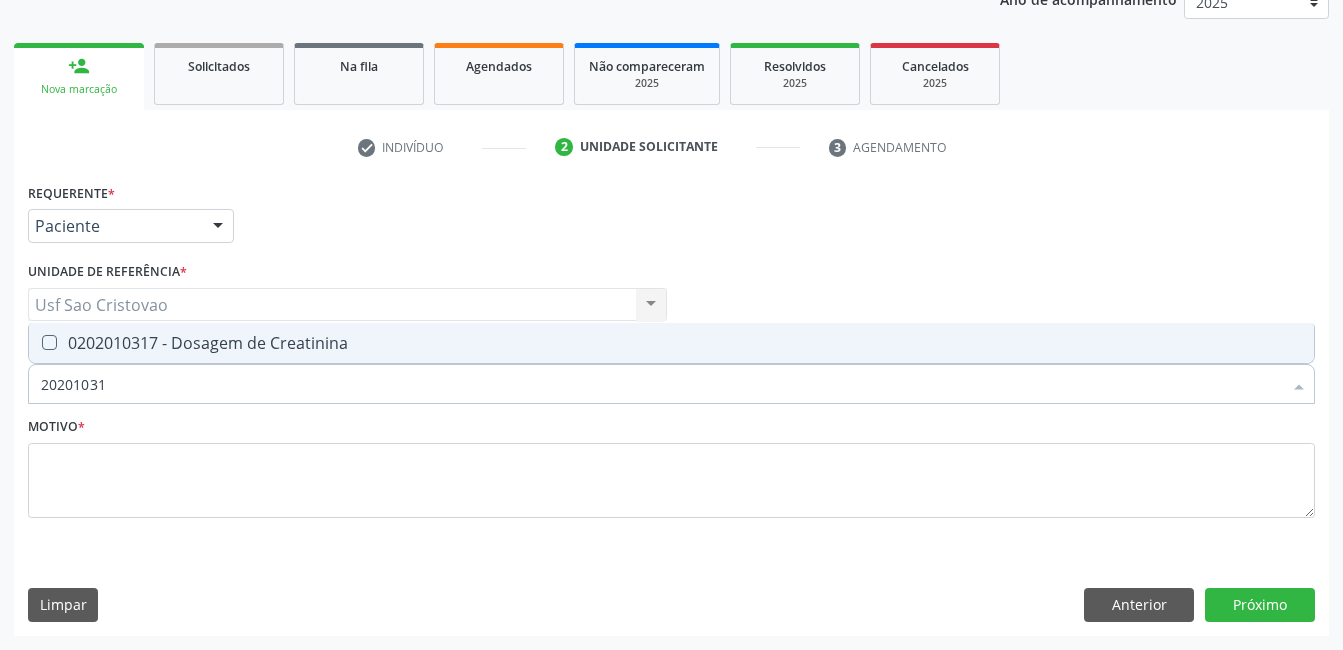 type on "202010317" 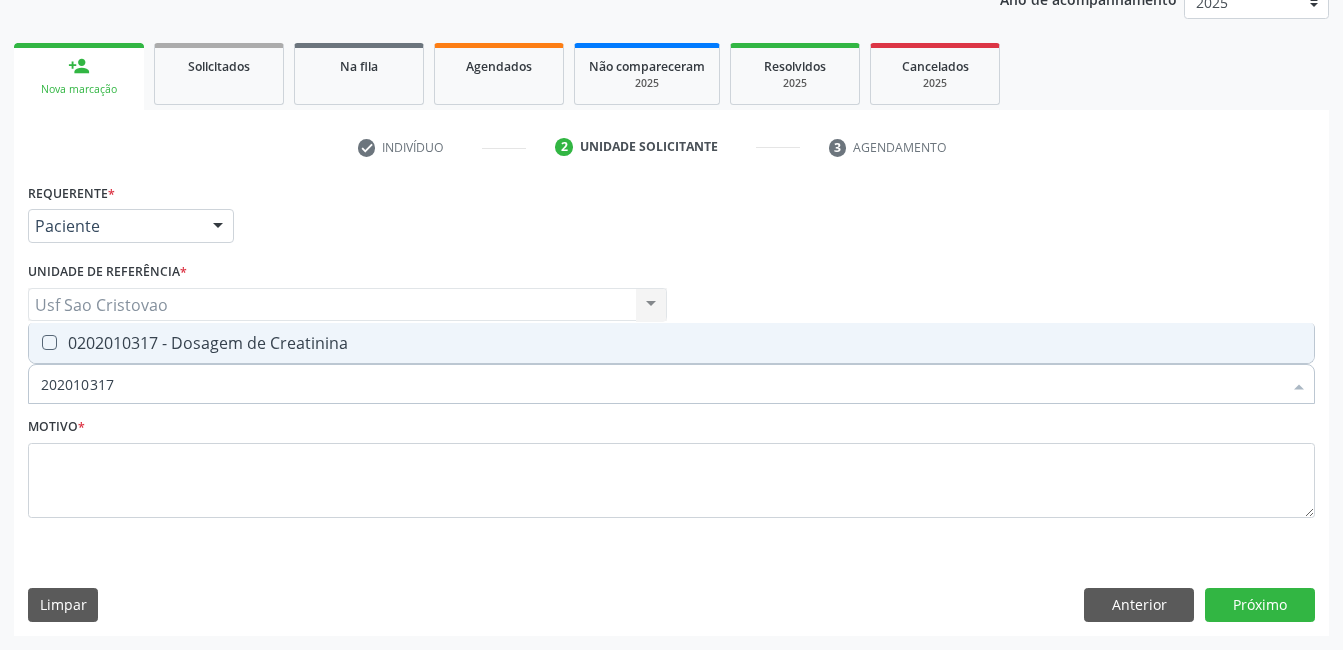 click on "0202010317 - Dosagem de Creatinina" at bounding box center [671, 343] 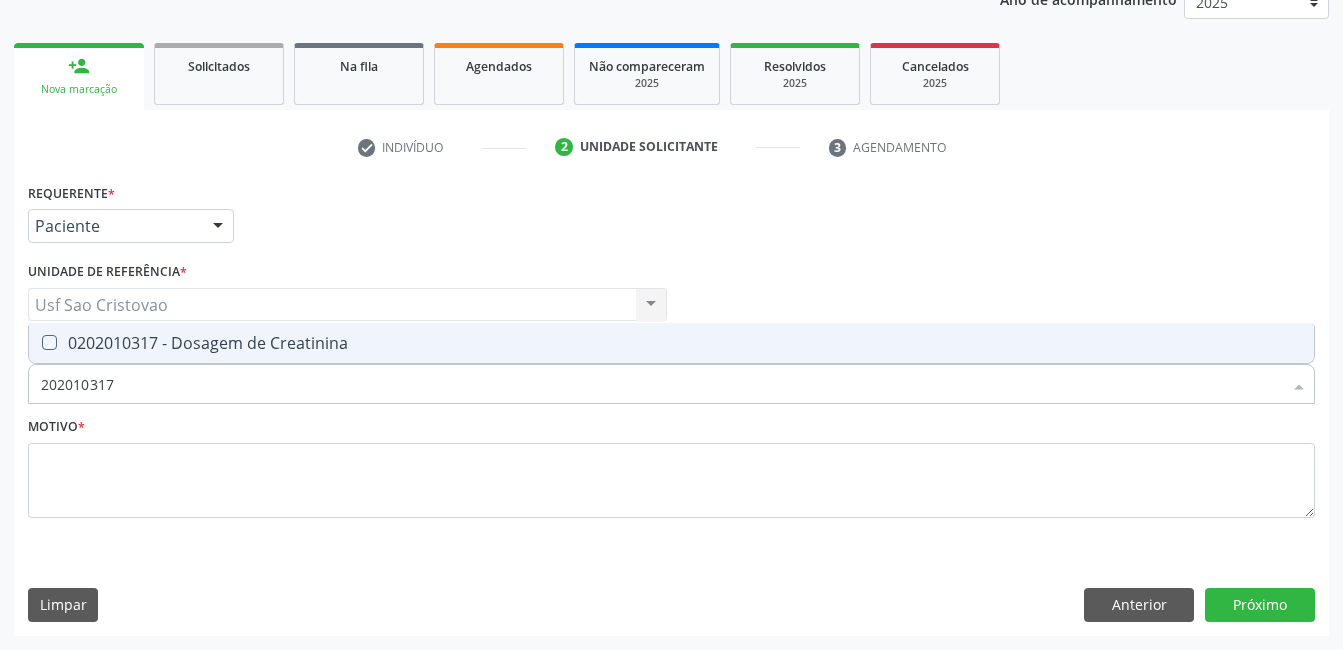 checkbox on "true" 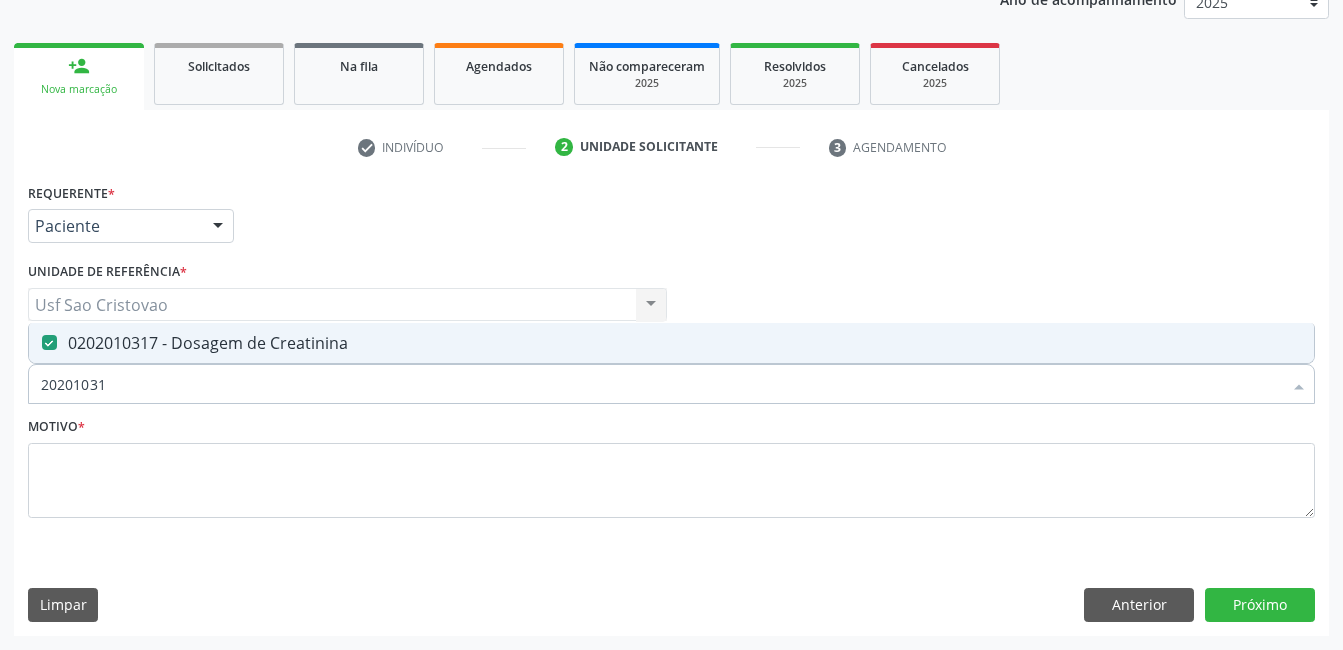type on "2020103" 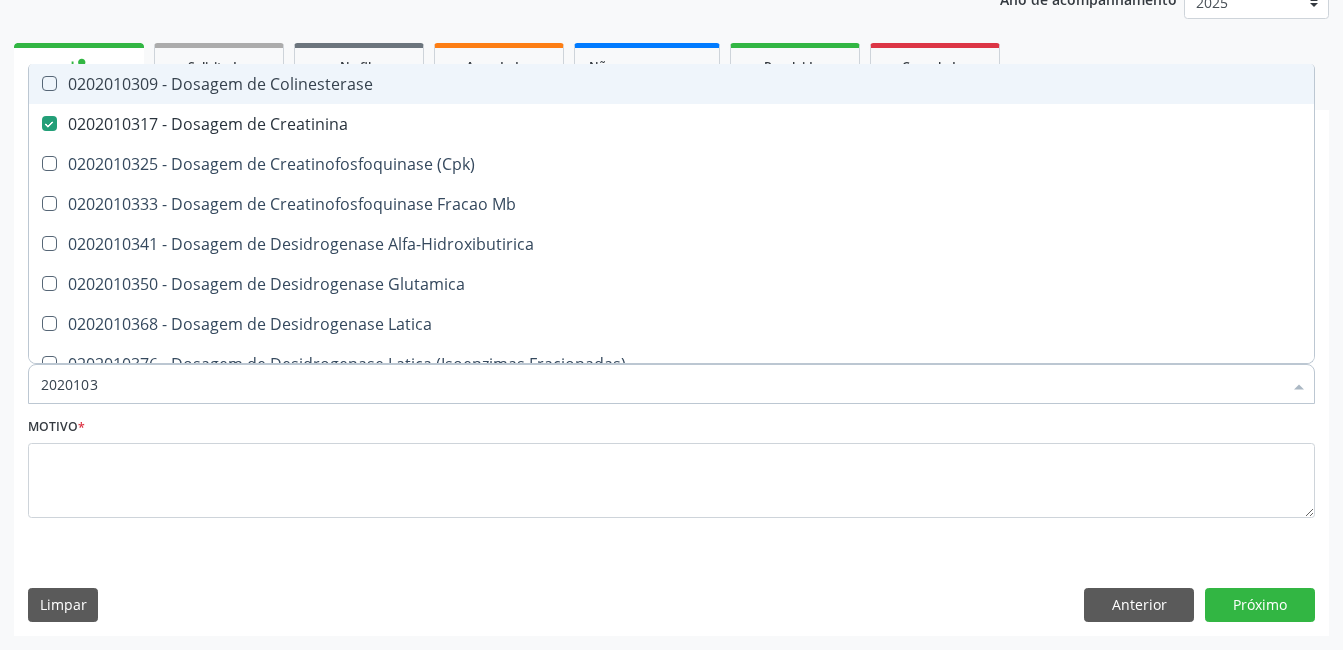 type on "202010" 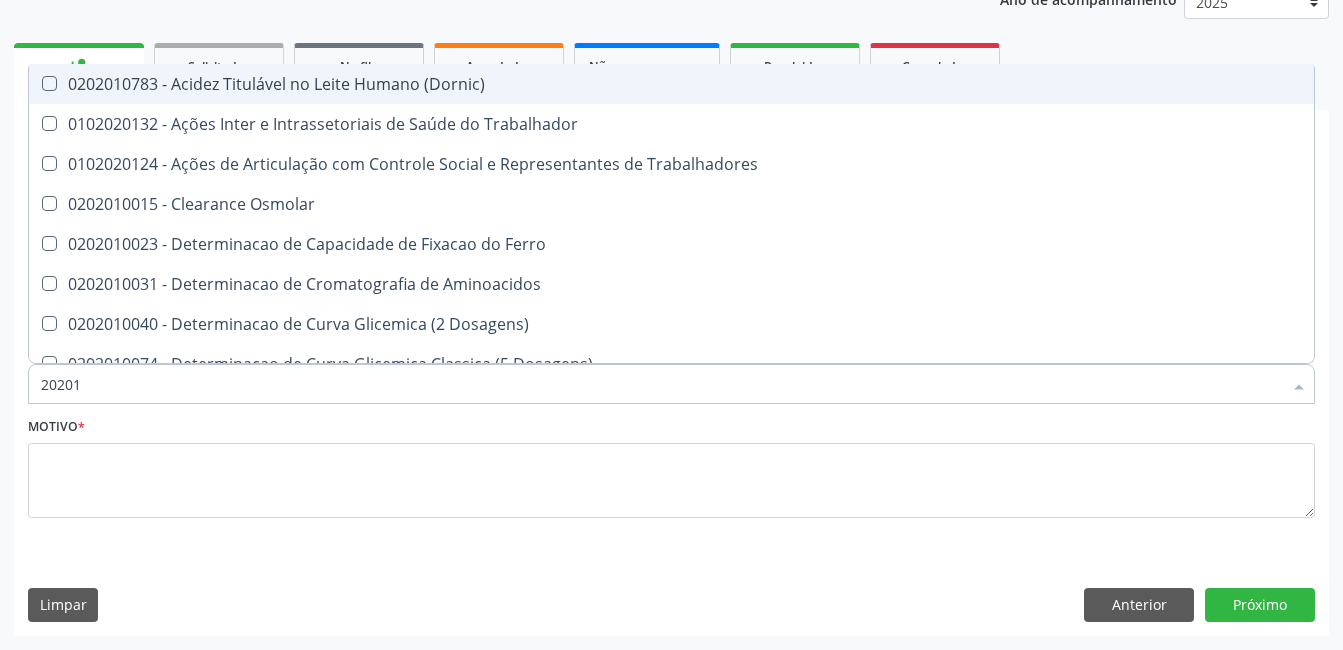 type on "2020" 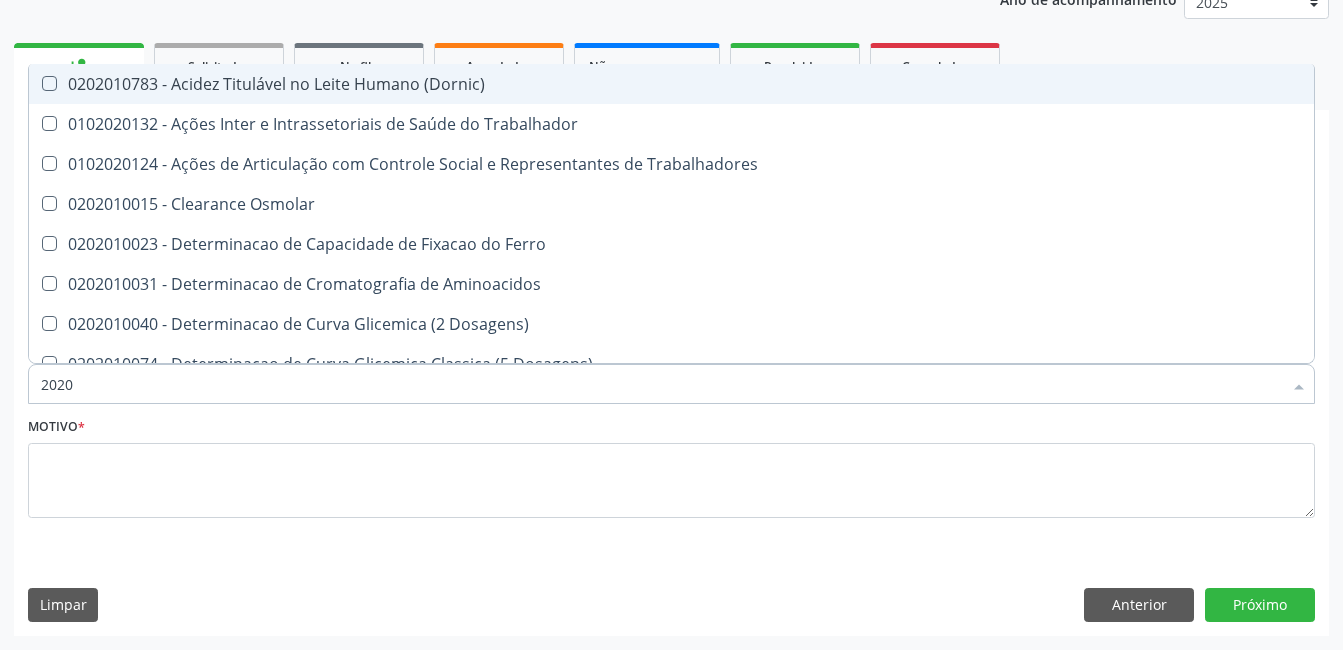 checkbox on "false" 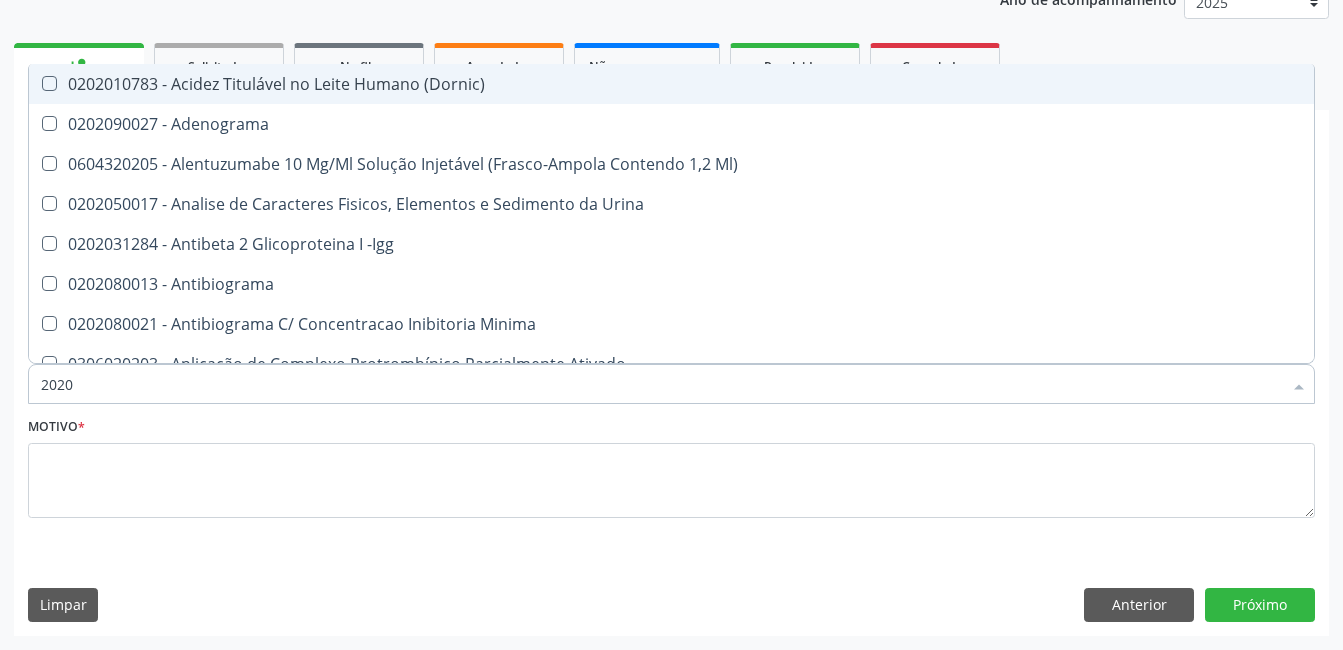type on "20201" 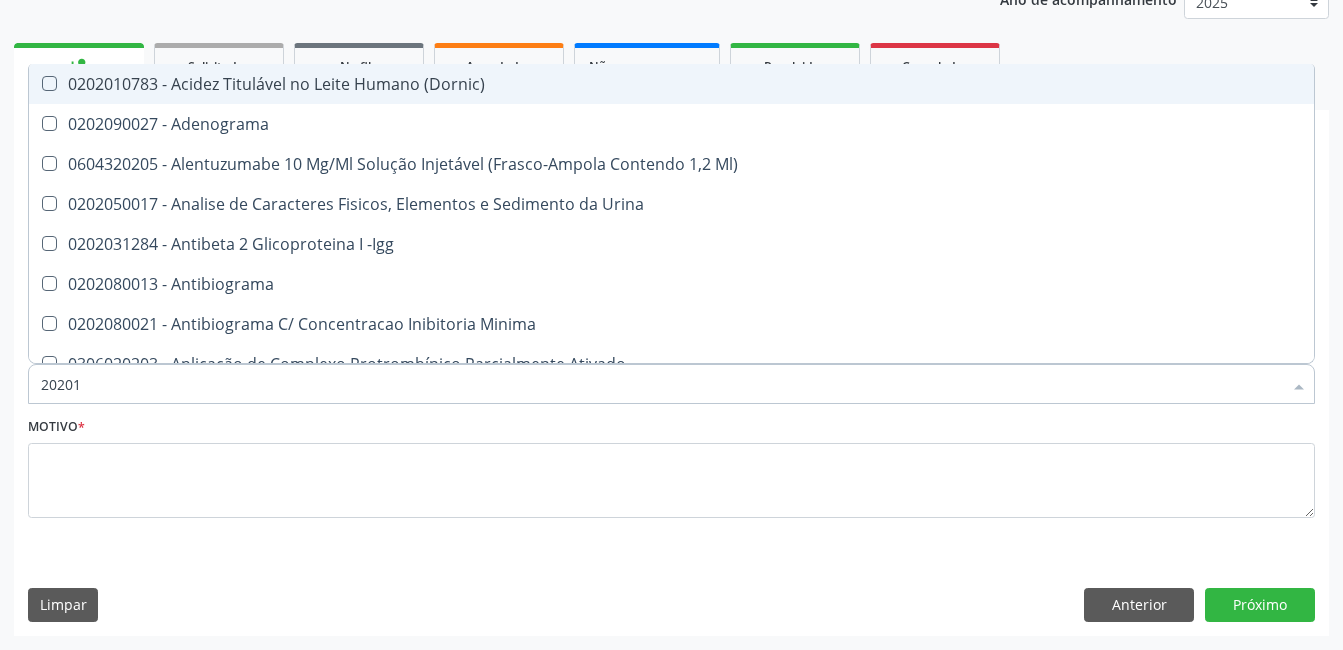 checkbox on "true" 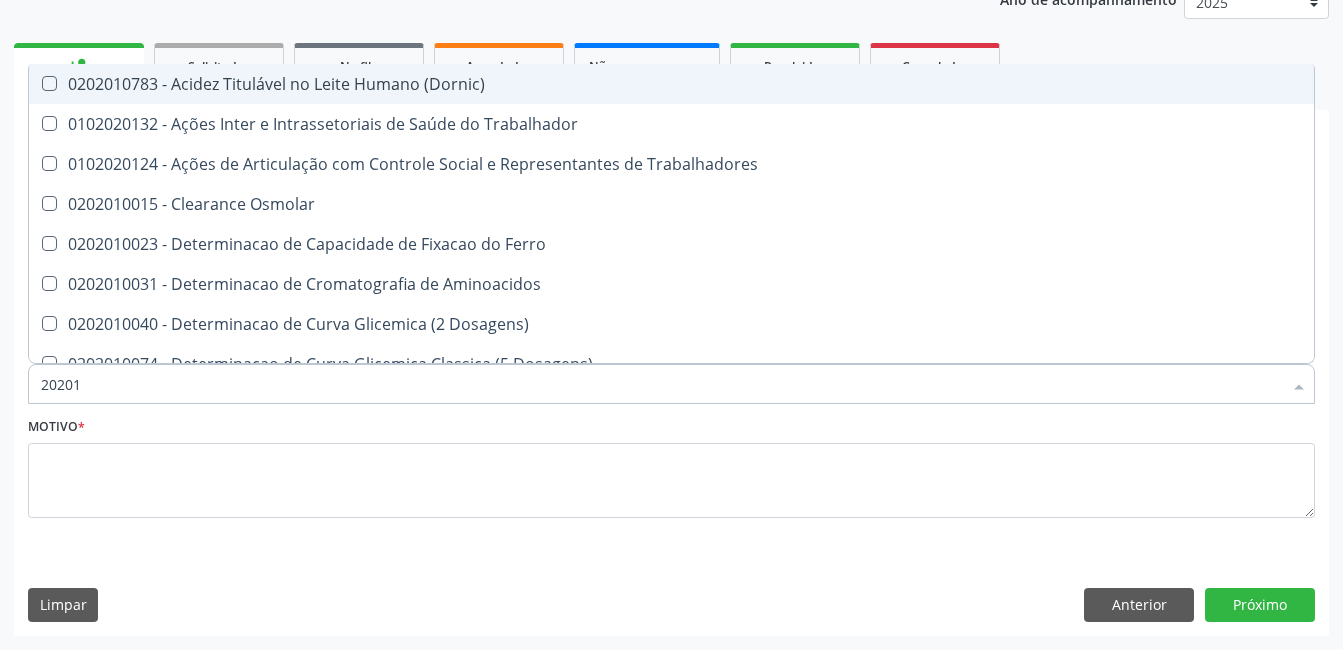 type on "202010" 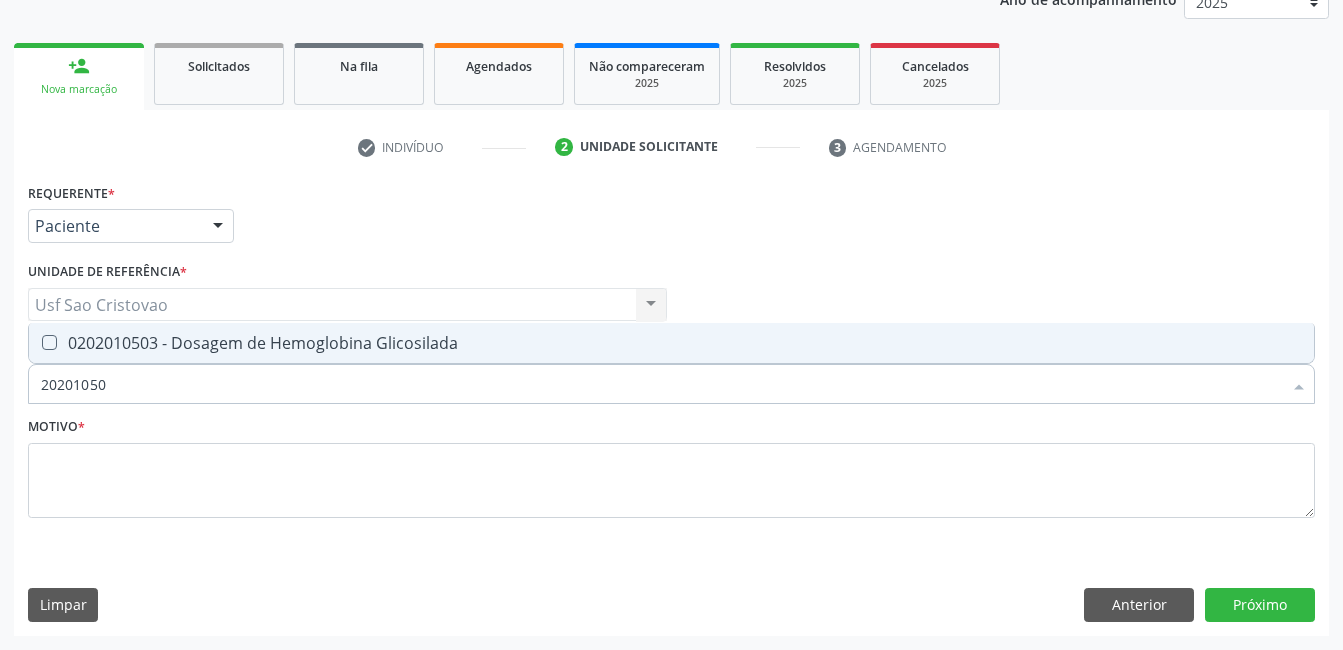 type on "202010503" 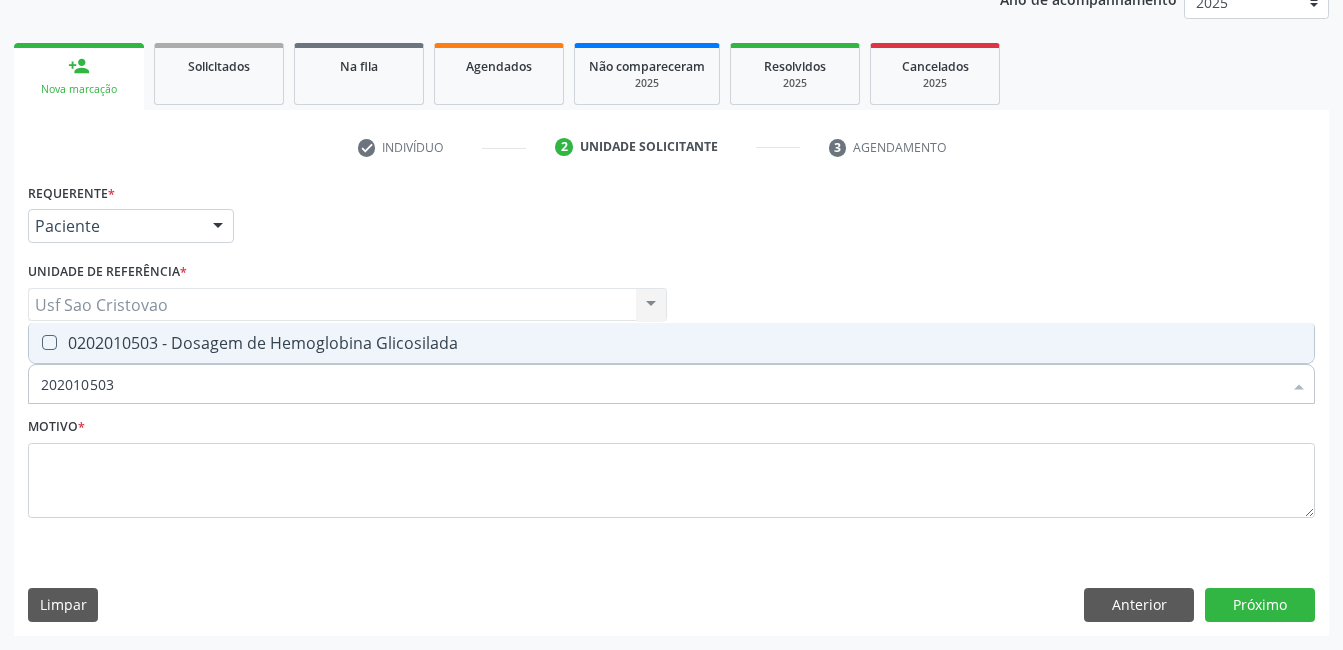 click at bounding box center [49, 342] 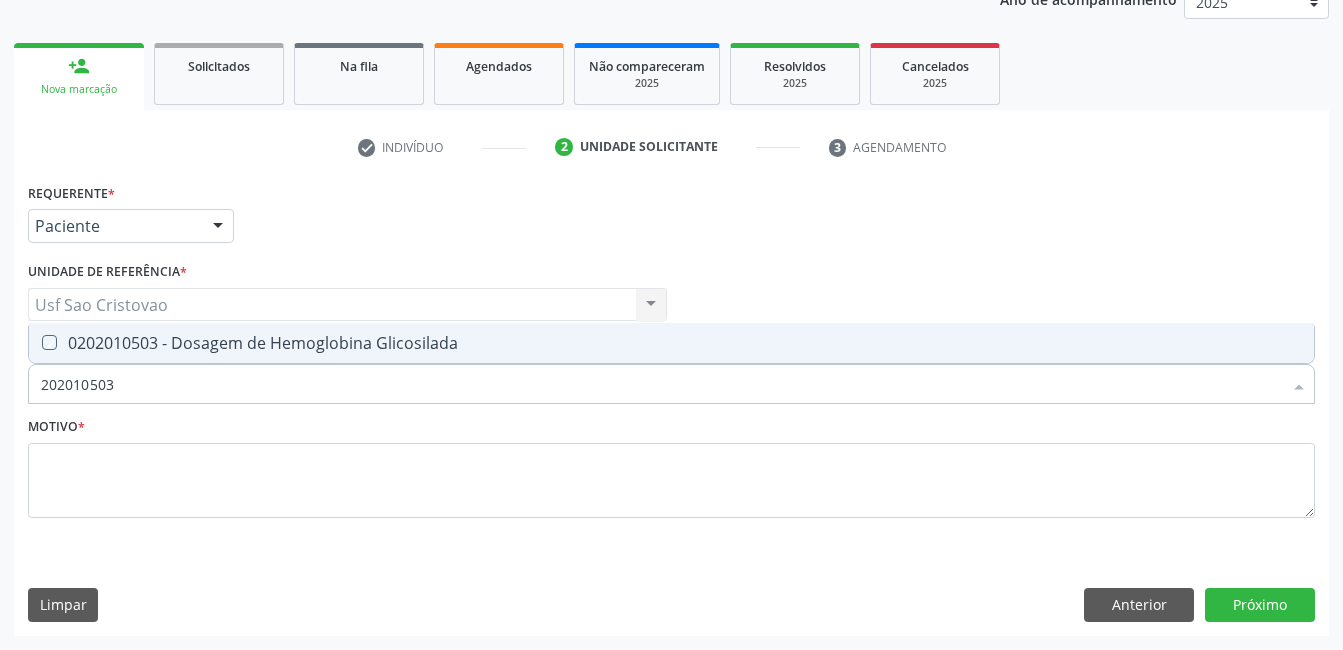 click at bounding box center (35, 342) 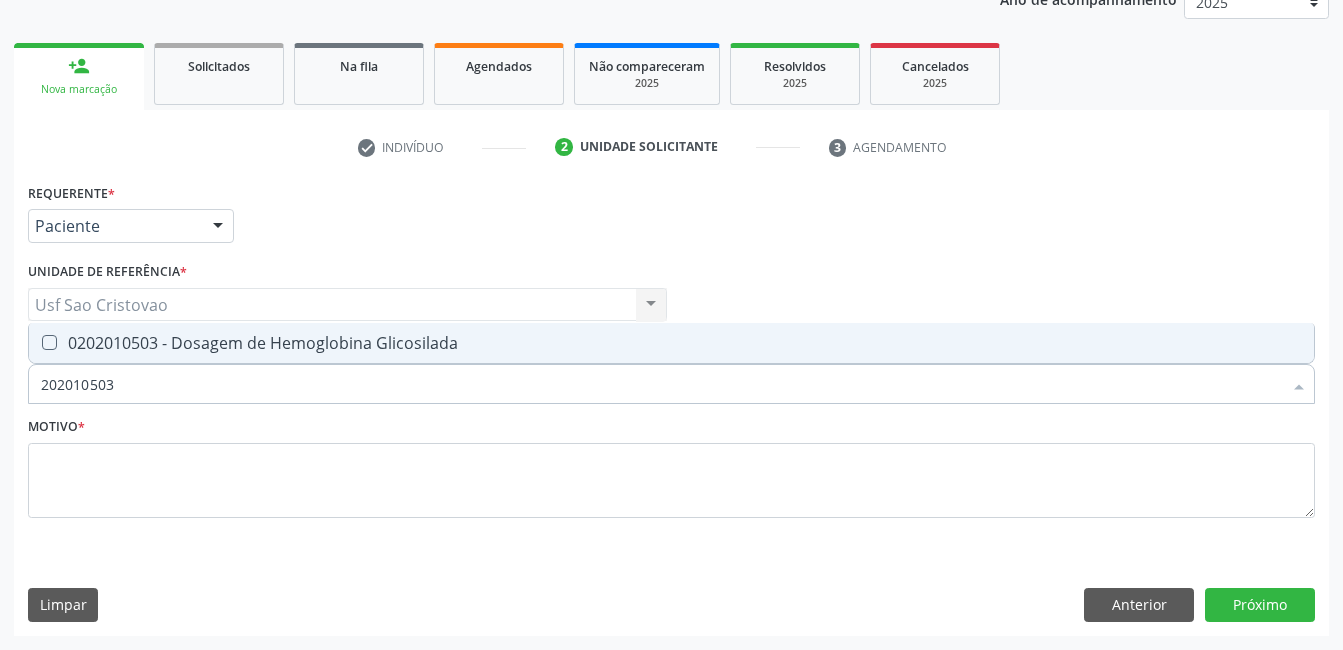 checkbox on "true" 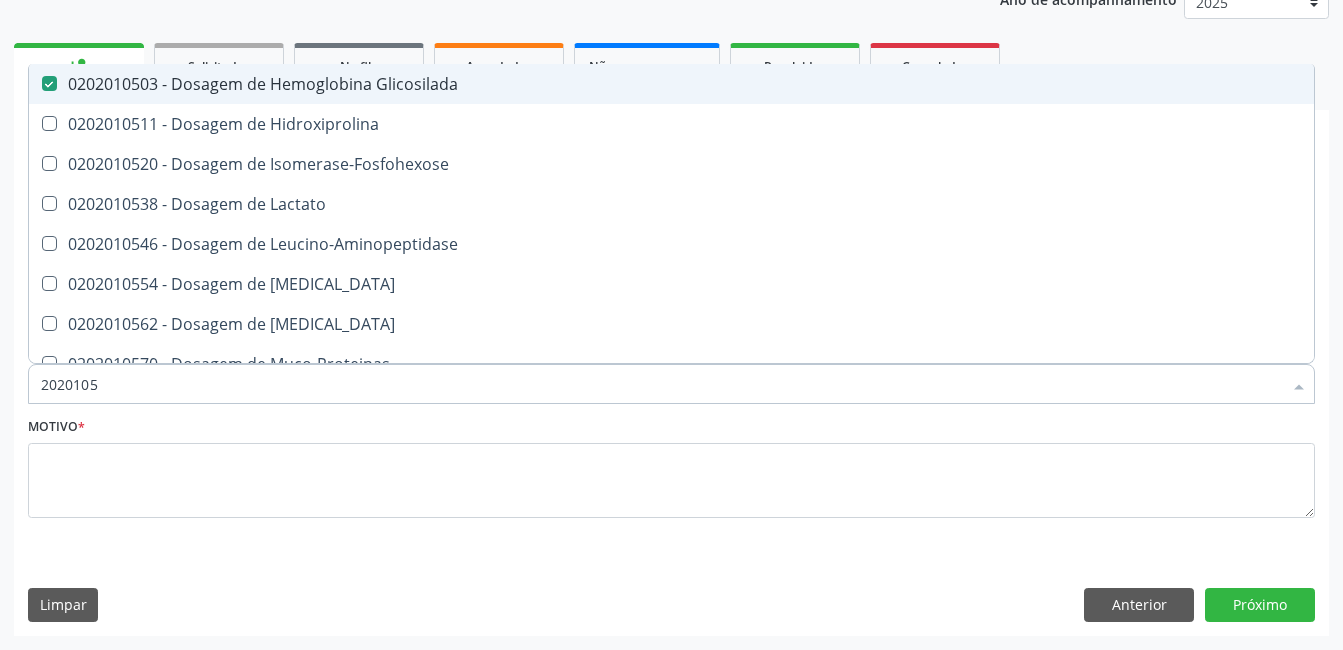 type on "202010" 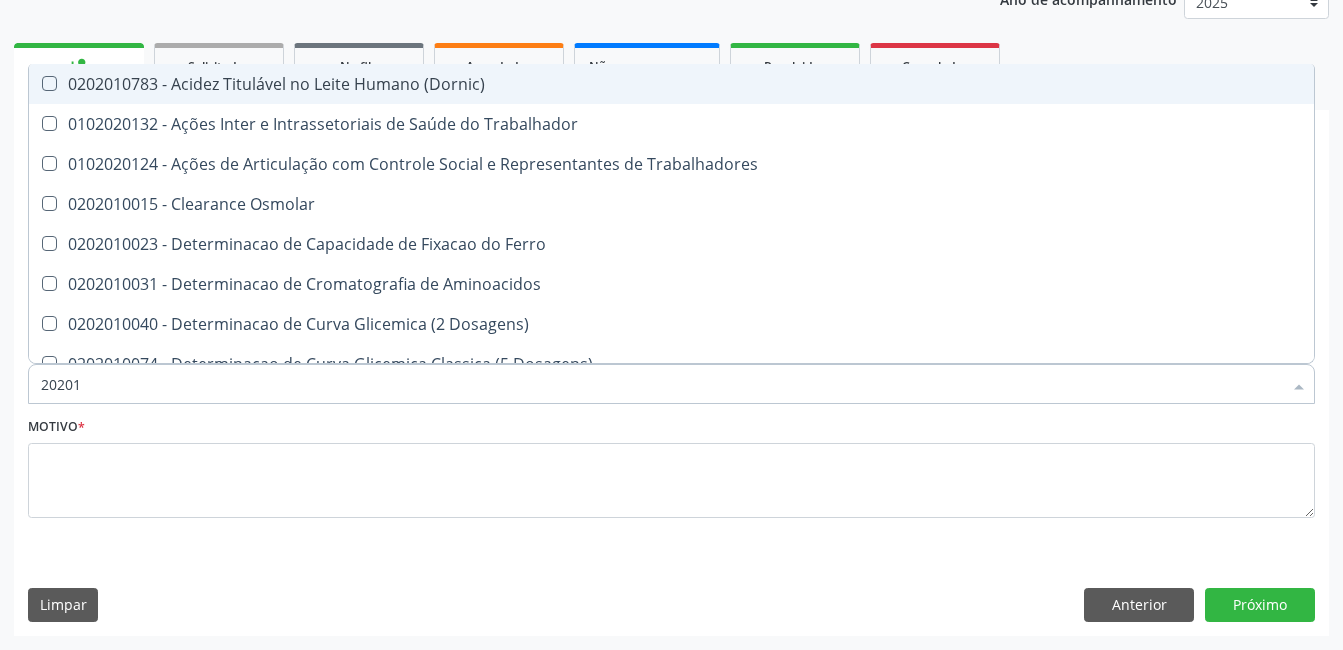 type on "2020" 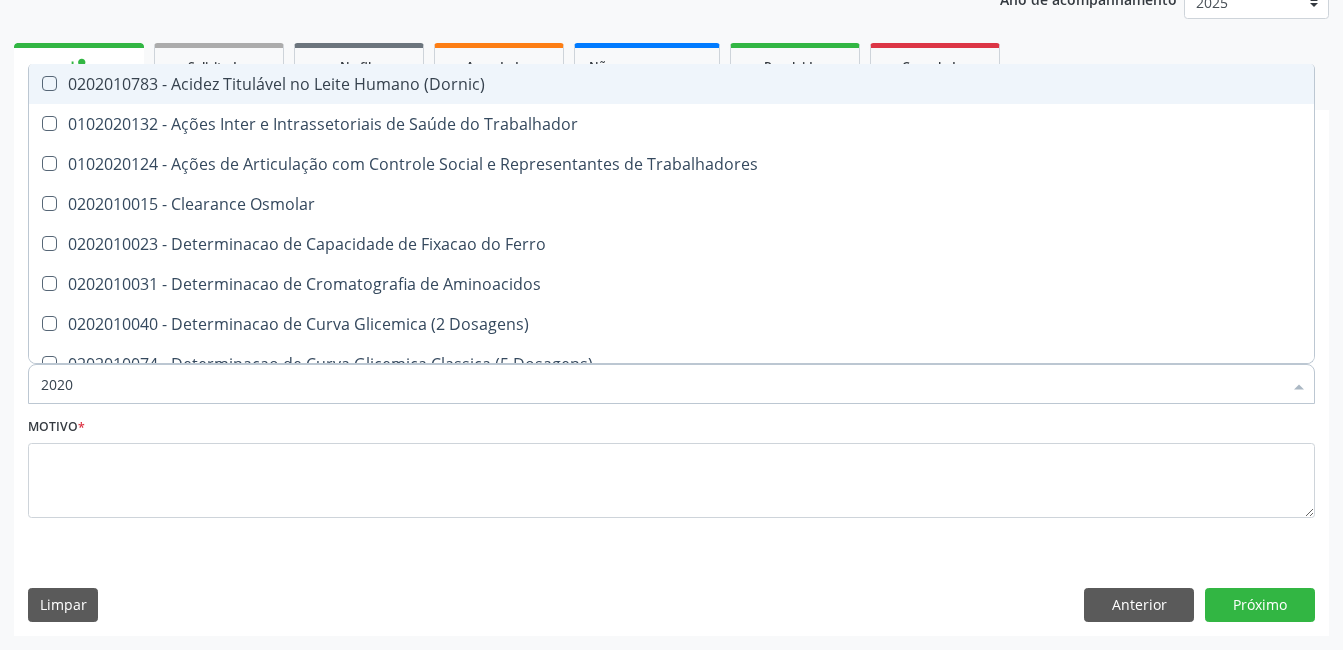 checkbox on "false" 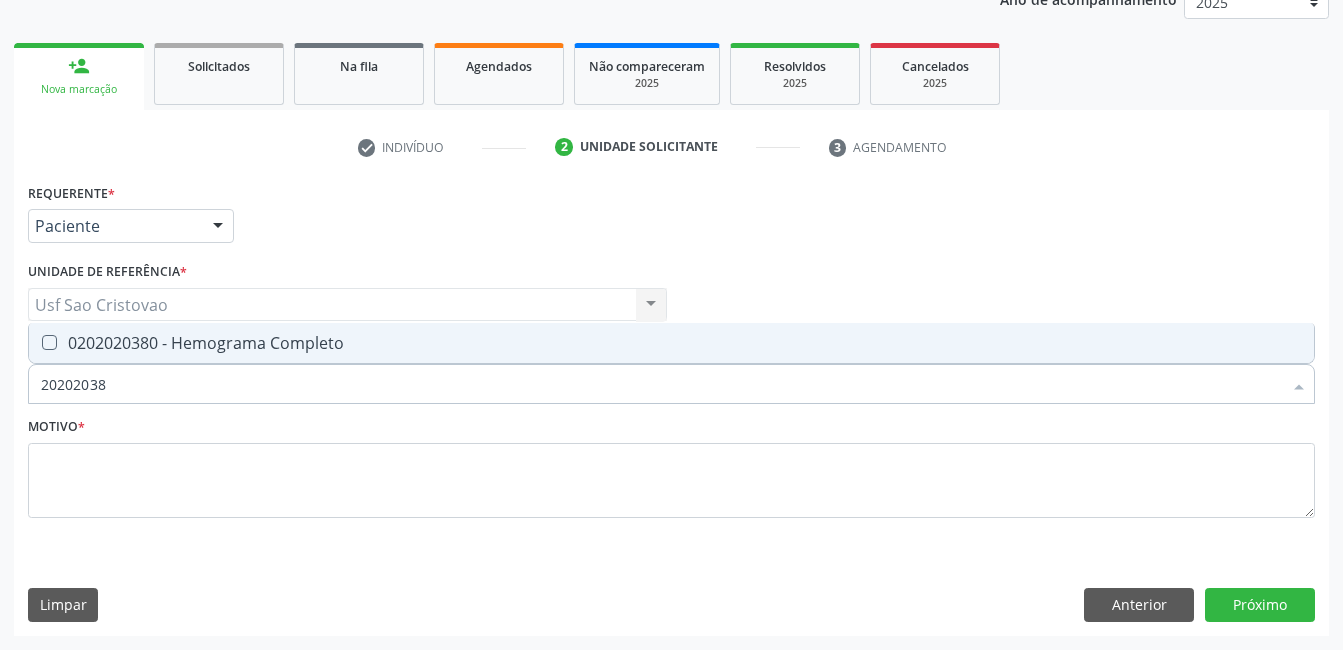type on "202020380" 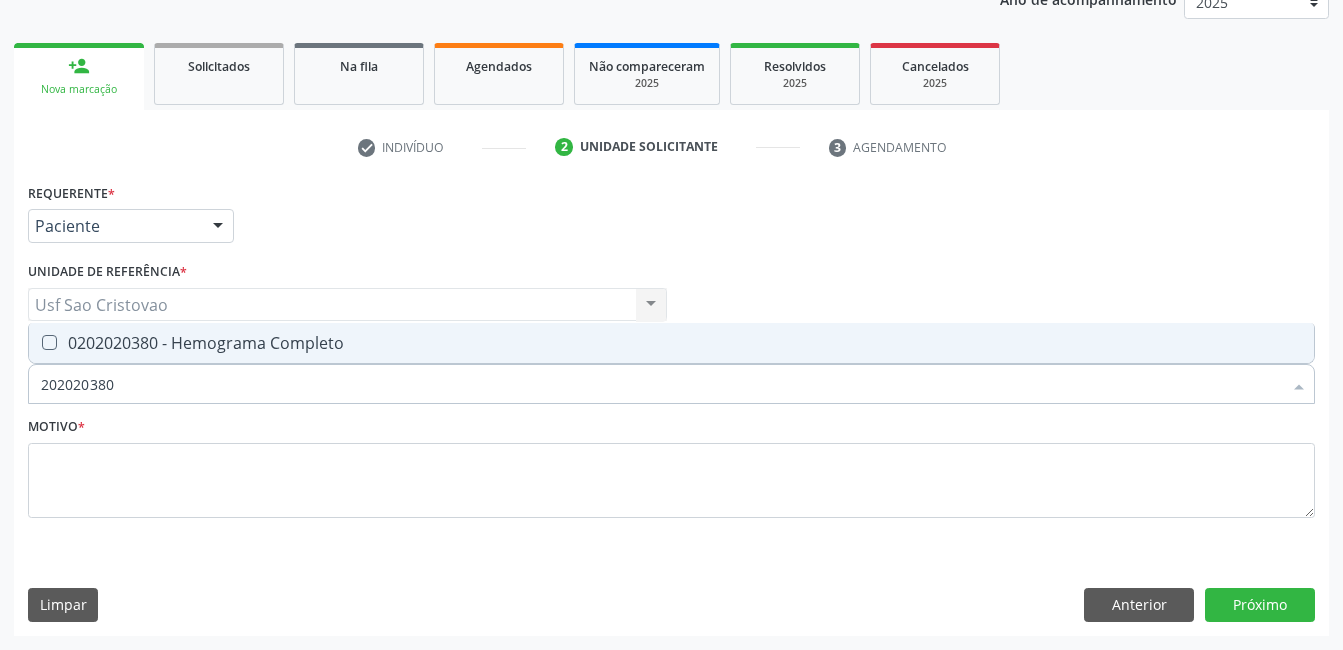click at bounding box center (49, 342) 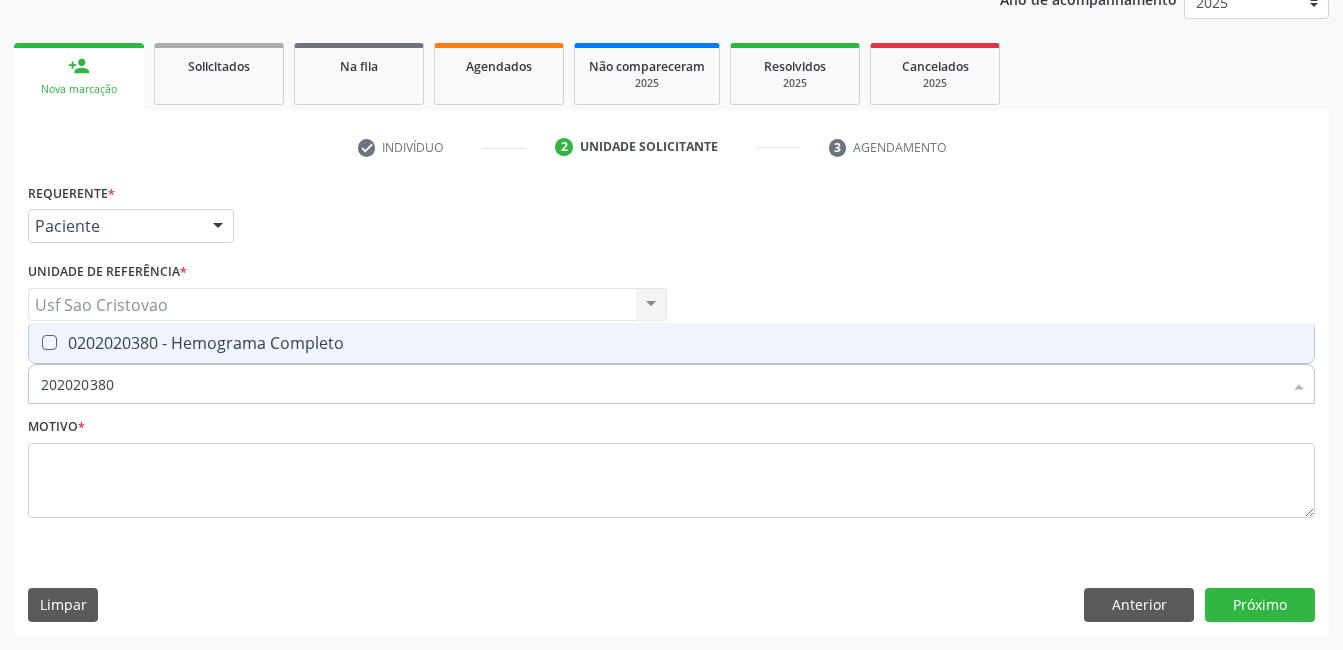 click at bounding box center (35, 342) 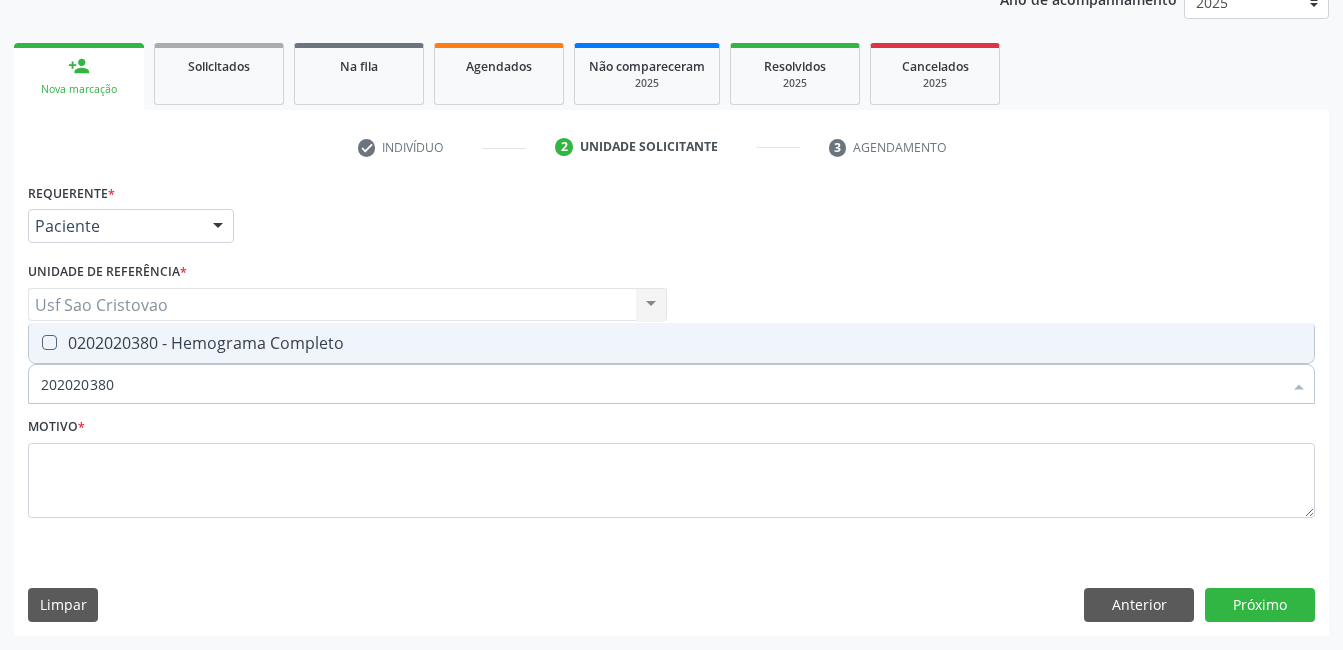 checkbox on "true" 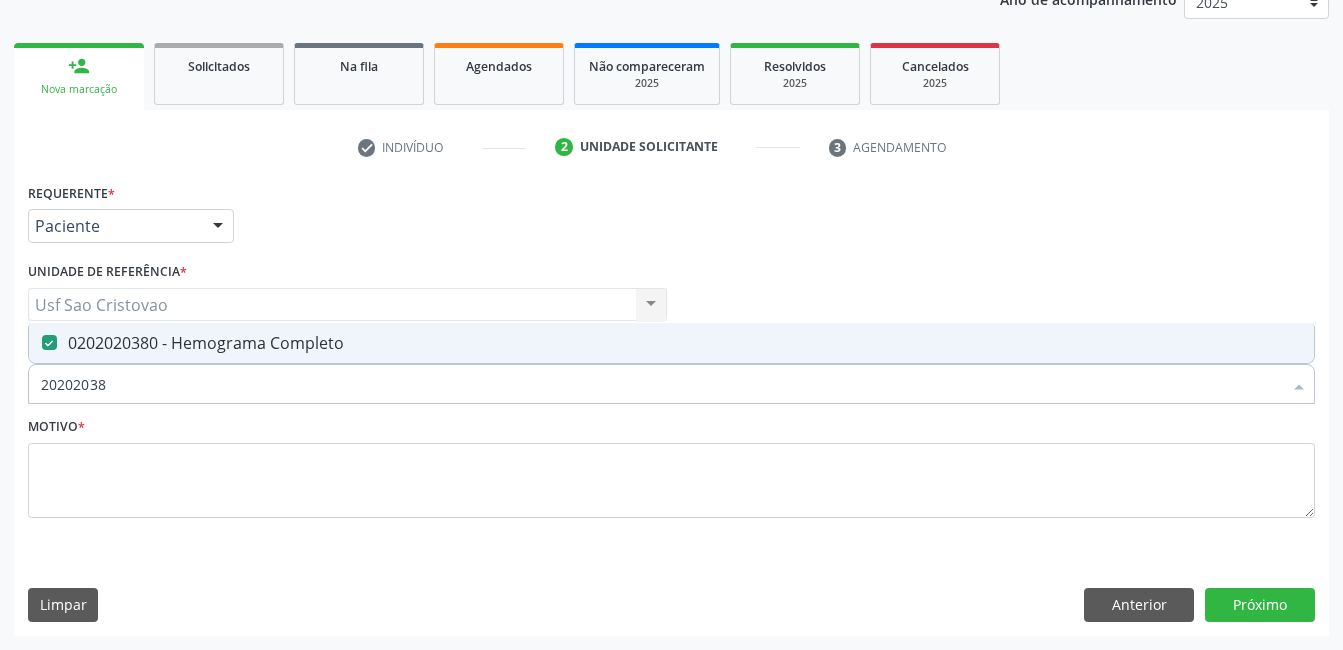 type on "2020203" 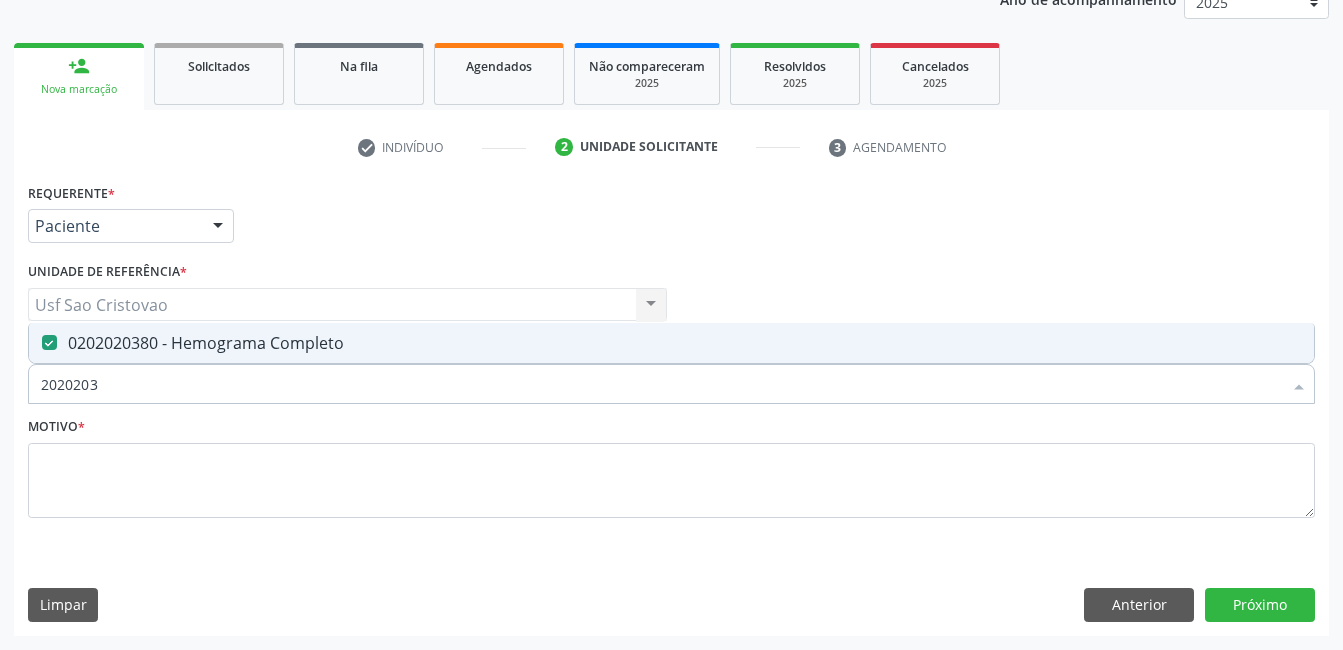 checkbox on "false" 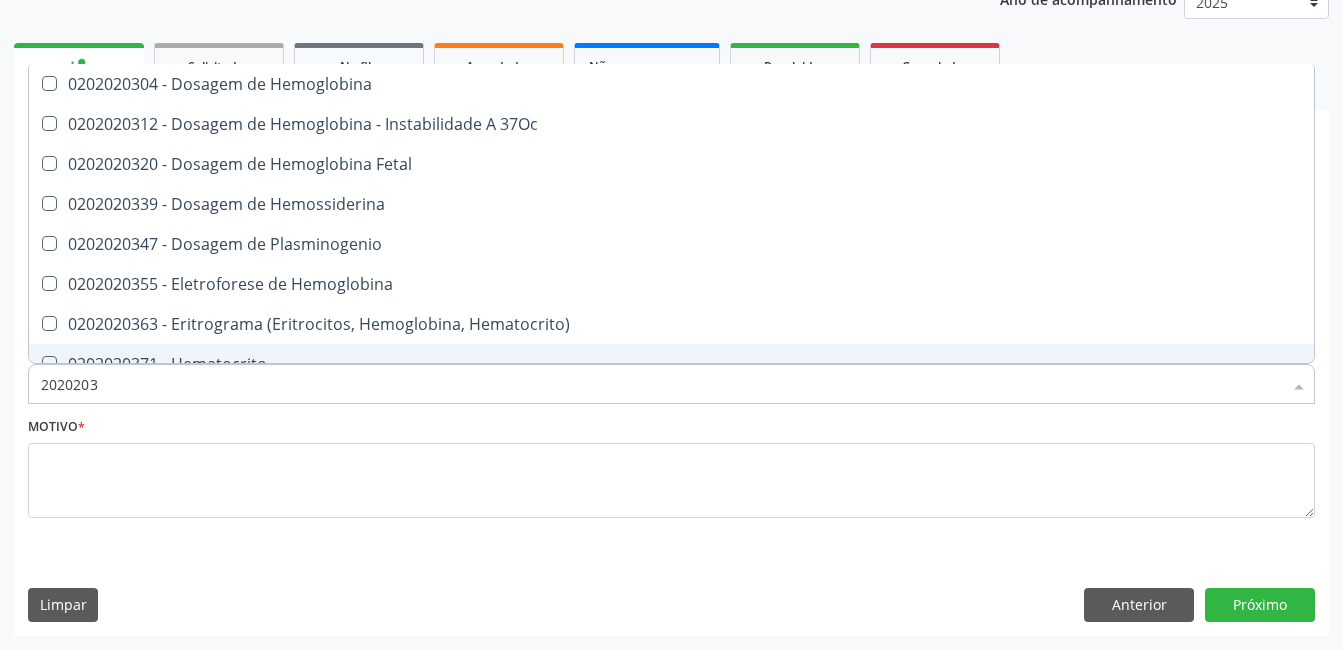 type on "202020" 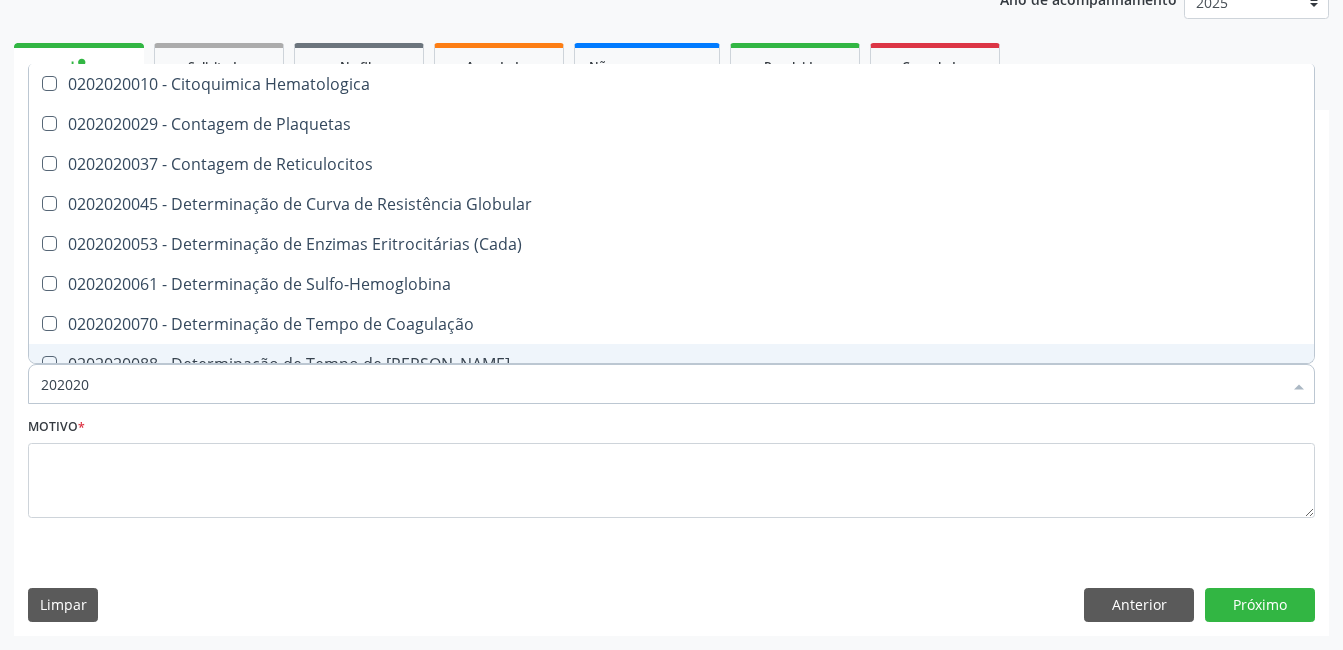 type on "20202" 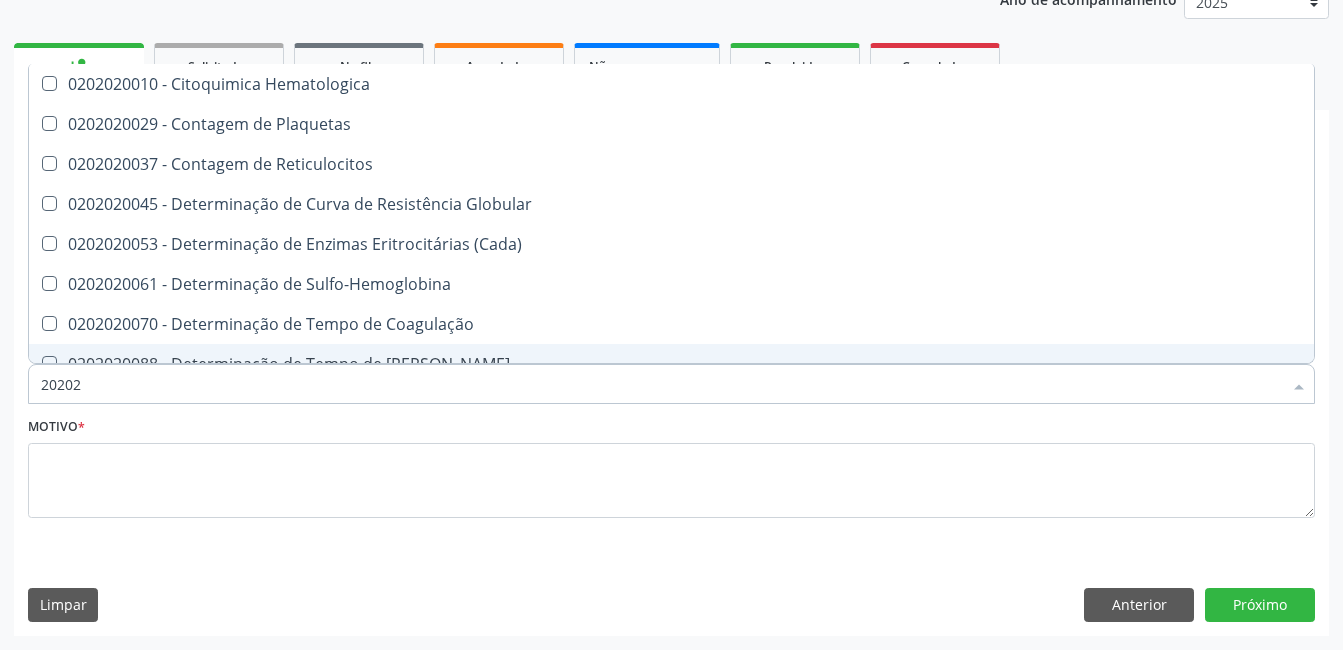 type on "2020" 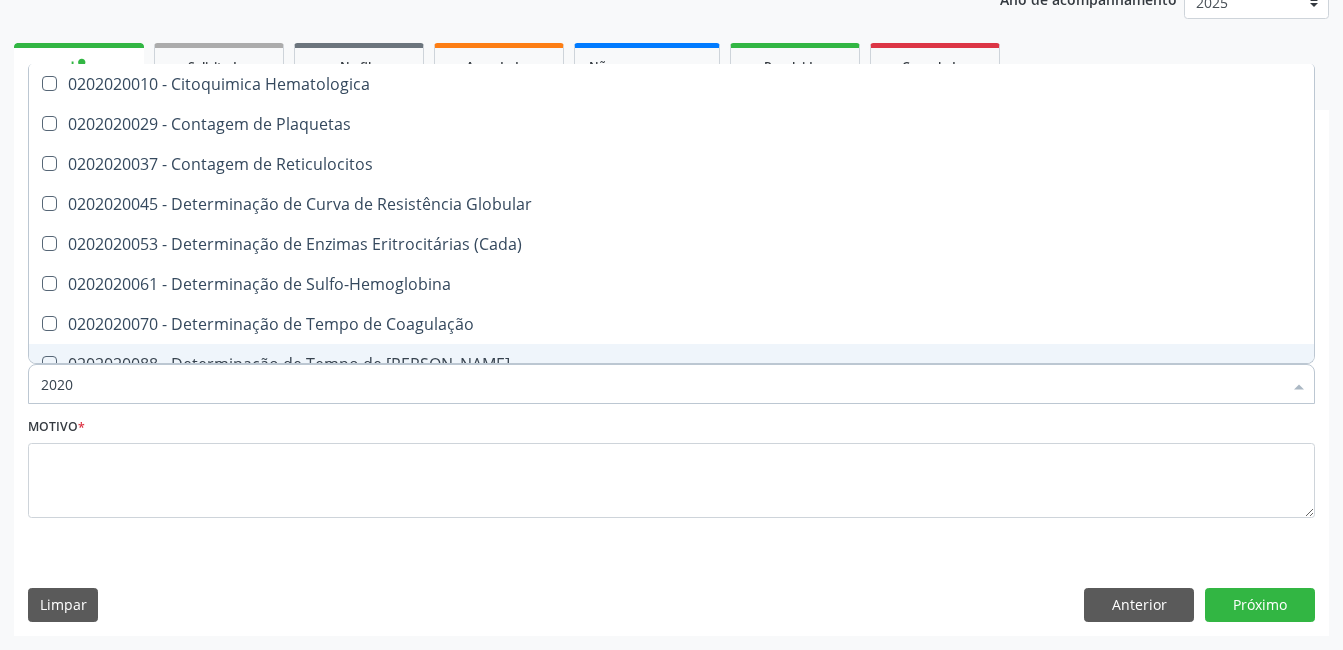 checkbox on "false" 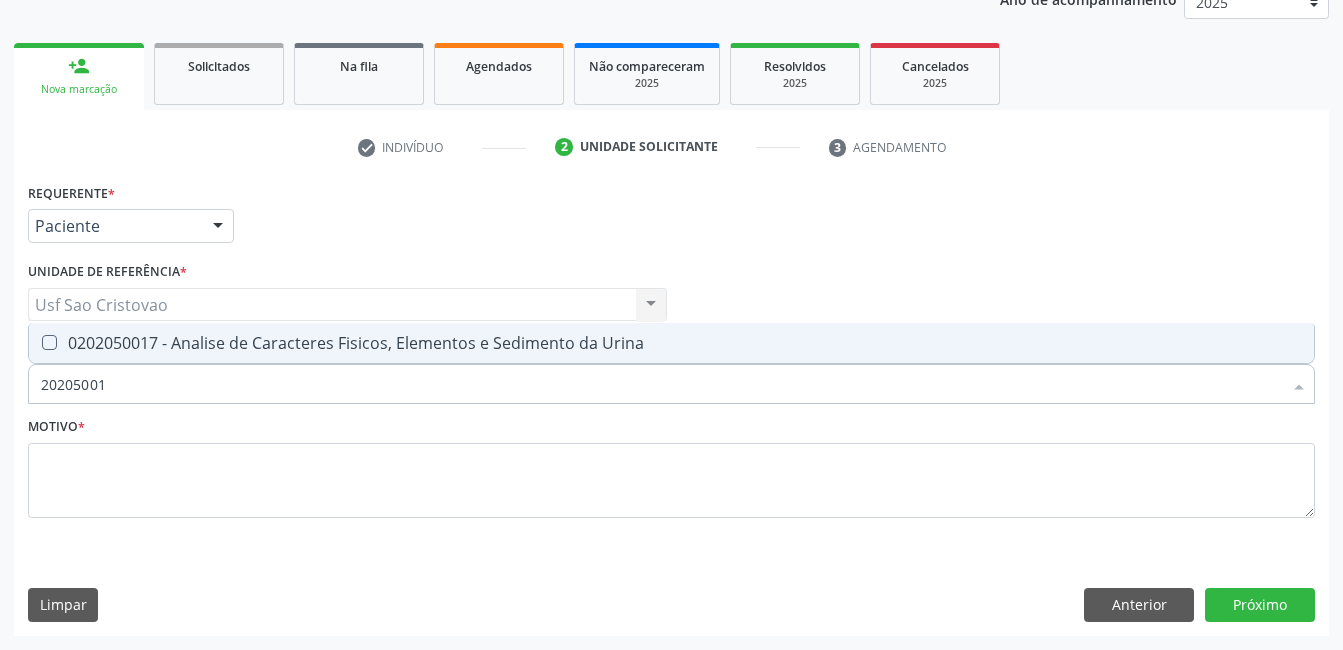 type on "202050017" 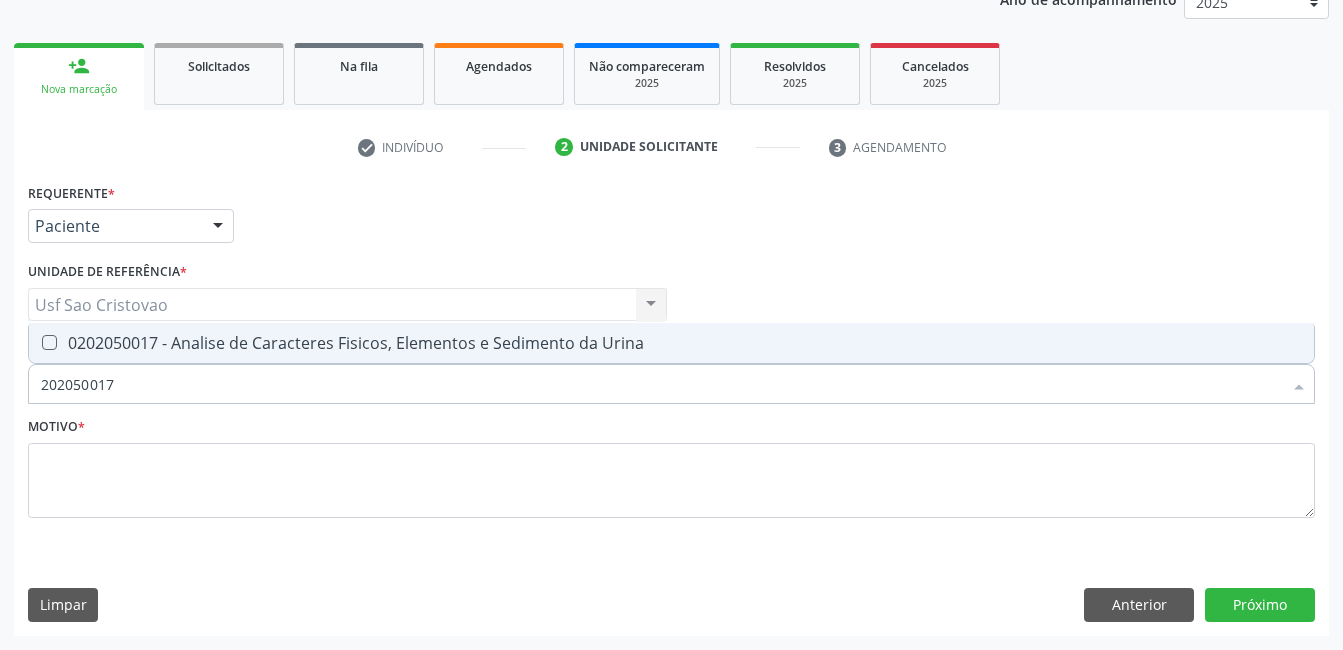 click at bounding box center (49, 342) 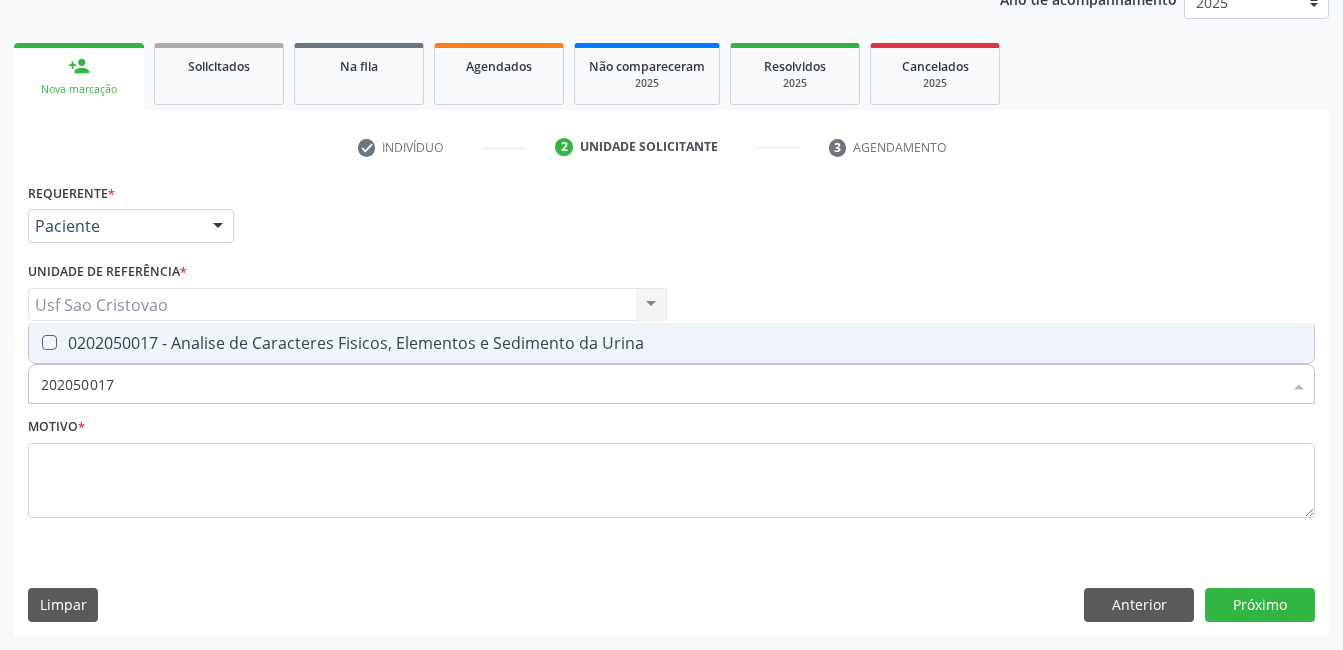 click at bounding box center [35, 342] 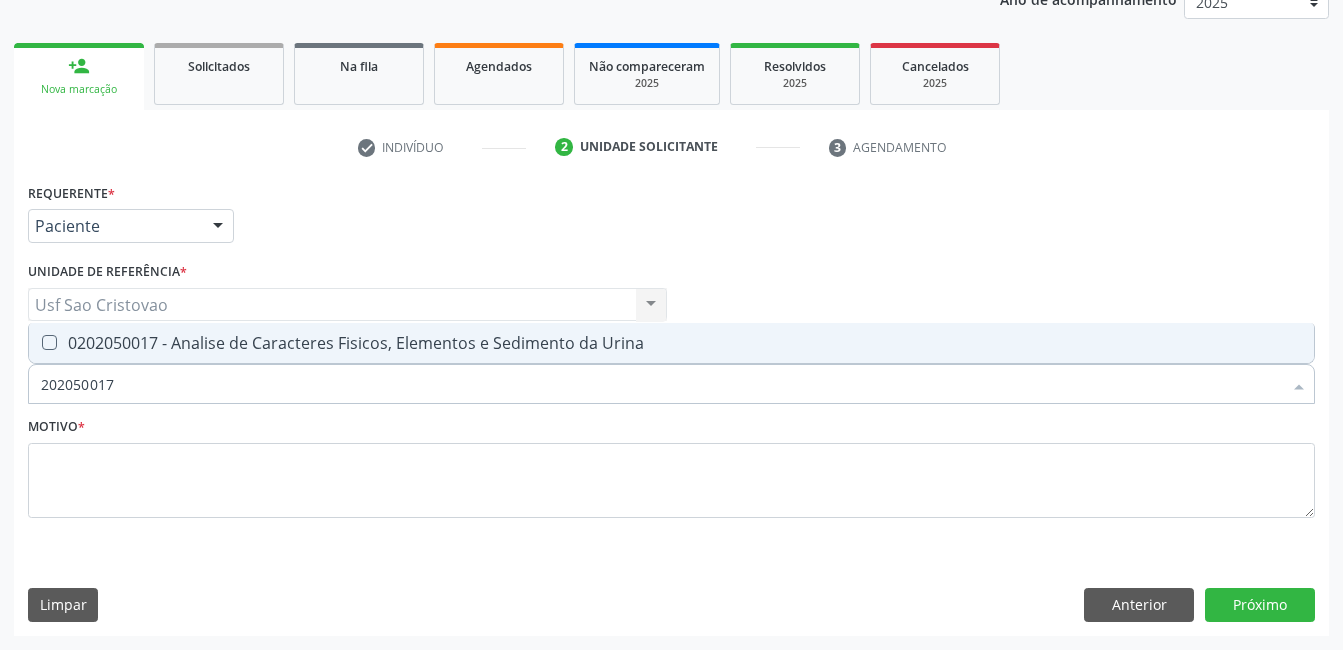 checkbox on "true" 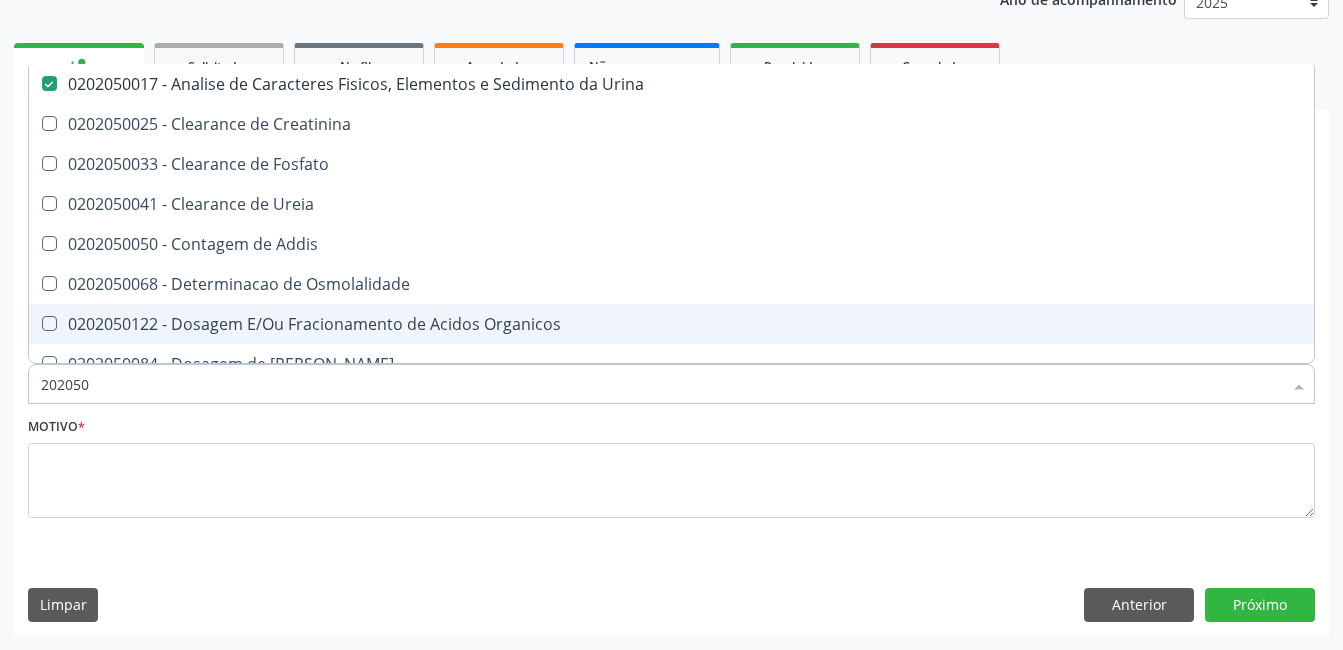 type on "20205" 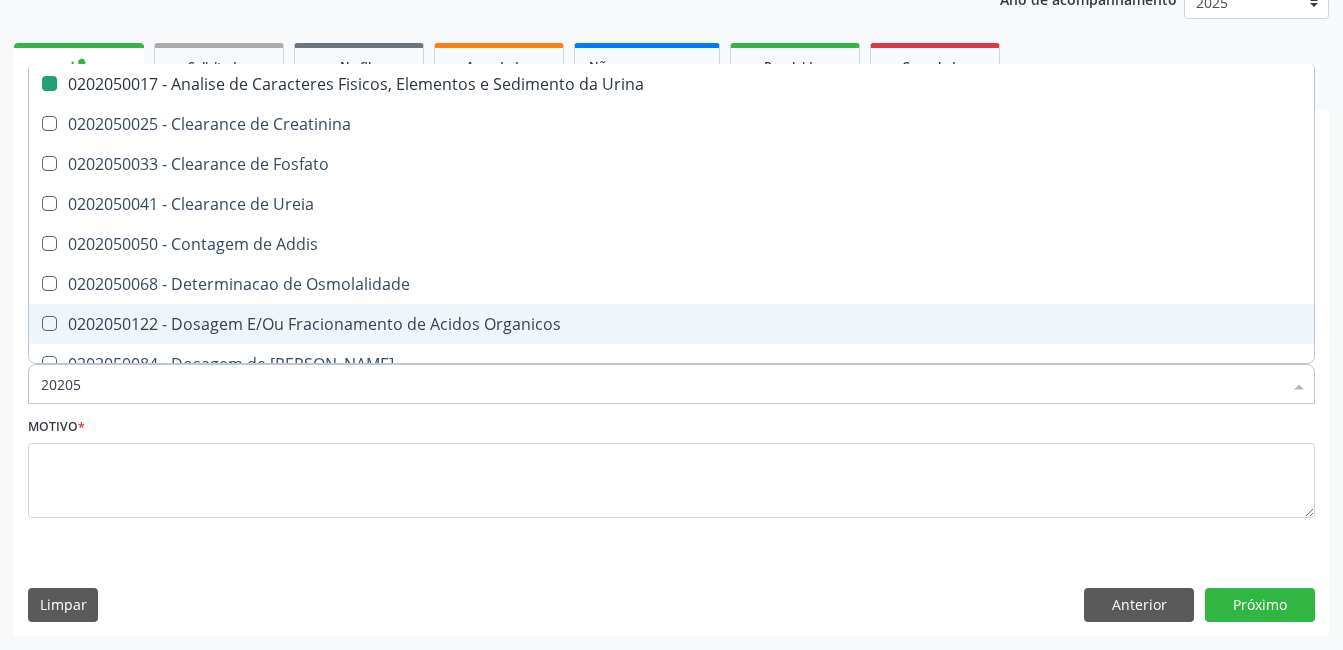 type on "2020" 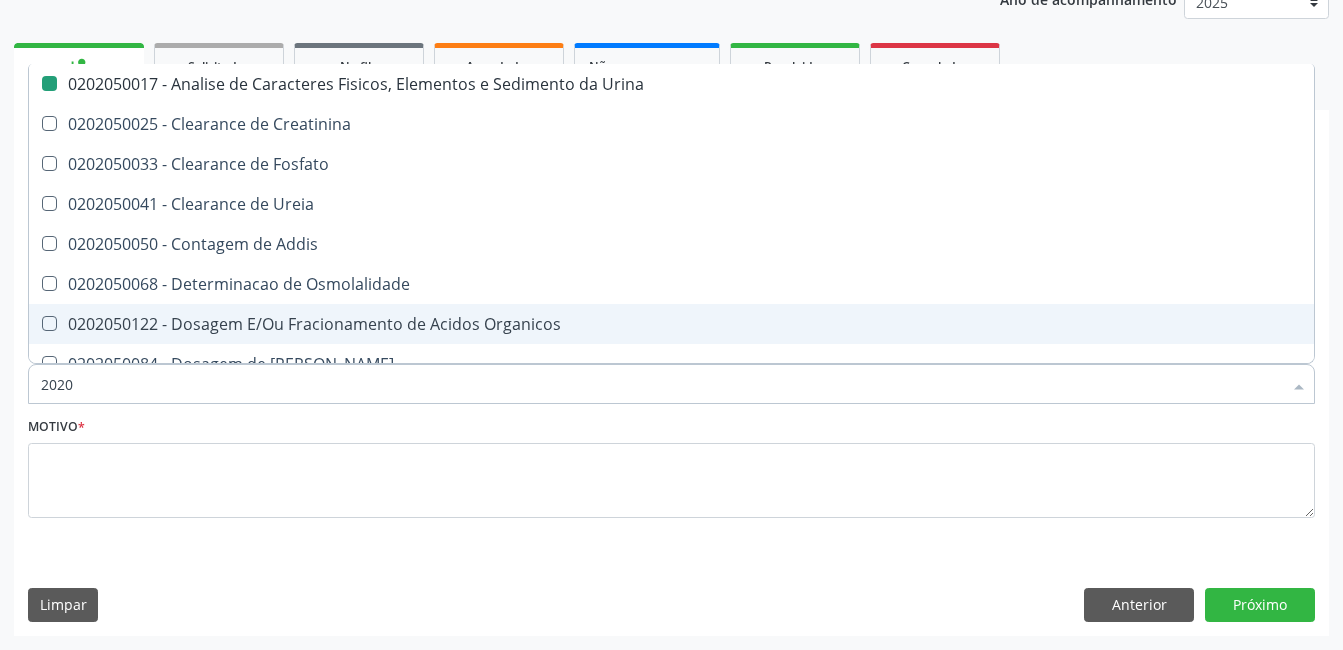 checkbox on "false" 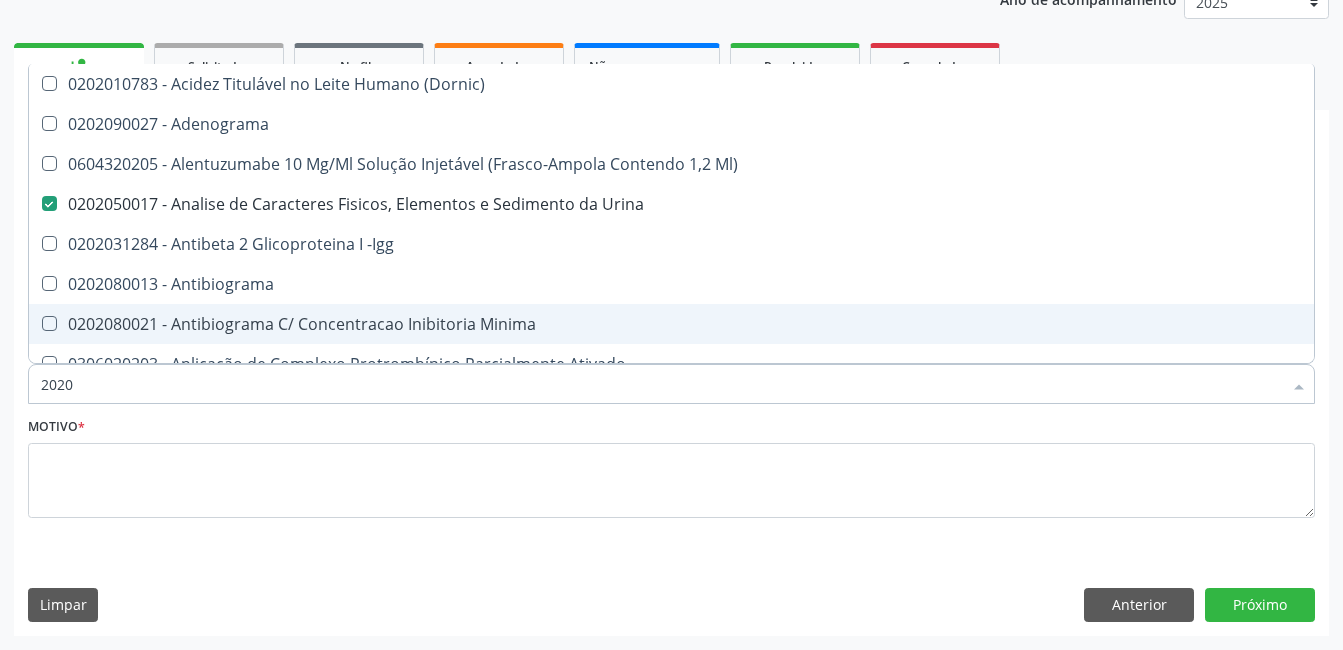 type on "20201" 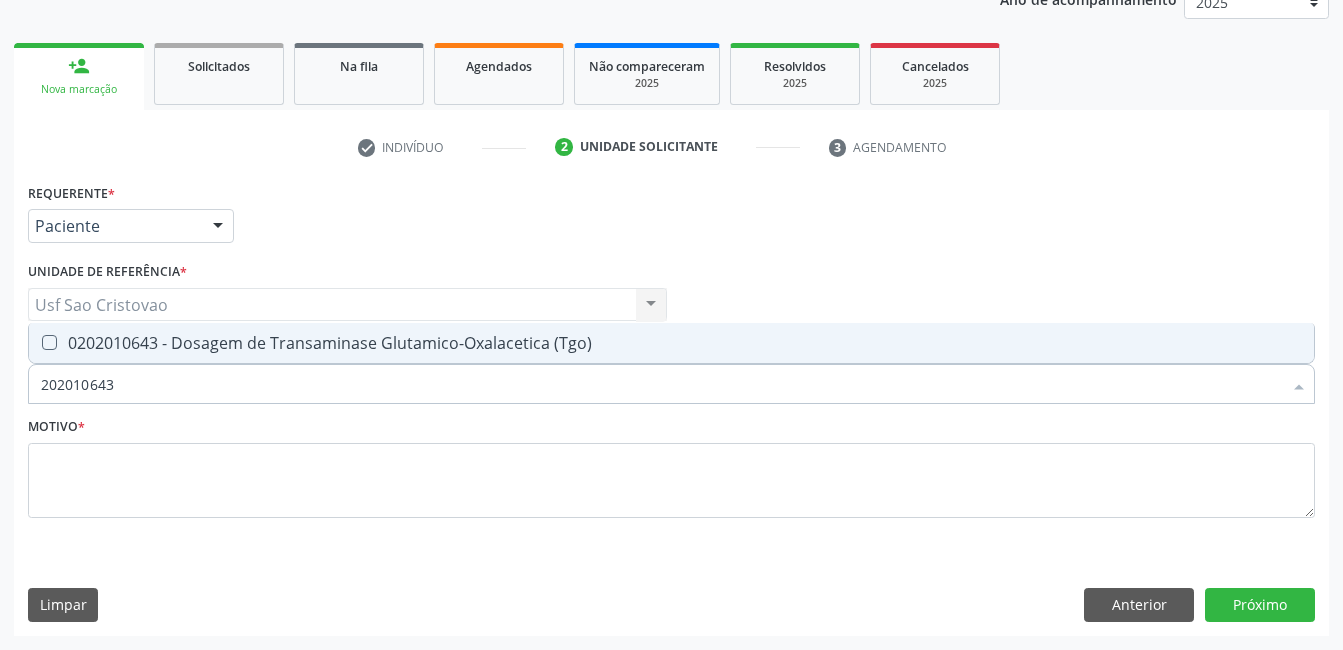 click at bounding box center (49, 342) 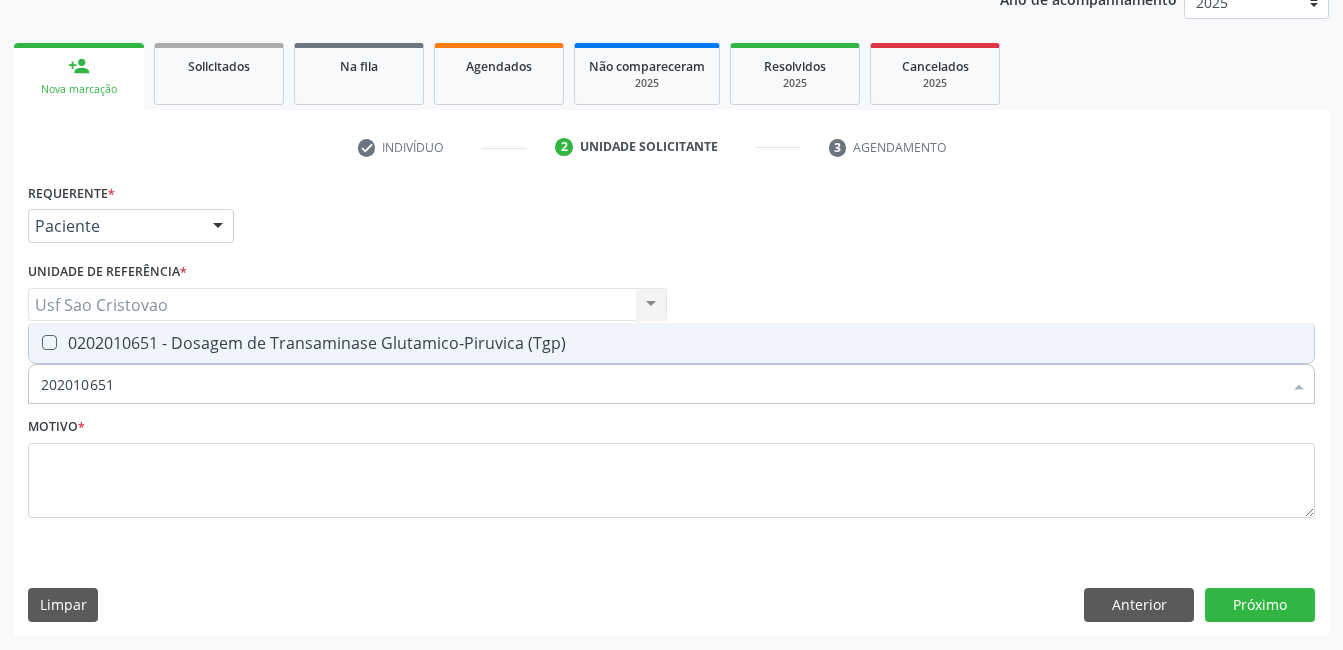 click at bounding box center [49, 342] 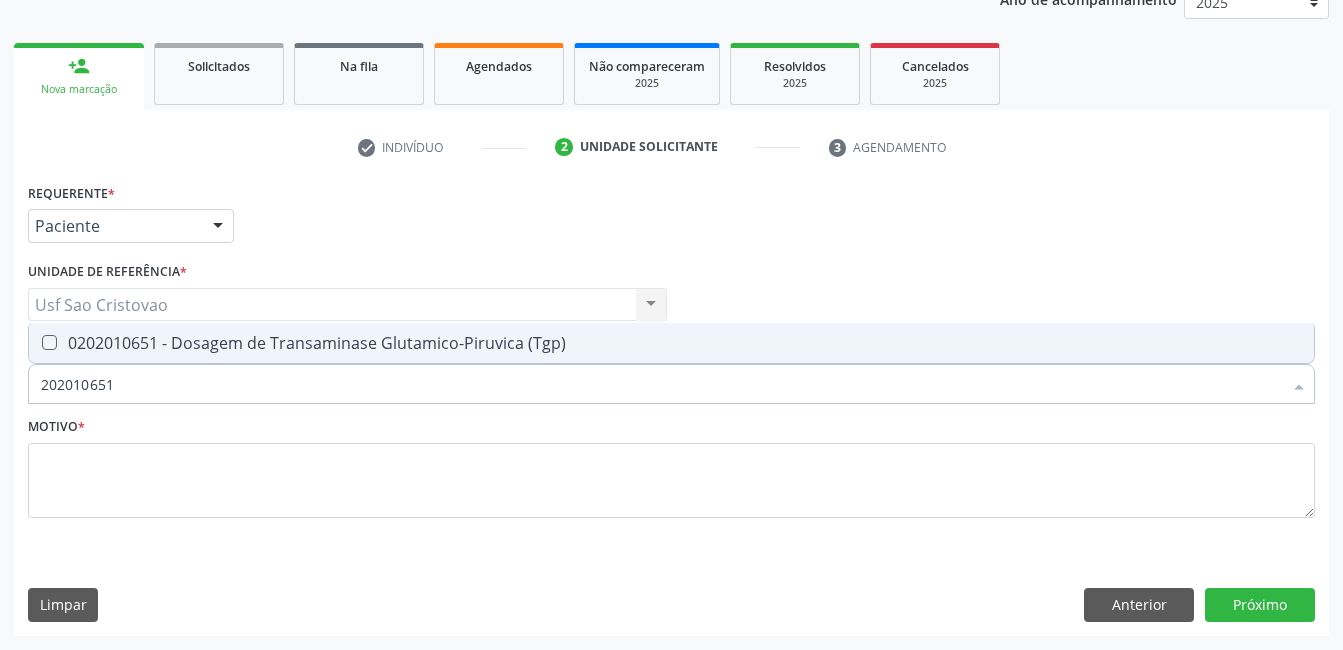 click at bounding box center [35, 342] 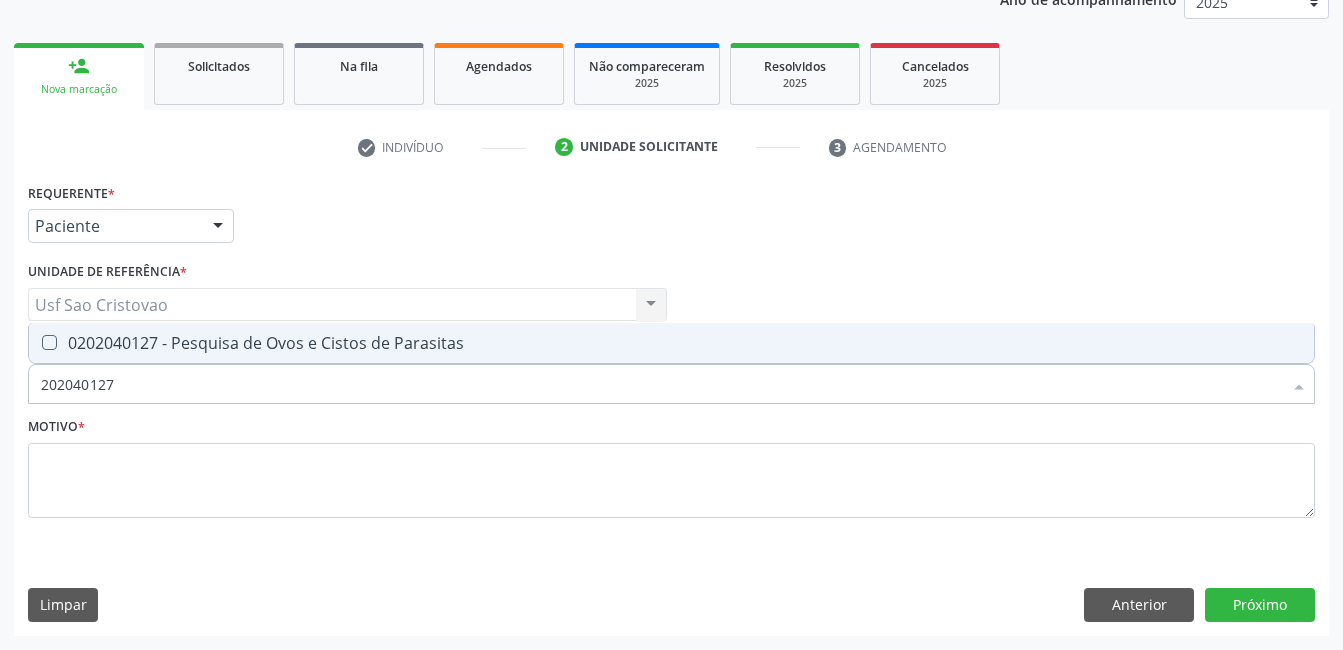 click on "0202040127 - Pesquisa de Ovos e Cistos de Parasitas" at bounding box center [671, 343] 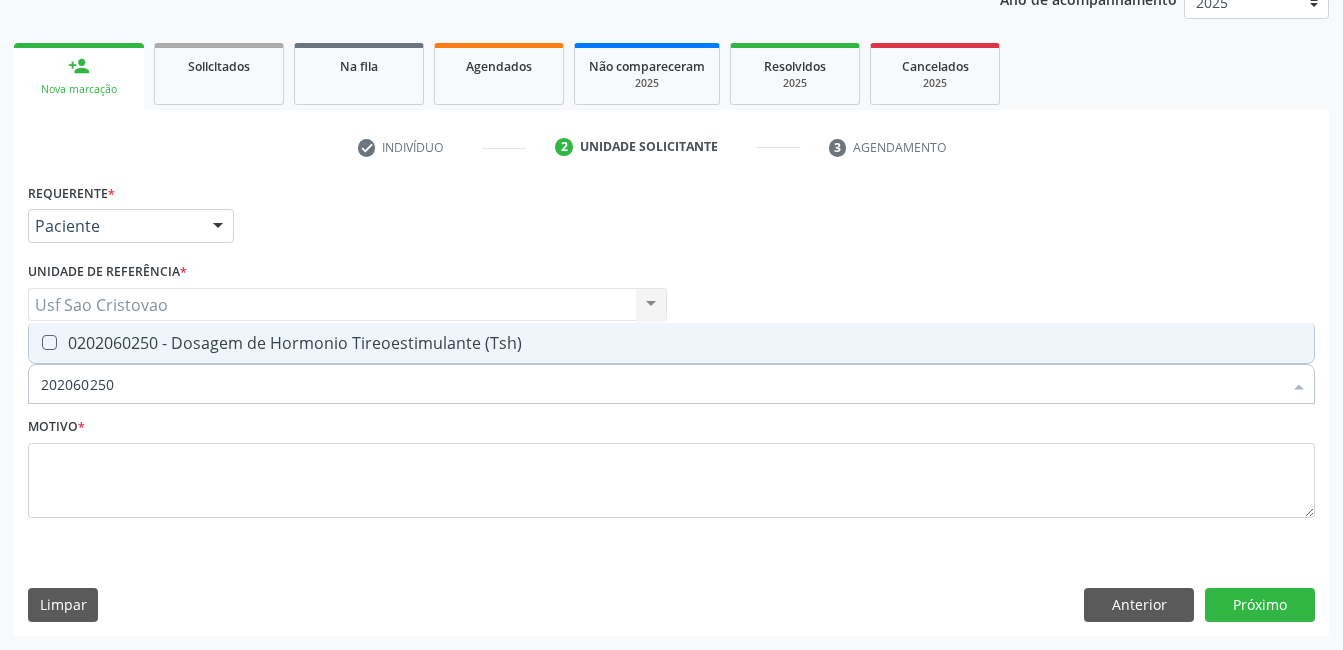 click at bounding box center [49, 342] 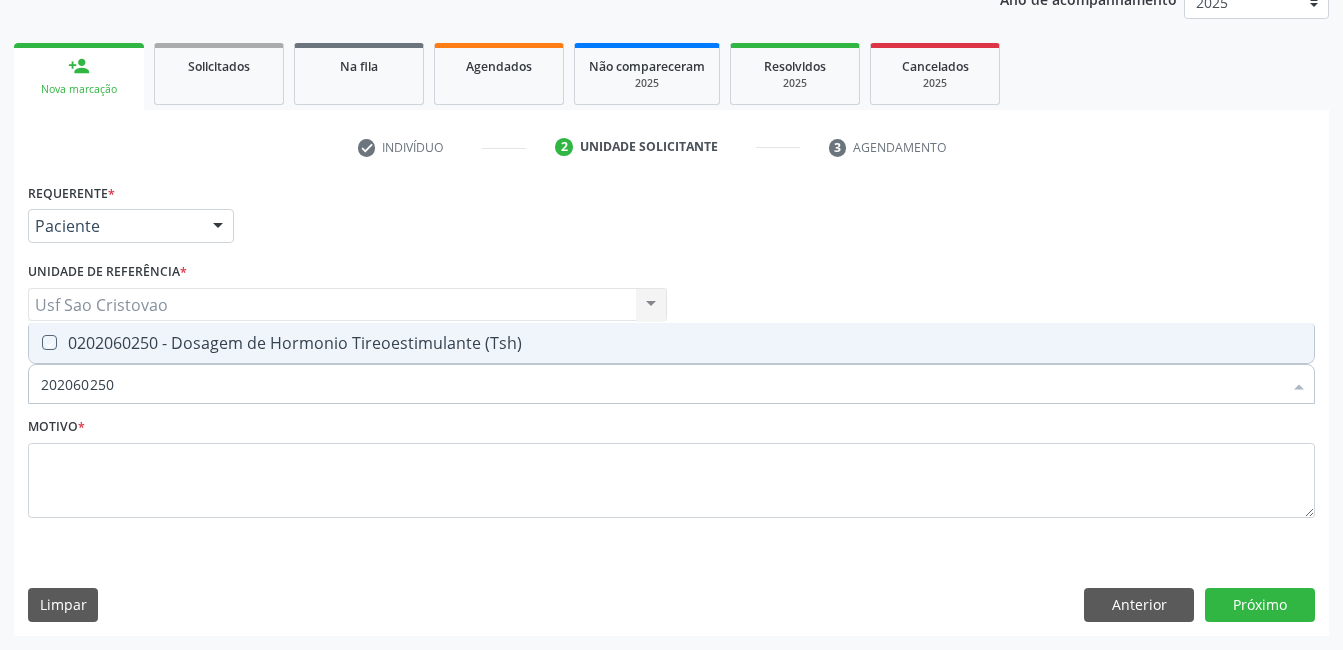 click at bounding box center (35, 342) 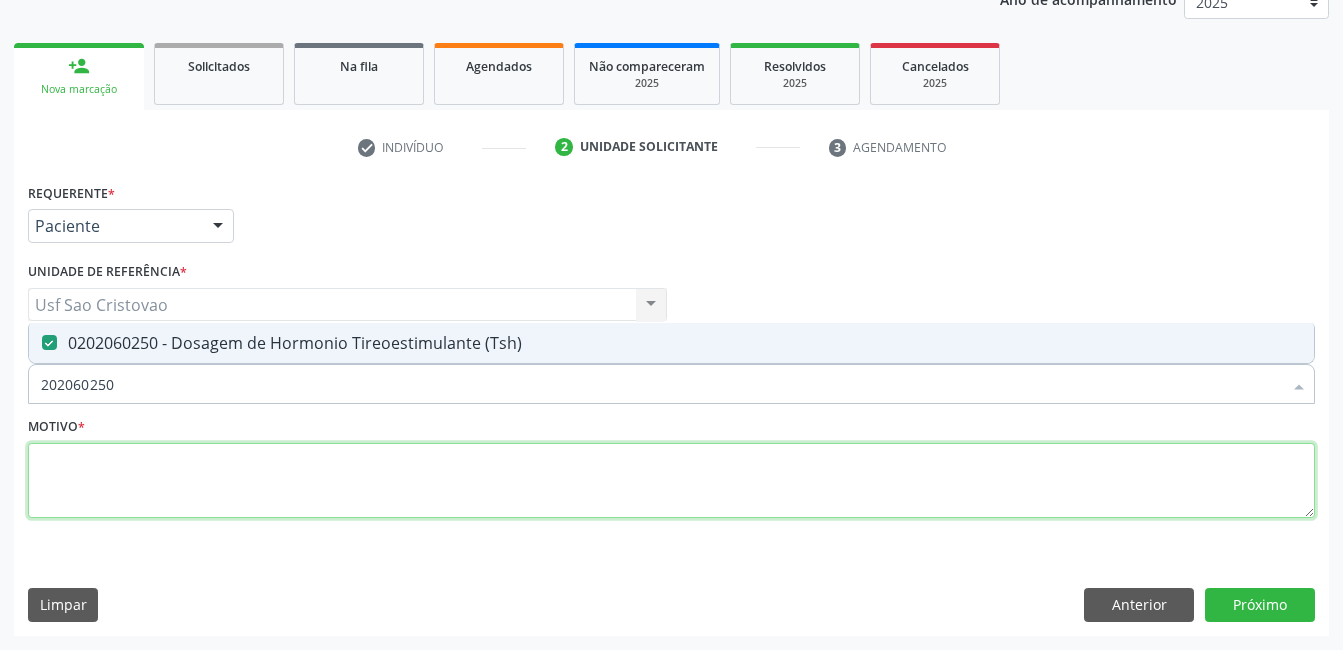 click at bounding box center [671, 481] 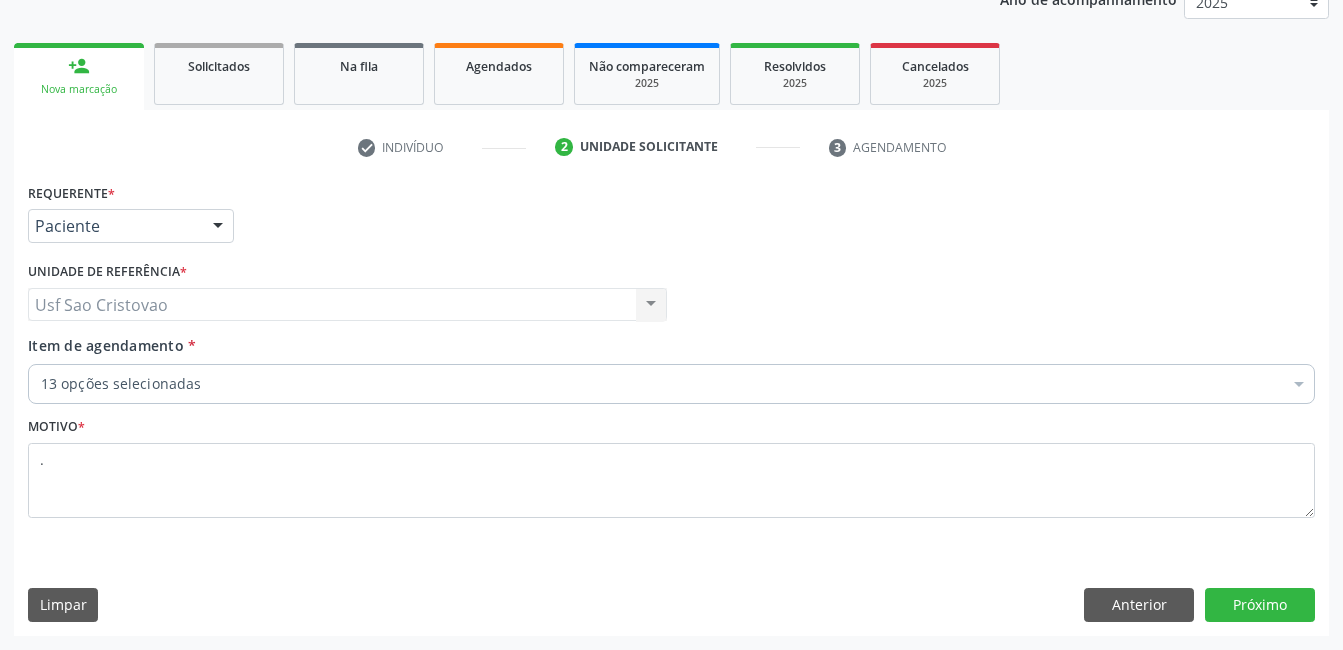 click on "Limpar
Anterior
Próximo" at bounding box center [671, 605] 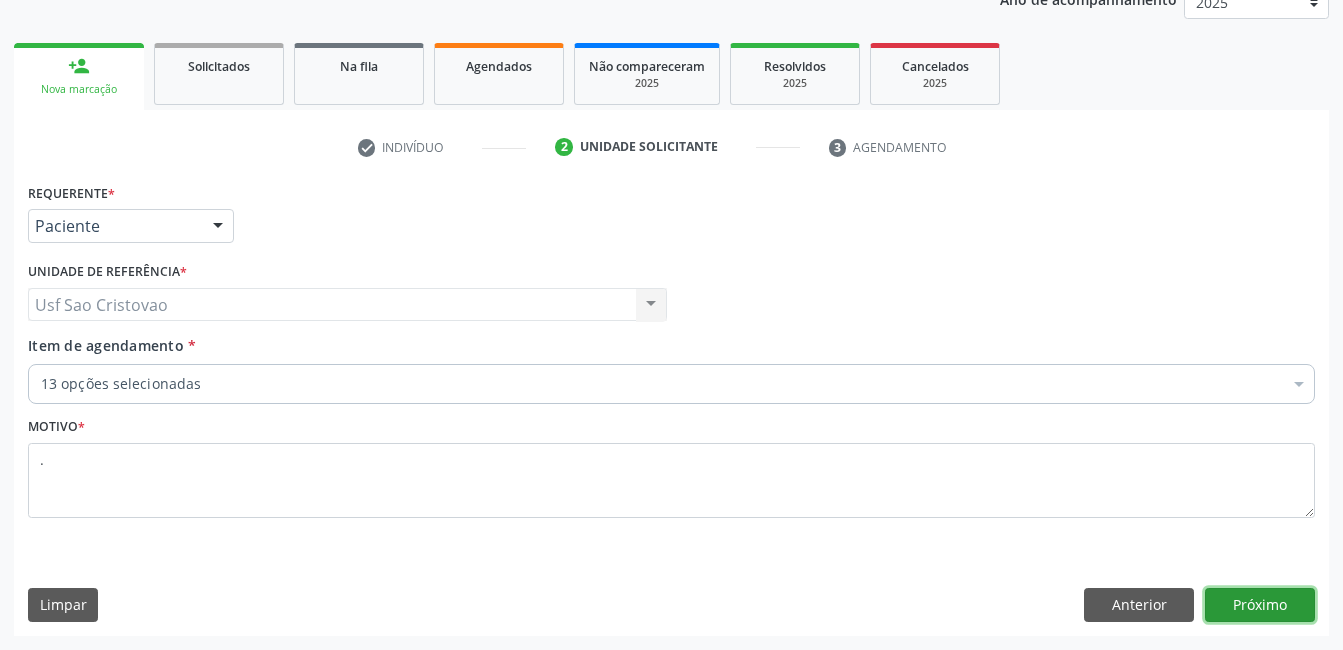 click on "Próximo" at bounding box center (1260, 605) 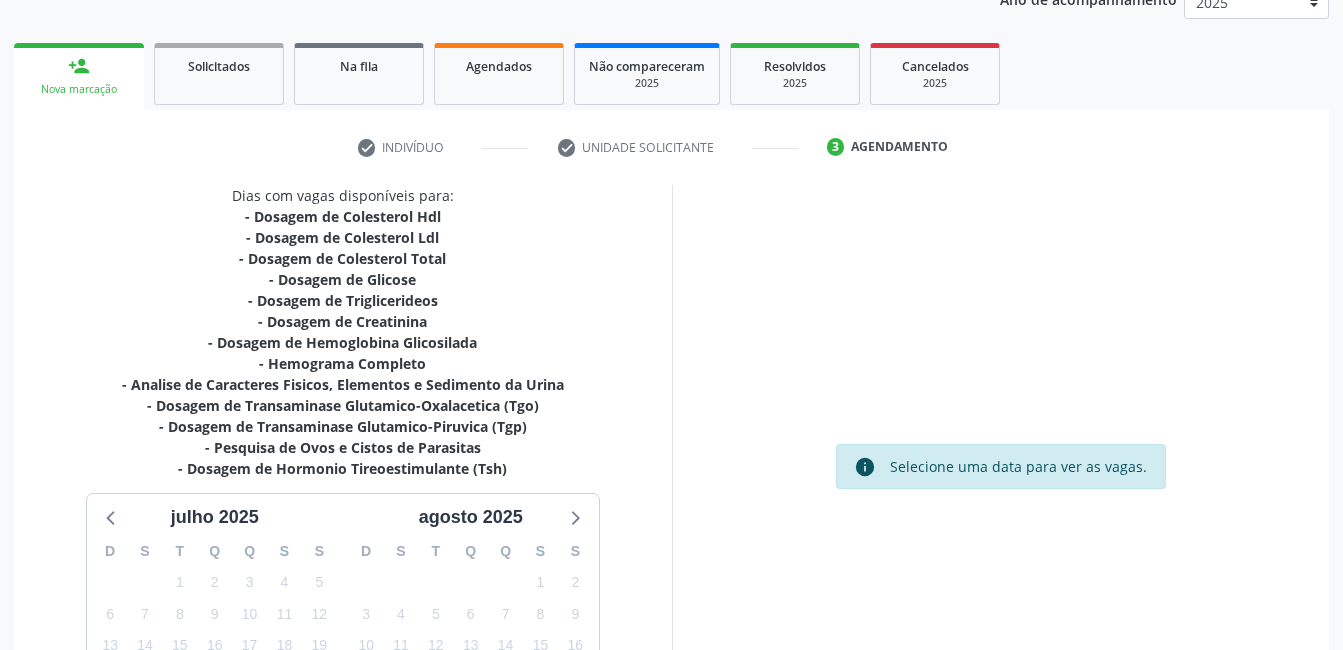 scroll, scrollTop: 472, scrollLeft: 0, axis: vertical 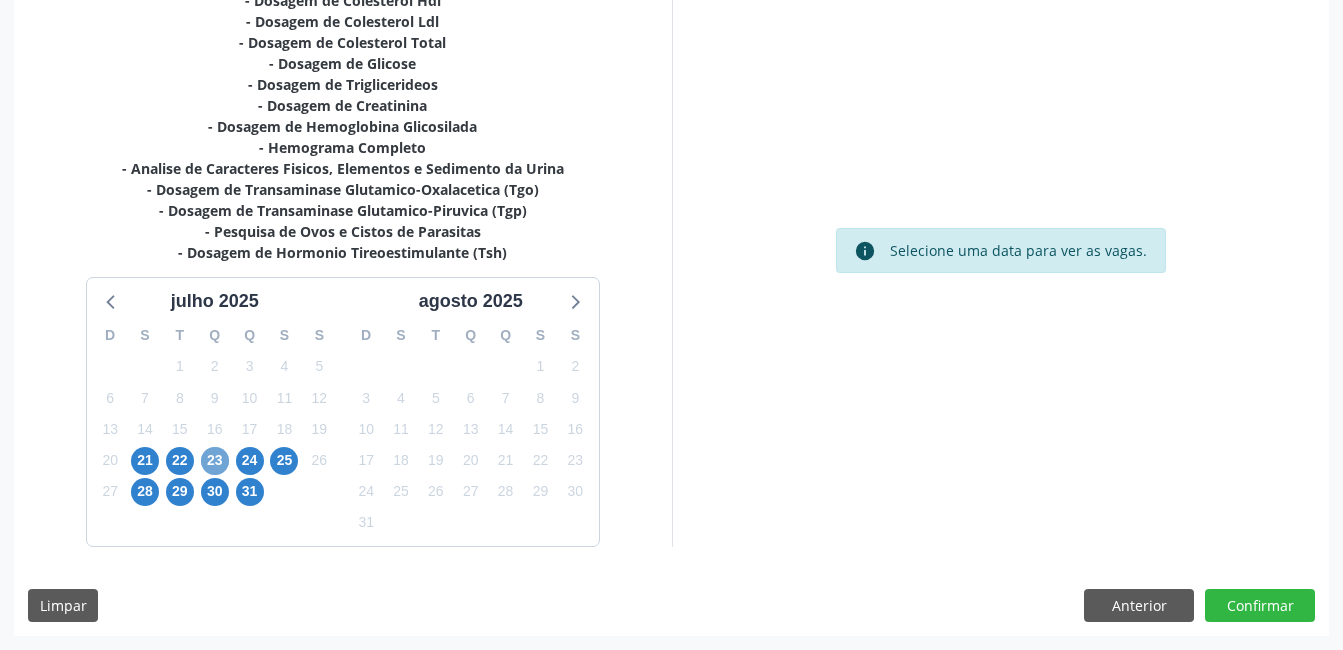 click on "23" at bounding box center [215, 461] 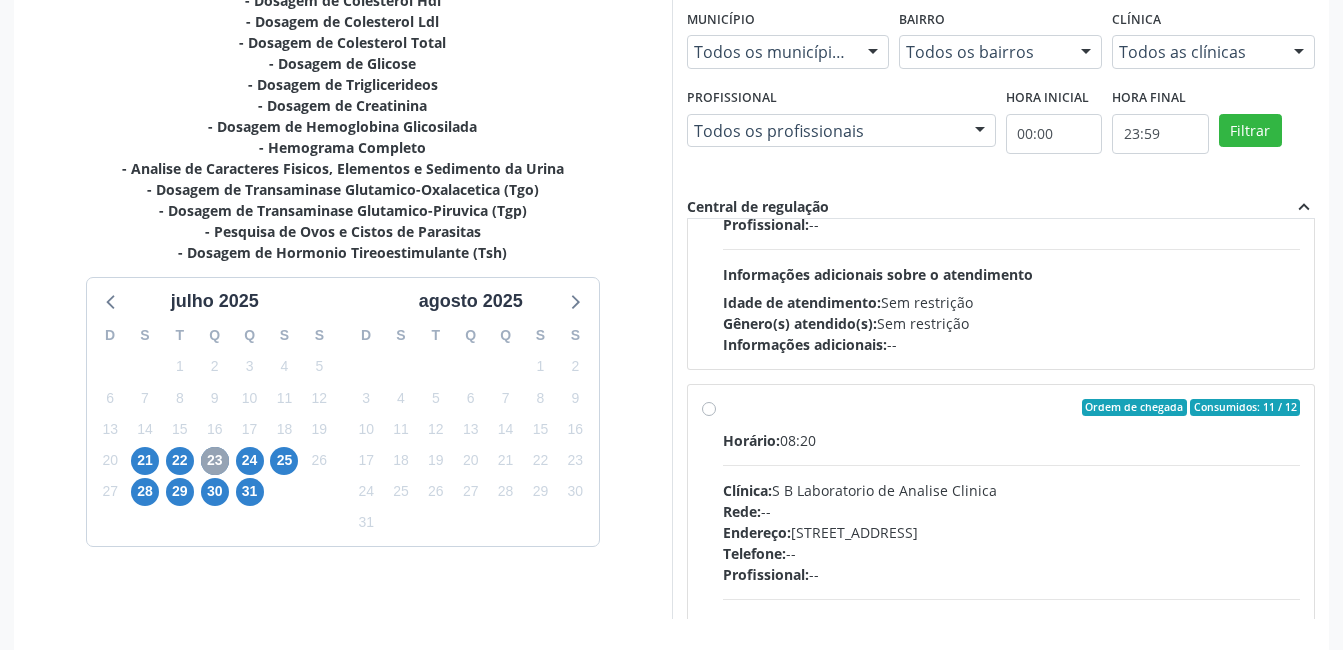 scroll, scrollTop: 300, scrollLeft: 0, axis: vertical 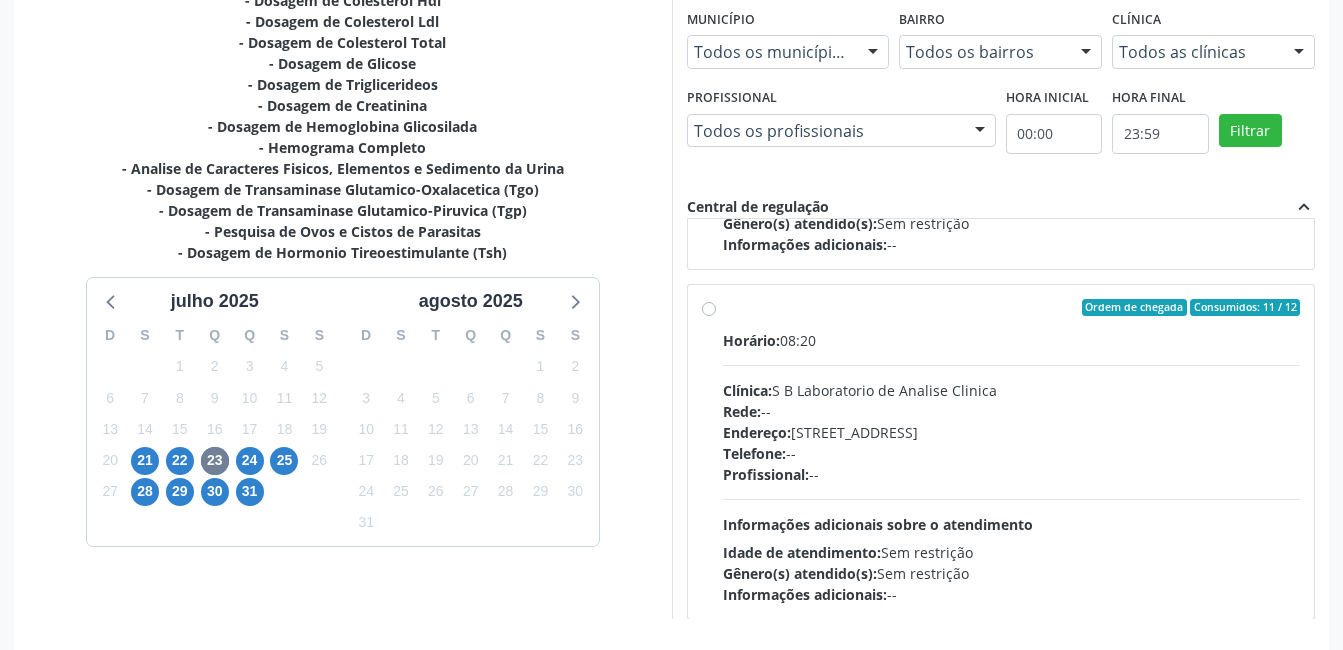 click on "Ordem de chegada
Consumidos: 11 / 12
Horário:   08:20
Clínica:  S B Laboratorio de Analise Clinica
Rede:
--
Endereço:   [STREET_ADDRESS]
Telefone:   --
Profissional:
--
Informações adicionais sobre o atendimento
Idade de atendimento:
Sem restrição
Gênero(s) atendido(s):
Sem restrição
Informações adicionais:
--" at bounding box center (1012, 452) 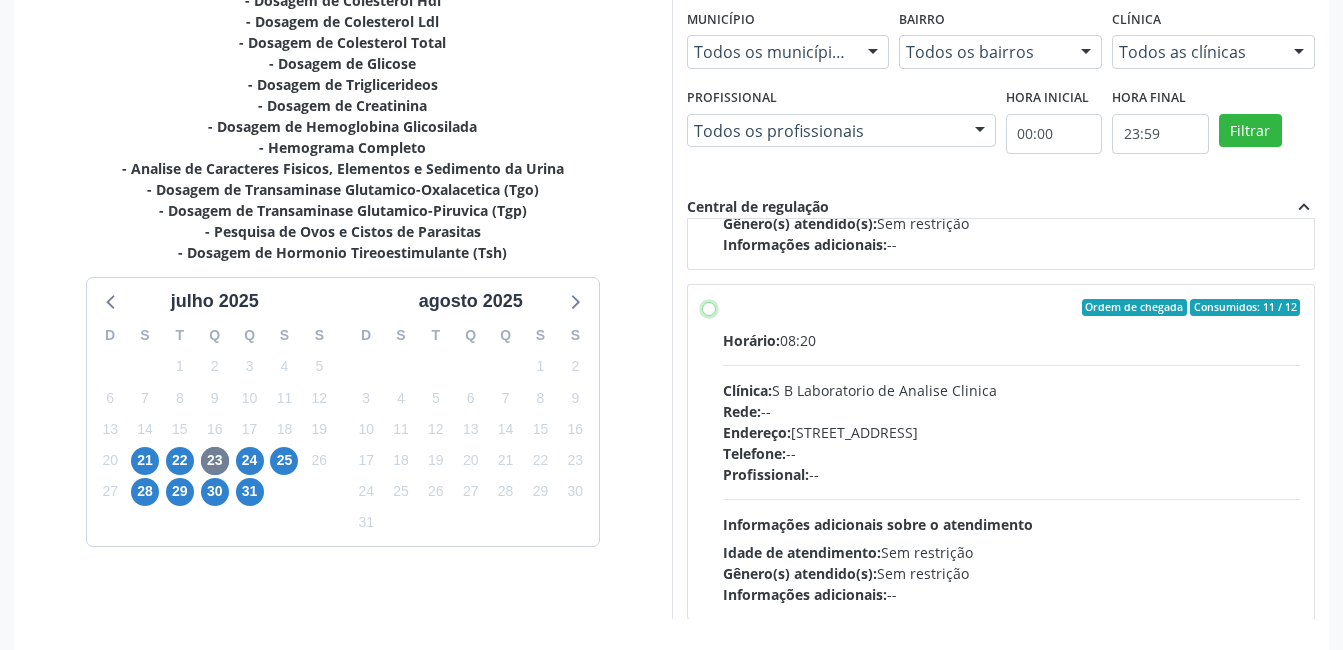 click on "Ordem de chegada
Consumidos: 11 / 12
Horário:   08:20
Clínica:  S B Laboratorio de Analise Clinica
Rede:
--
Endereço:   [STREET_ADDRESS]
Telefone:   --
Profissional:
--
Informações adicionais sobre o atendimento
Idade de atendimento:
Sem restrição
Gênero(s) atendido(s):
Sem restrição
Informações adicionais:
--" at bounding box center [709, 308] 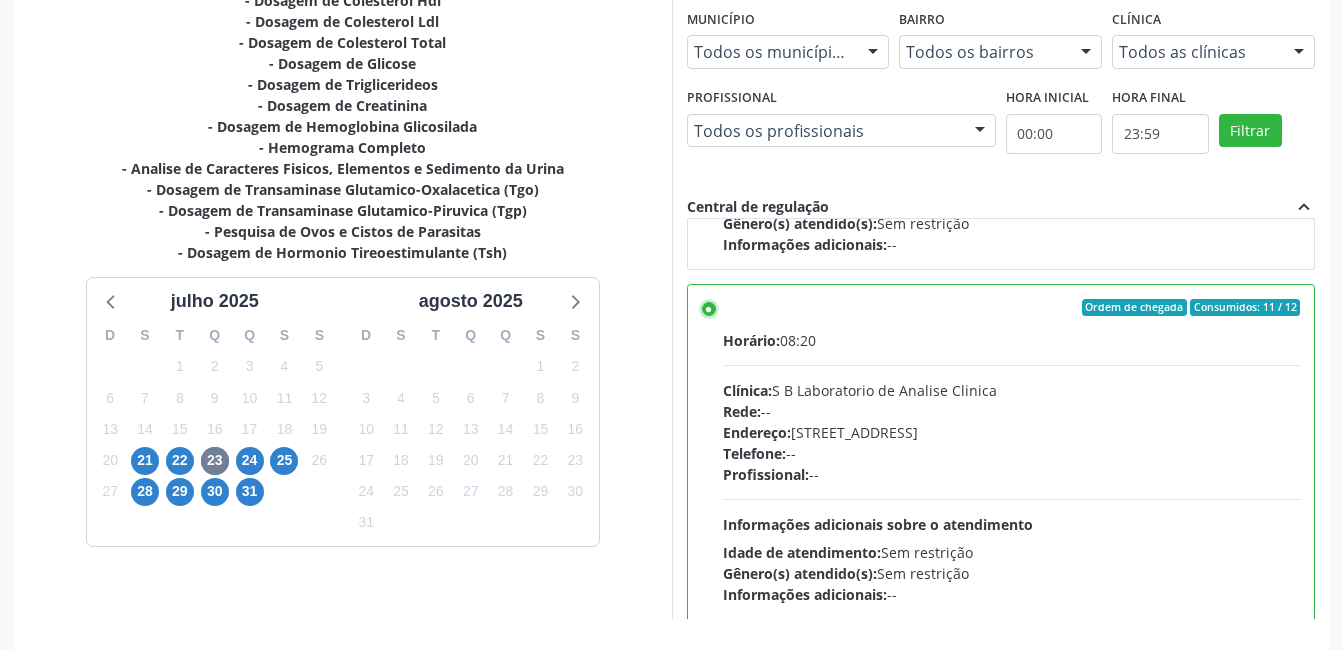 scroll, scrollTop: 545, scrollLeft: 0, axis: vertical 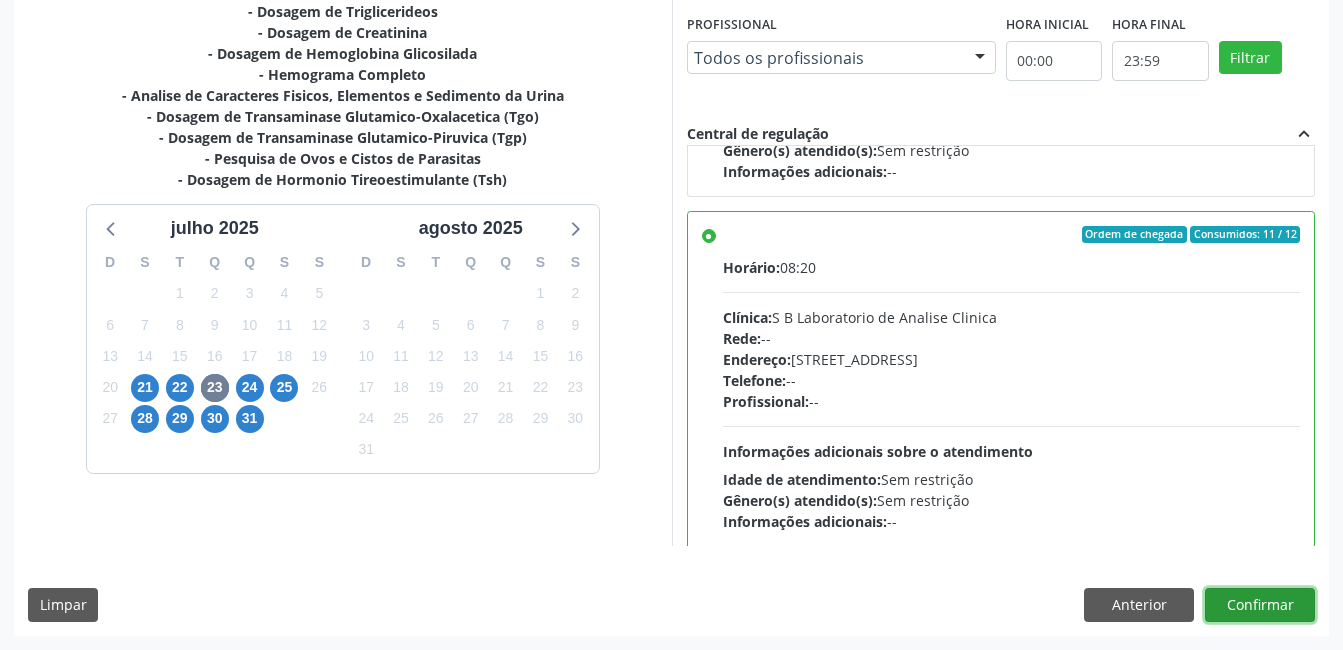 click on "Confirmar" at bounding box center [1260, 605] 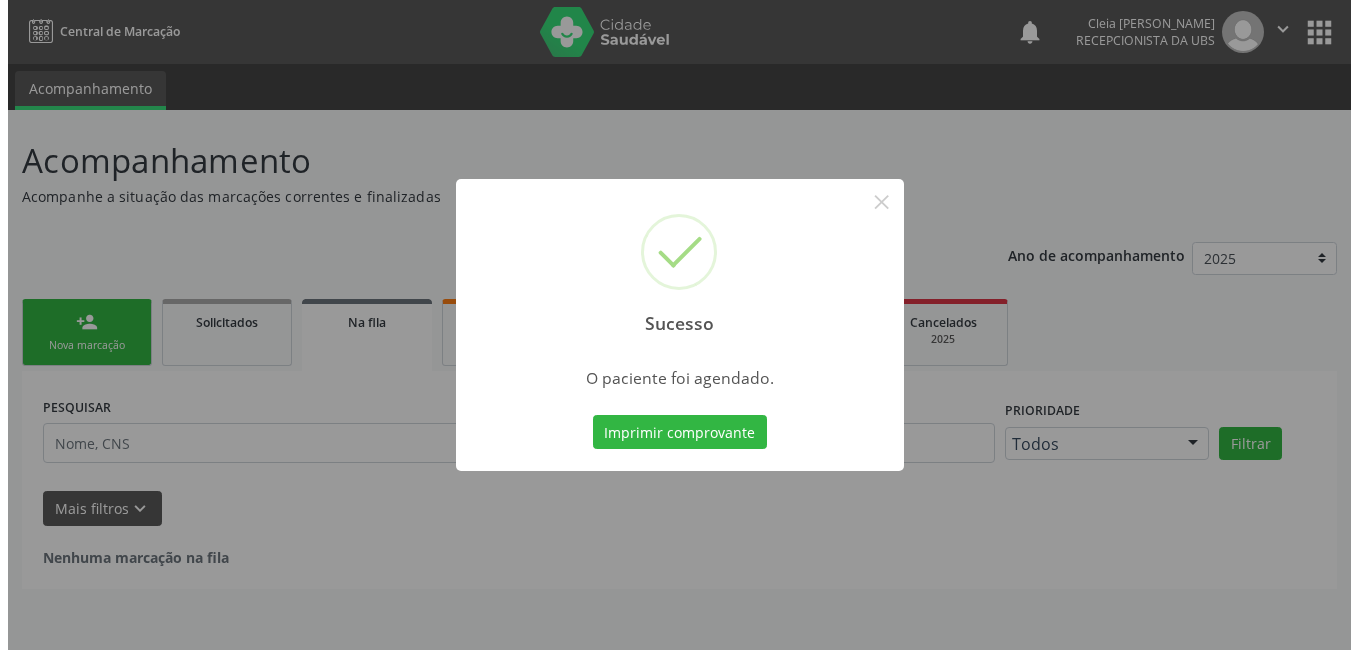scroll, scrollTop: 0, scrollLeft: 0, axis: both 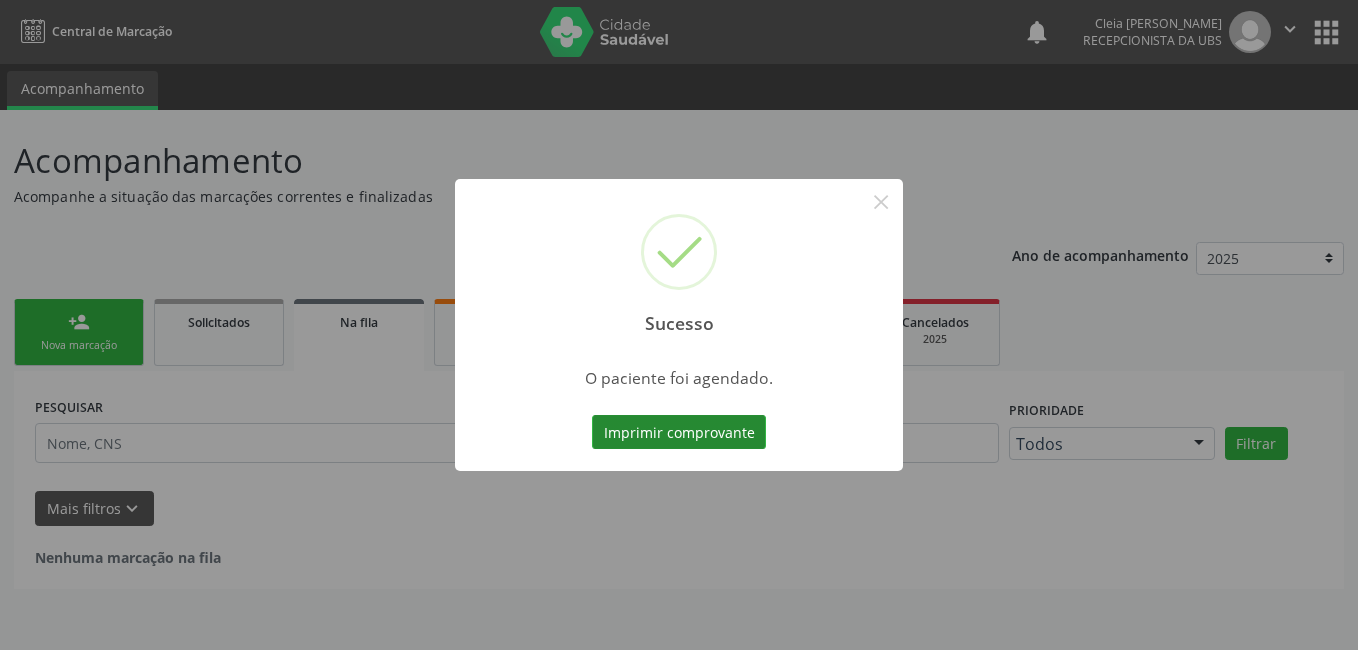 click on "Imprimir comprovante" at bounding box center [679, 432] 